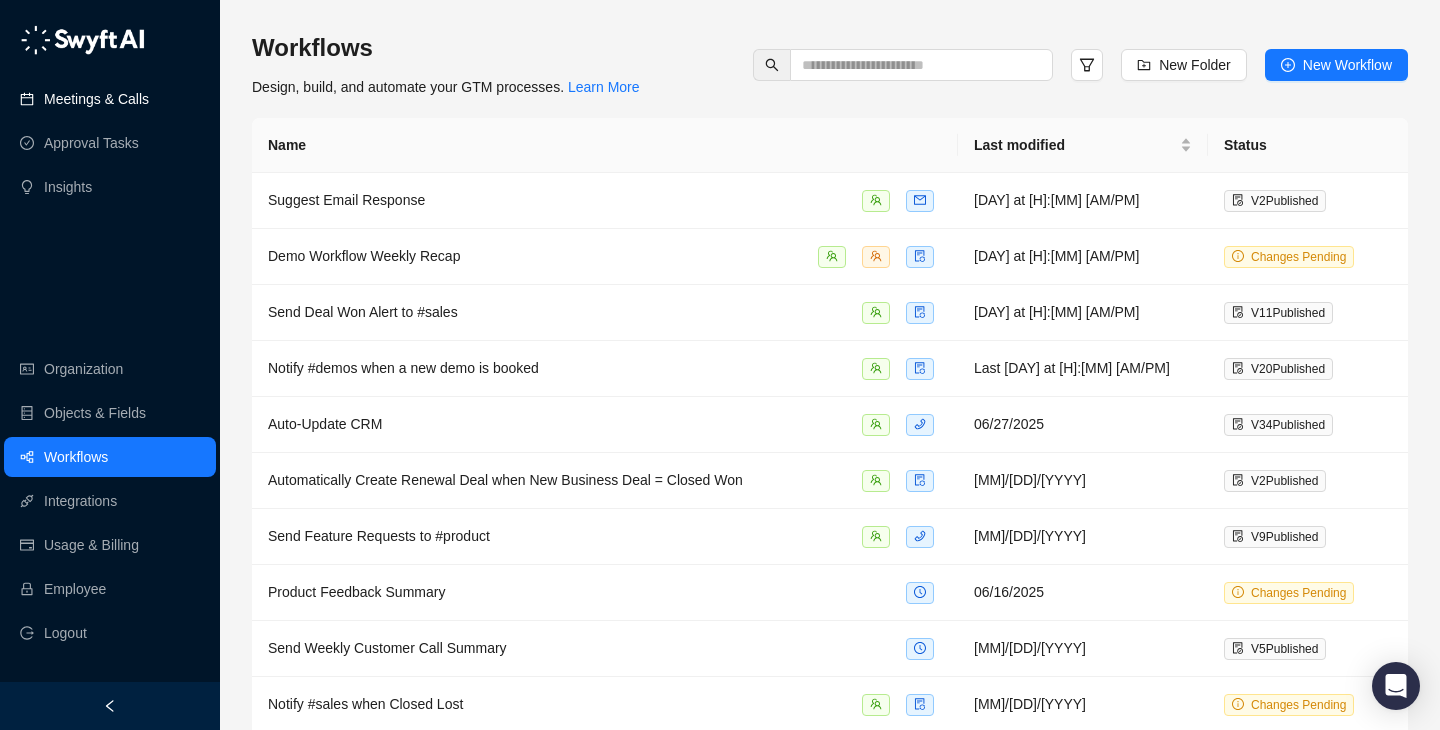 scroll, scrollTop: 0, scrollLeft: 0, axis: both 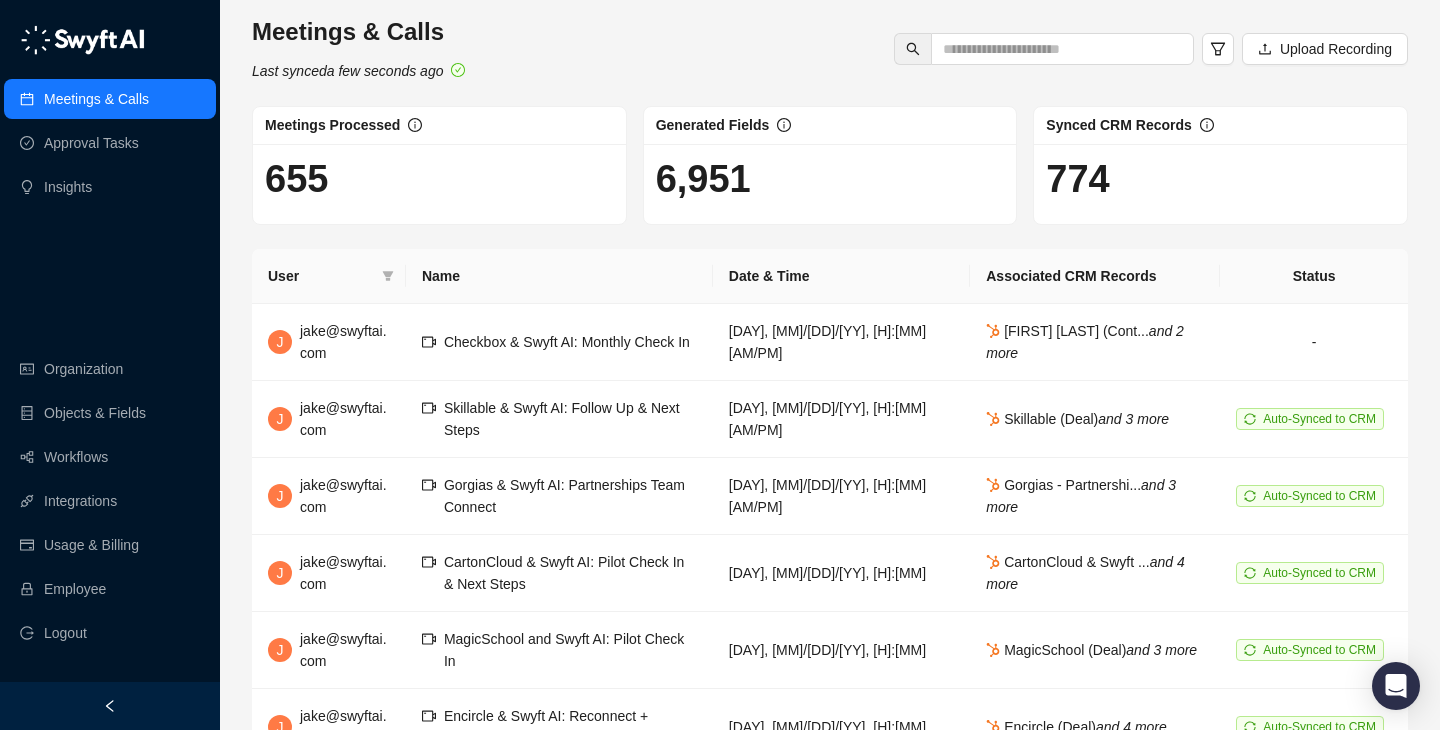 drag, startPoint x: 471, startPoint y: 154, endPoint x: 483, endPoint y: 121, distance: 35.1141 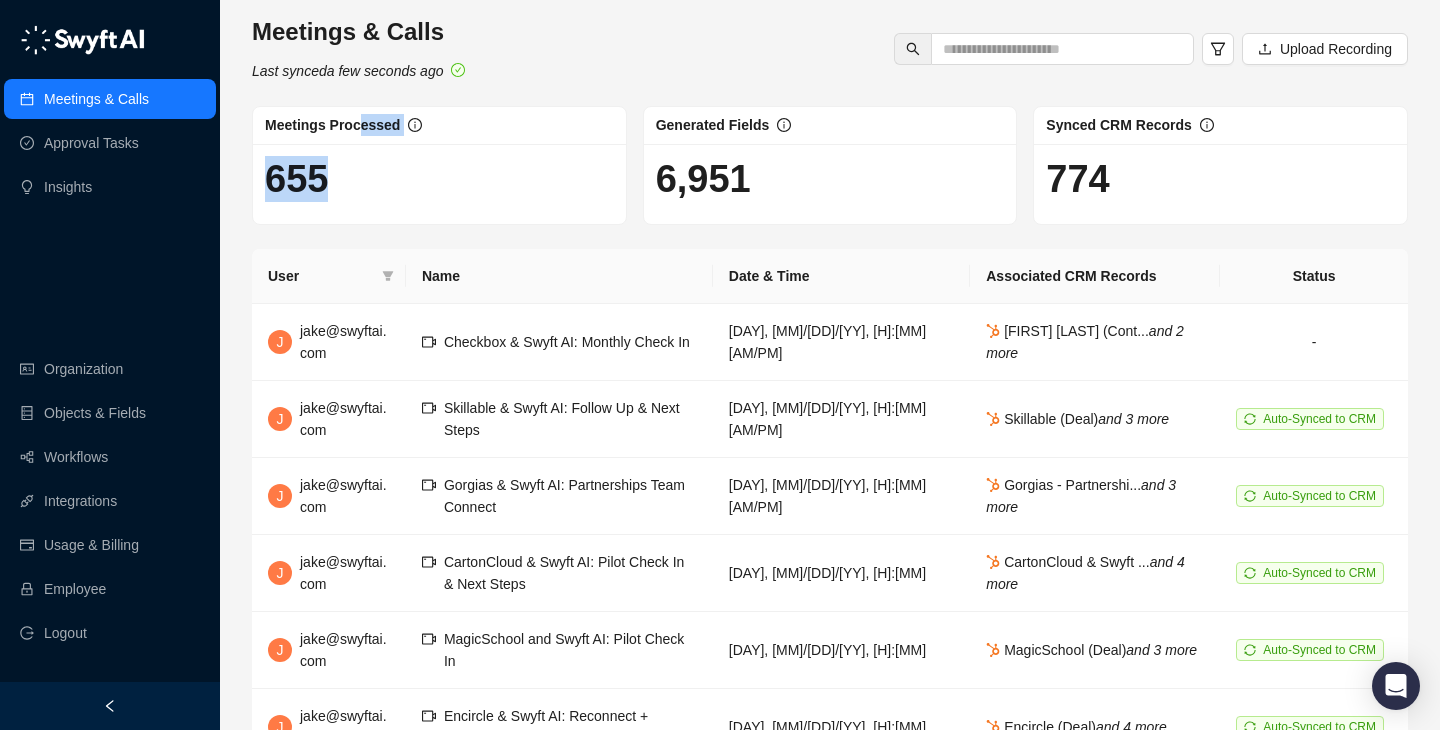 drag, startPoint x: 363, startPoint y: 115, endPoint x: 390, endPoint y: 188, distance: 77.83315 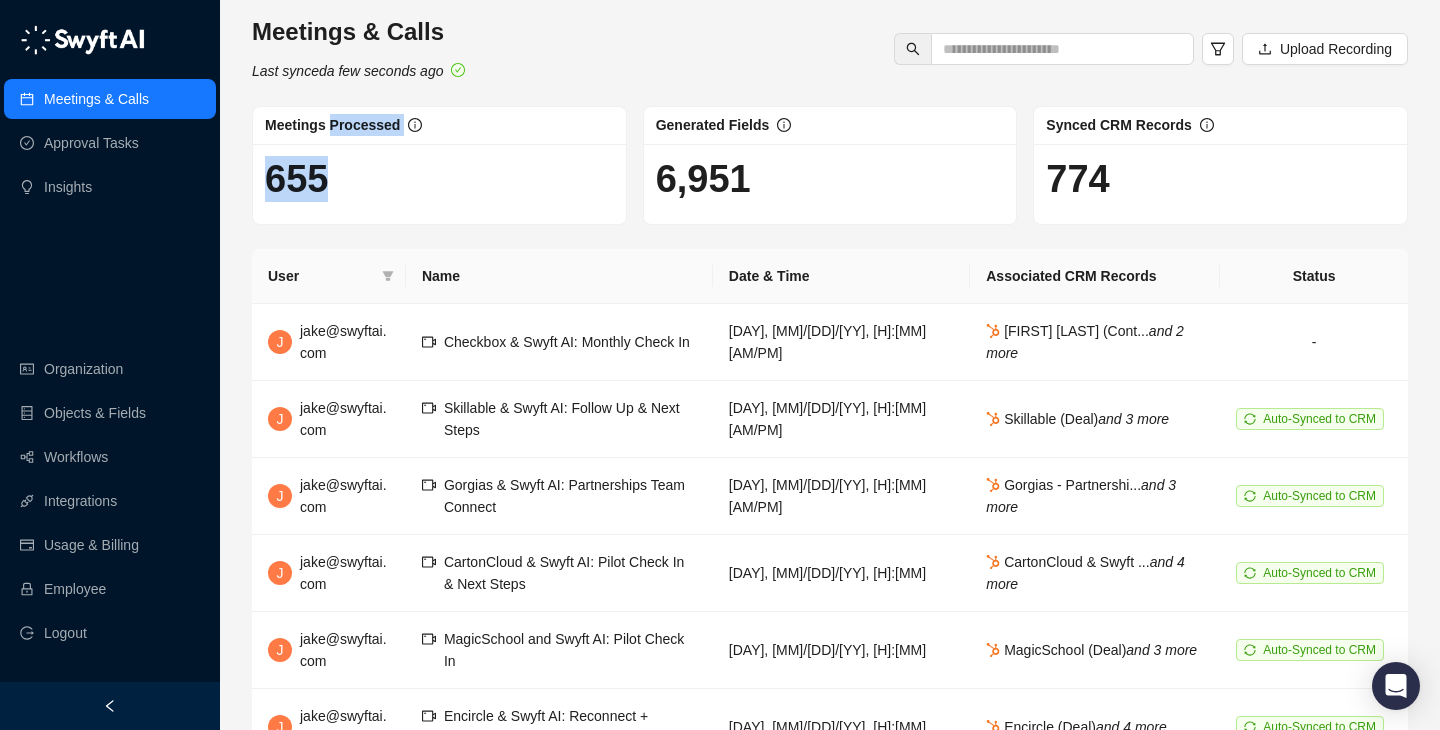 drag, startPoint x: 390, startPoint y: 188, endPoint x: 331, endPoint y: 128, distance: 84.14868 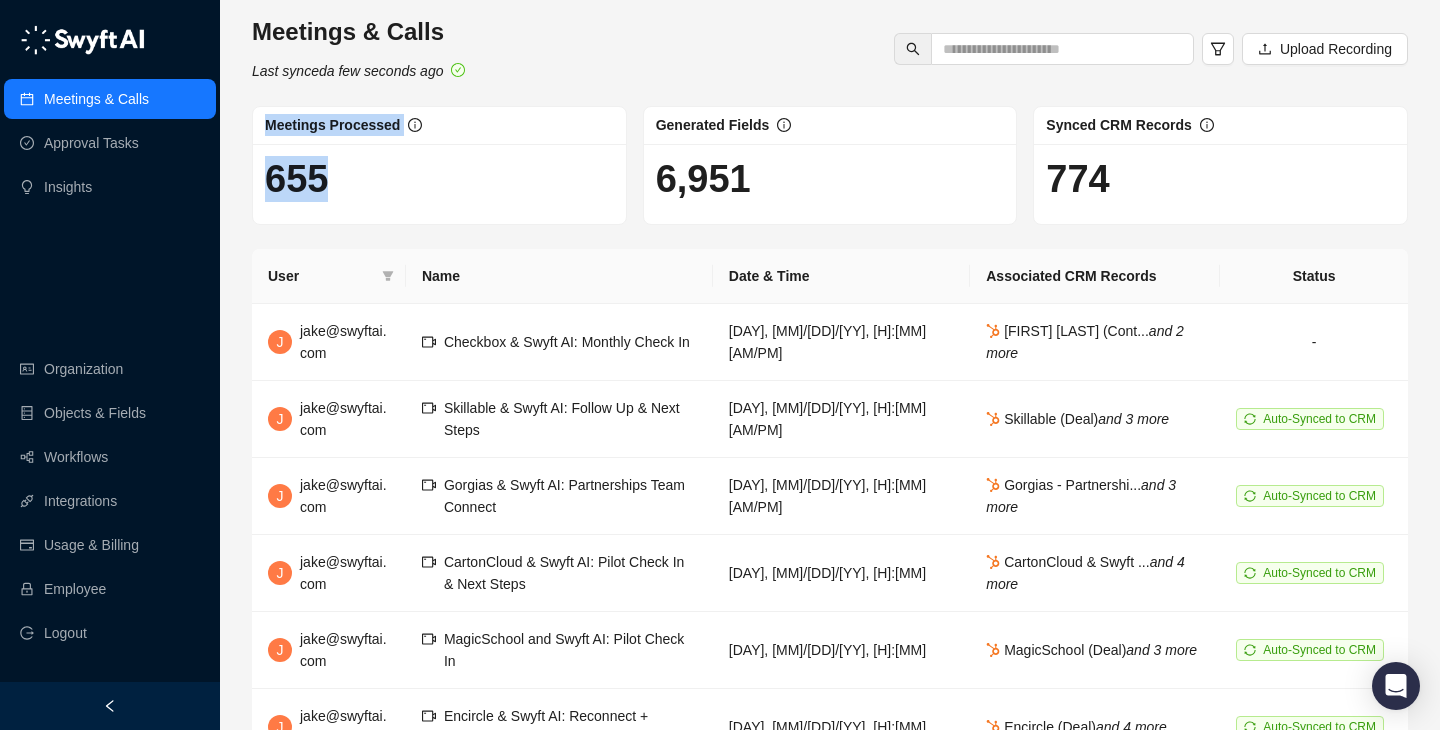 drag, startPoint x: 343, startPoint y: 168, endPoint x: 343, endPoint y: 104, distance: 64 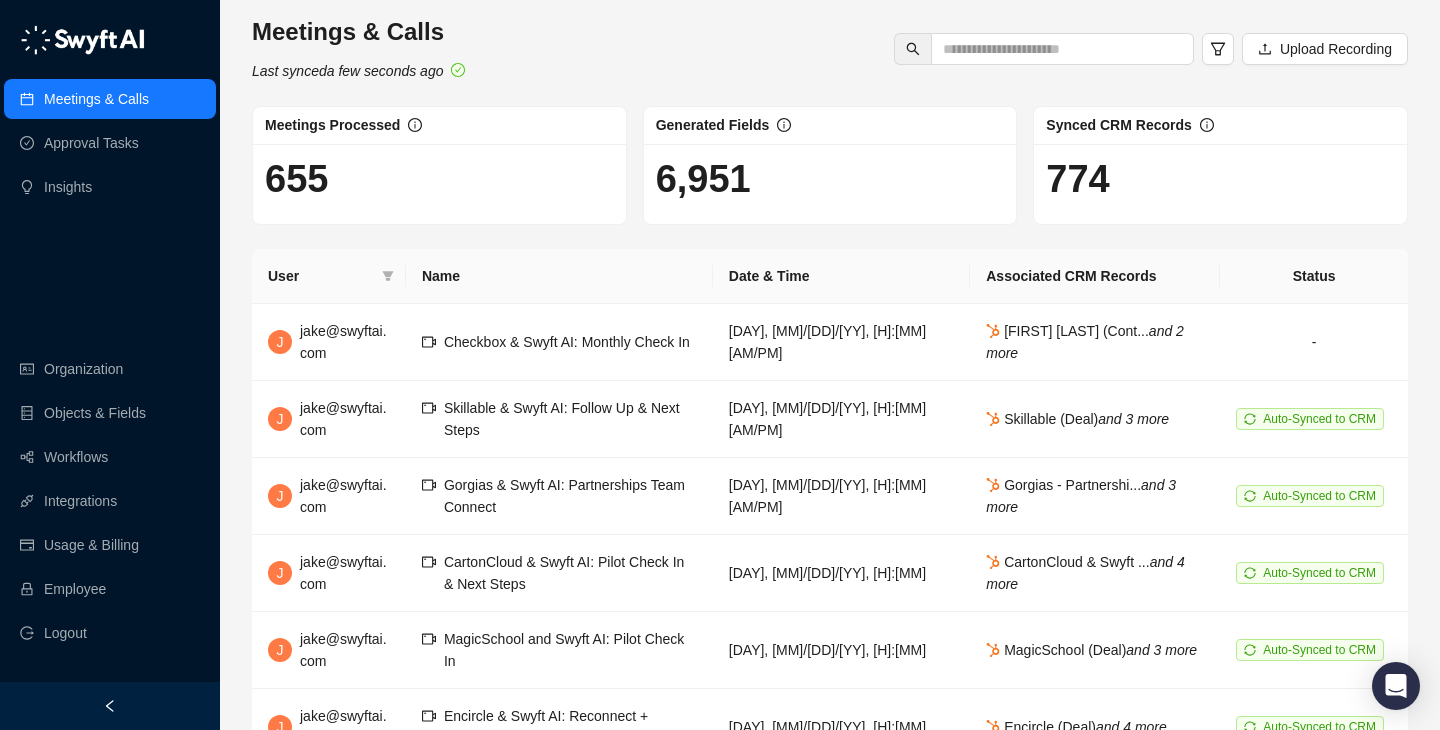 click on "Meetings & Calls Last synced  a few seconds ago Upload Recording Meetings Processed 655 Generated Fields 6,951 Synced CRM Records 774 User Name Date & Time Associated CRM Records Status           J jake@swyftai.com Checkbox & Swyft AI: Monthly Check In Tuesday, 07/08/25, 3:31 PM   Maddy Drachler (Cont...  and 2 more - J jake@swyftai.com Skillable & Swyft AI: Follow Up & Next Steps Tuesday, 07/08/25, 2:01 PM   Skillable (Deal)  and 3 more Auto-Synced to CRM J jake@swyftai.com Gorgias & Swyft AI: Partnerships Team Connect Tuesday, 07/08/25, 1:31 PM   Gorgias - Partnershi...  and 3 more Auto-Synced to CRM J jake@swyftai.com CartonCloud & Swyft AI: Pilot Check In & Next Steps Monday, 07/07/25, 4:31 PM   CartonCloud & Swyft ...  and 4 more Auto-Synced to CRM J jake@swyftai.com MagicSchool and Swyft AI: Pilot Check In Monday, 07/07/25, 10:30 AM   MagicSchool (Deal)  and 3 more Auto-Synced to CRM J jake@swyftai.com Encircle & Swyft AI: Reconnect + Product Updates Thursday, 07/03/25, 1:00 PM   Encircle (Deal) J" at bounding box center (830, 577) 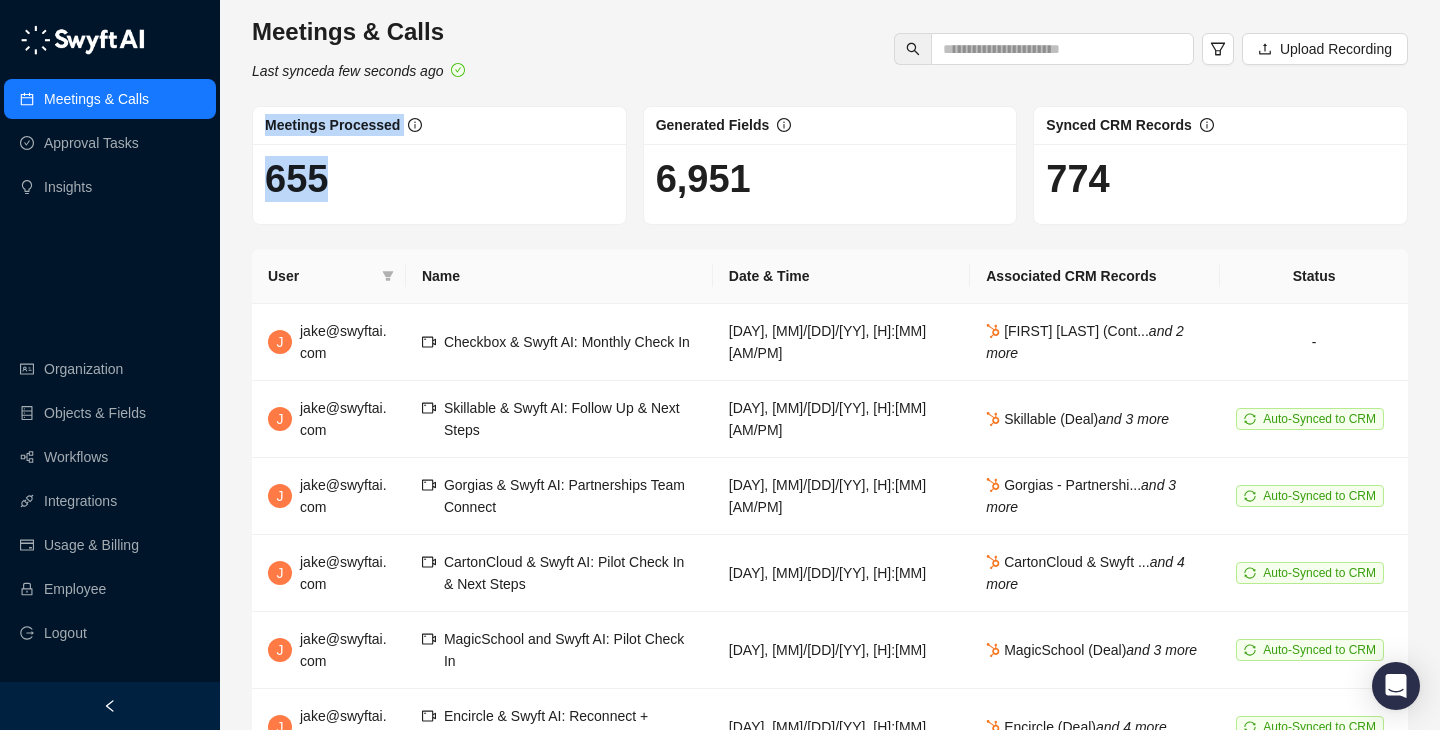 drag, startPoint x: 343, startPoint y: 104, endPoint x: 373, endPoint y: 192, distance: 92.973114 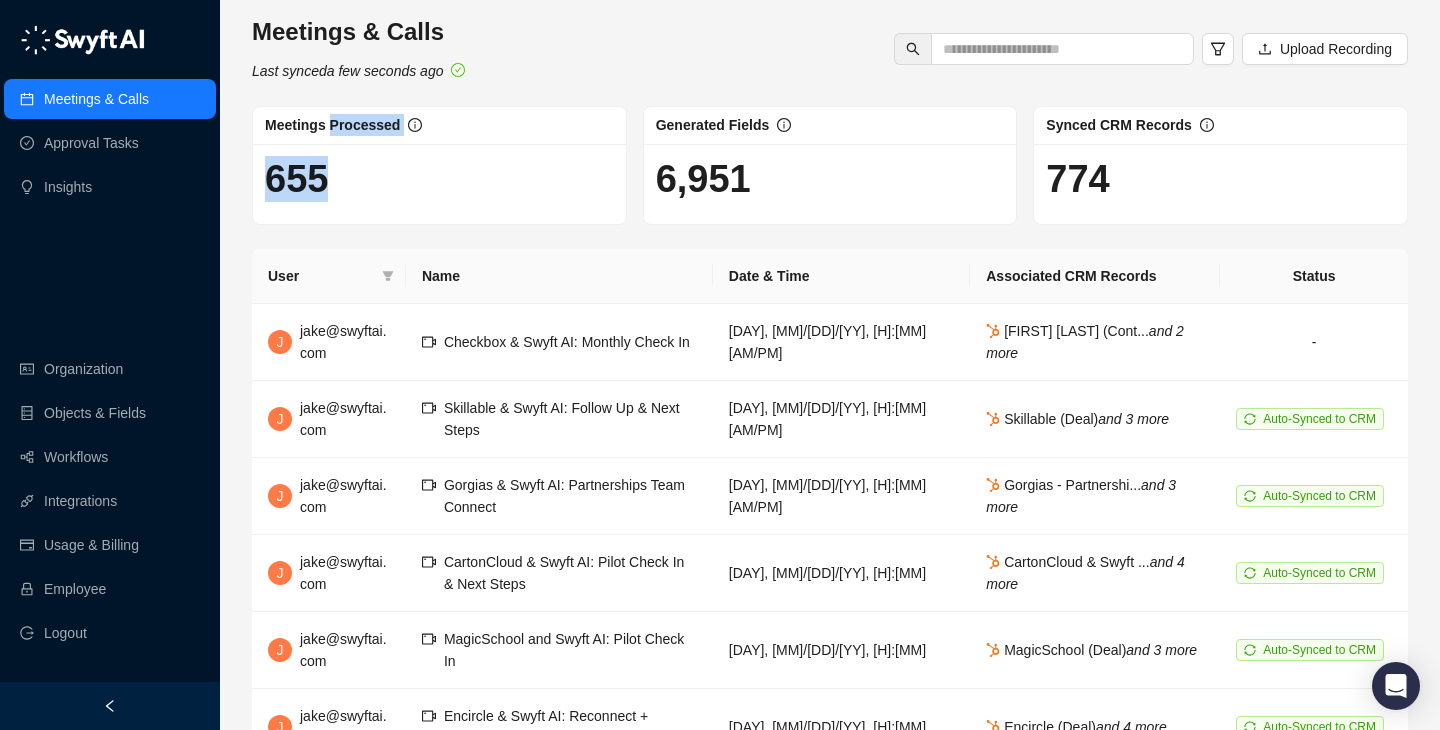 drag, startPoint x: 373, startPoint y: 192, endPoint x: 342, endPoint y: 116, distance: 82.07923 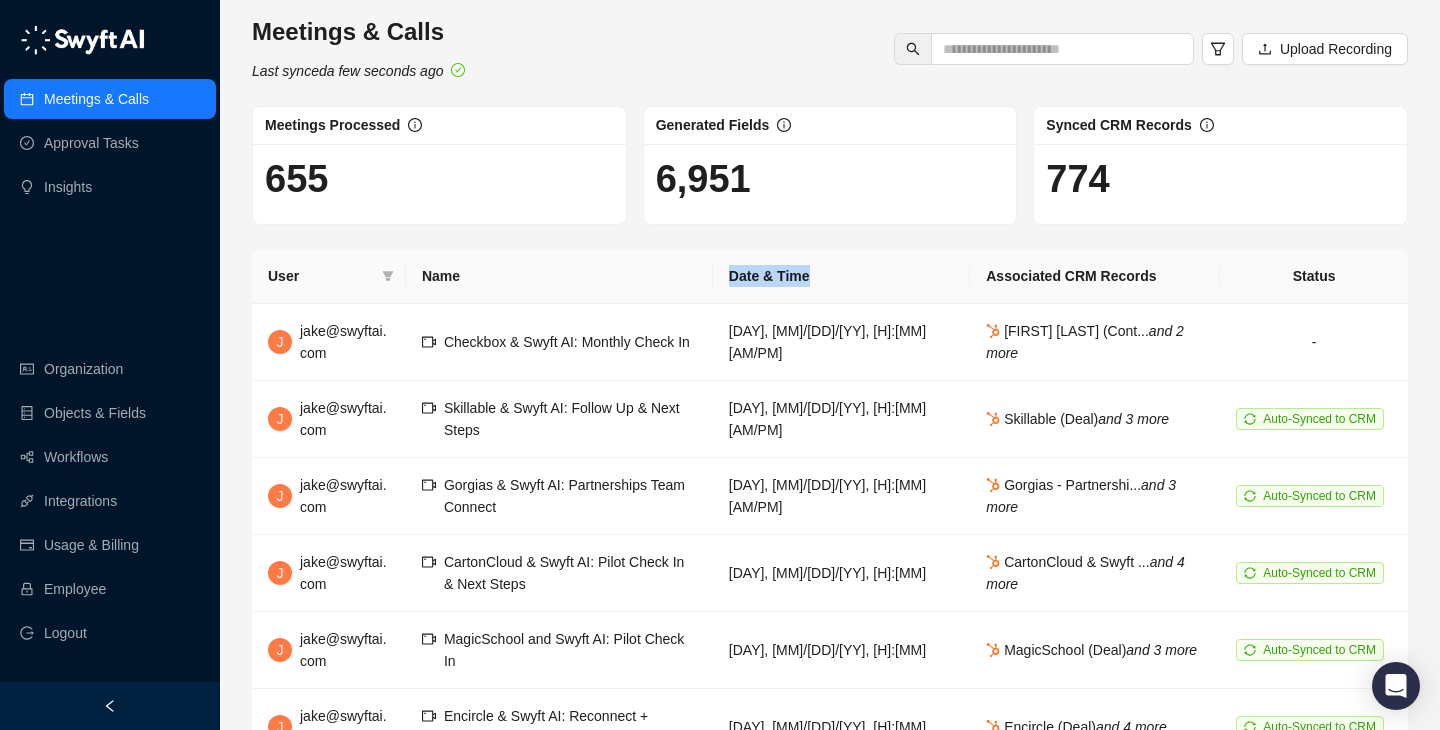 drag, startPoint x: 779, startPoint y: 267, endPoint x: 904, endPoint y: 297, distance: 128.5496 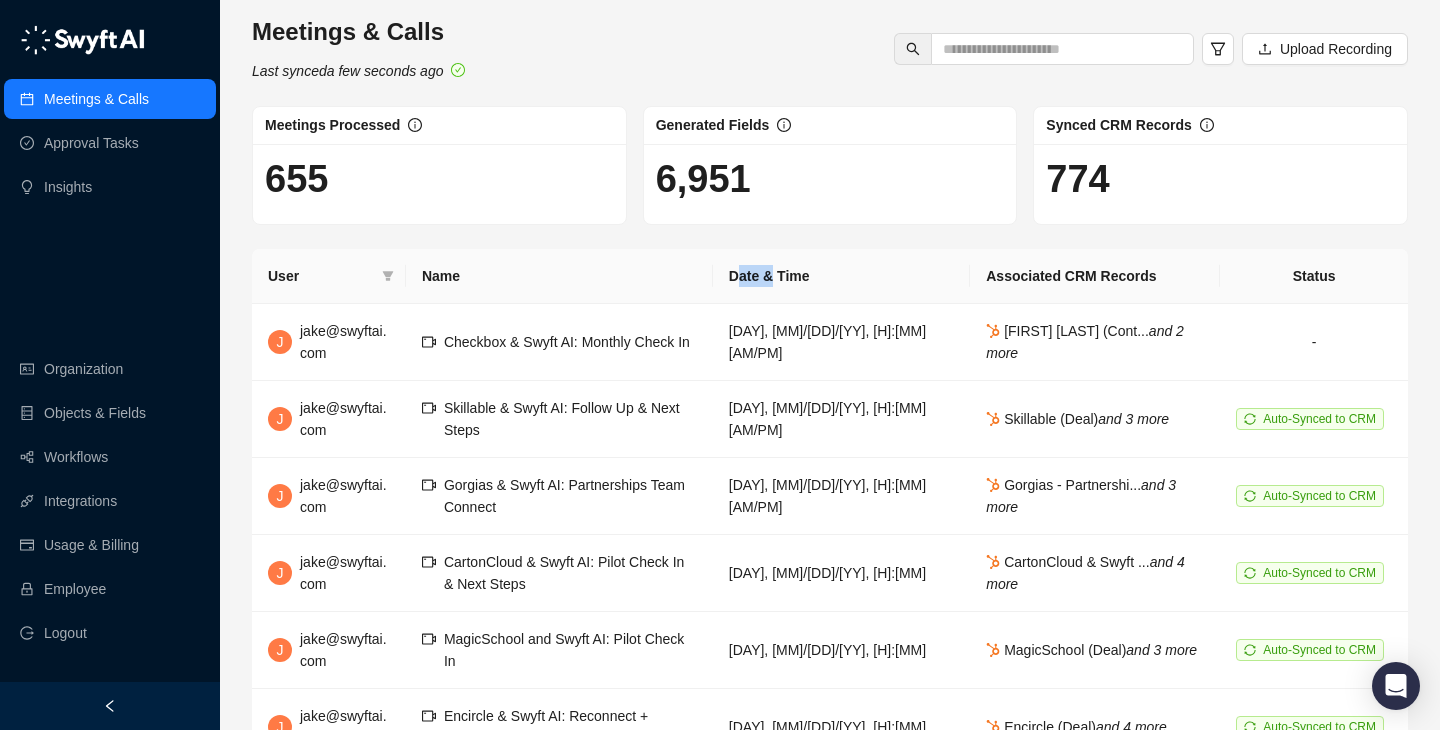 drag, startPoint x: 773, startPoint y: 269, endPoint x: 895, endPoint y: 291, distance: 123.967735 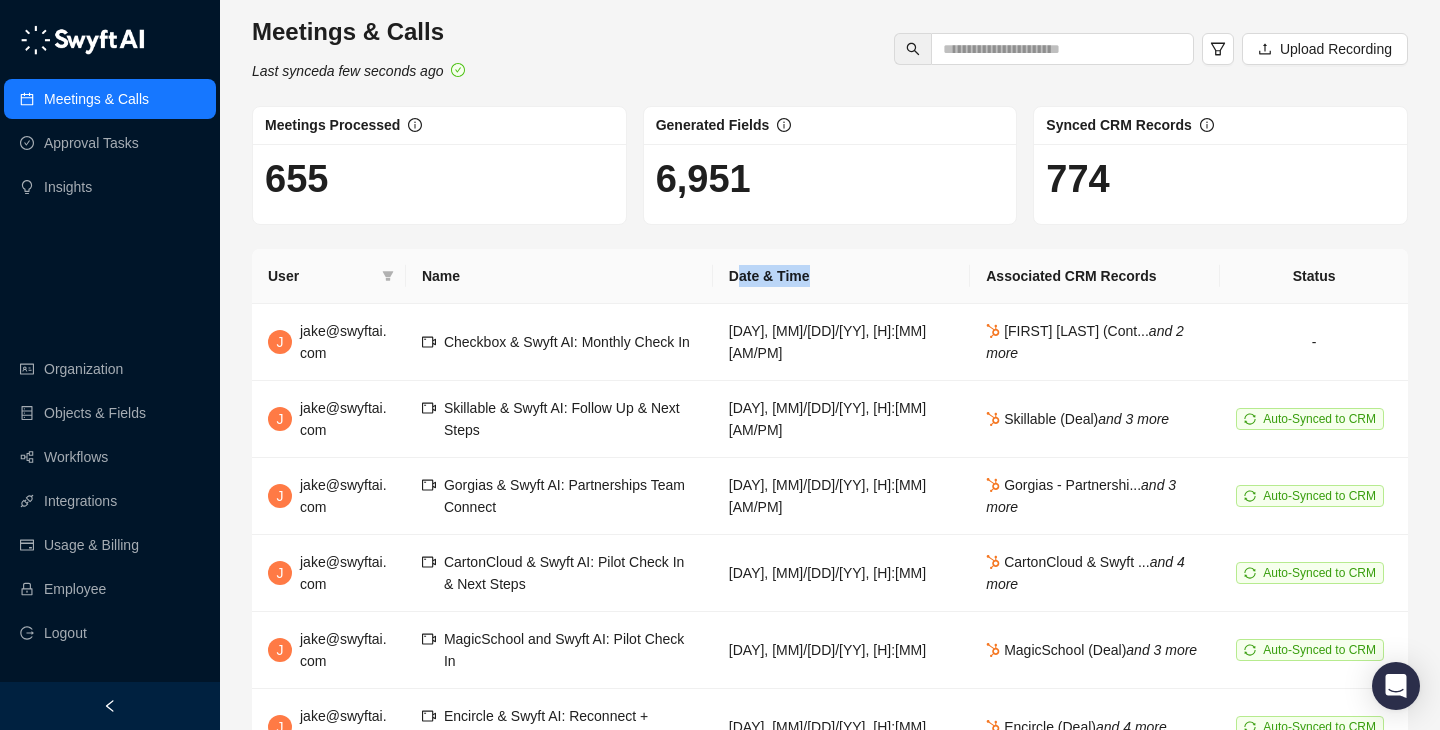 click on "Date & Time" at bounding box center [841, 276] 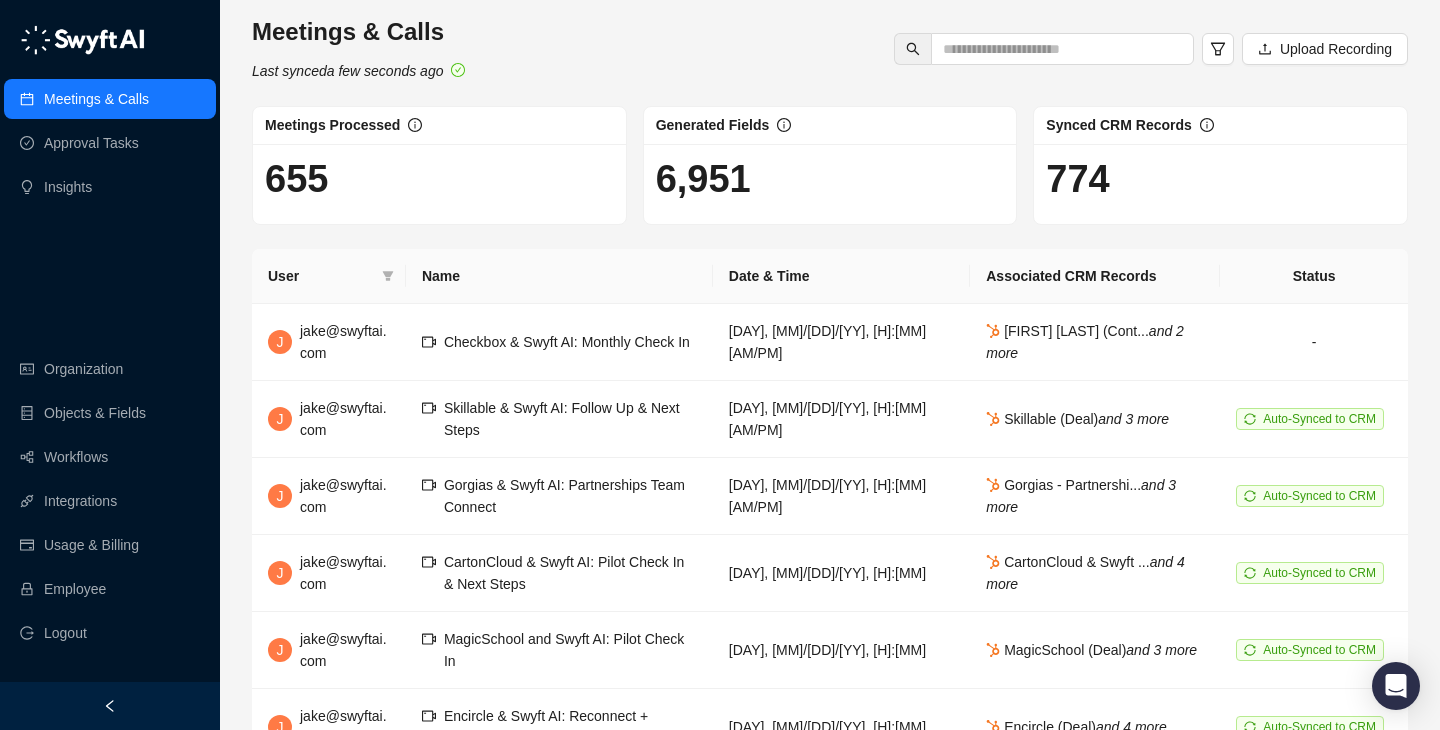 click on "Date & Time" at bounding box center [841, 276] 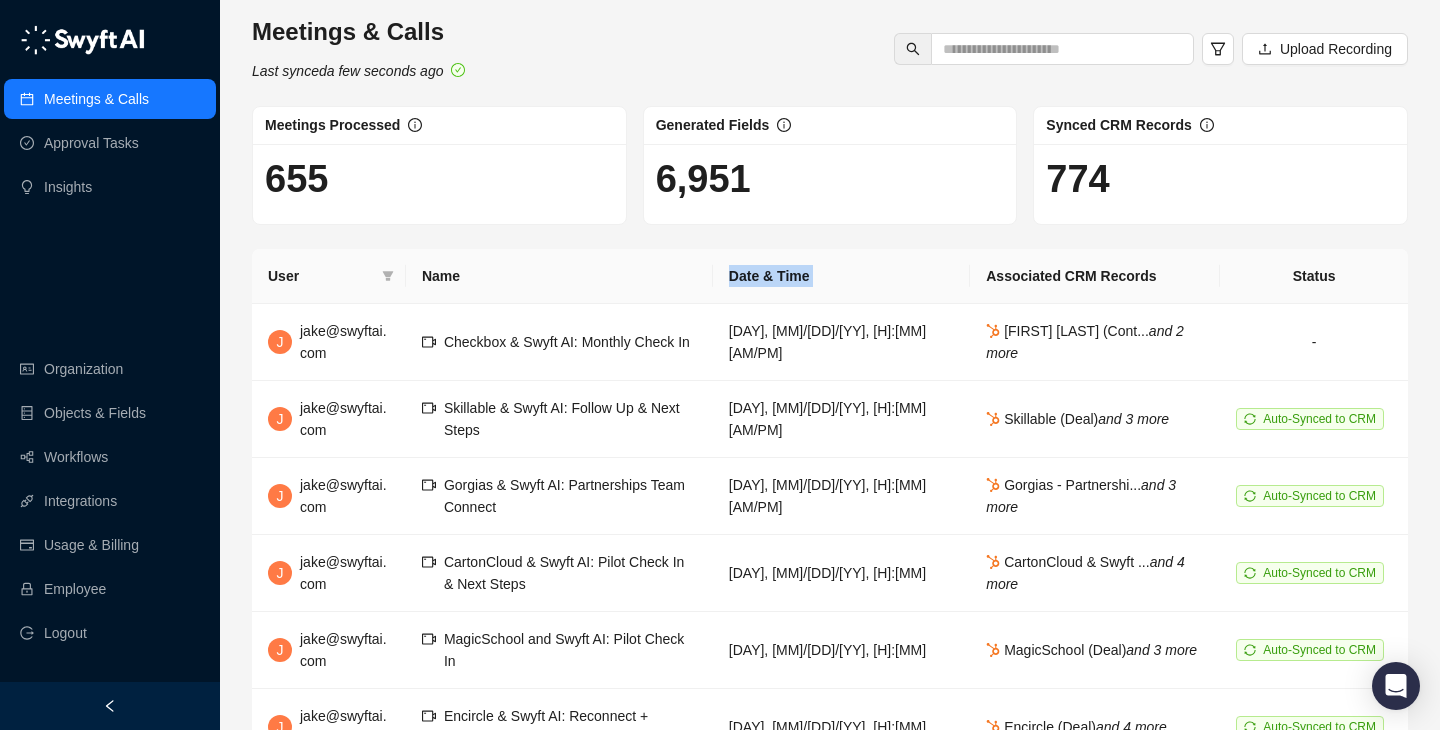 click on "Date & Time" at bounding box center [841, 276] 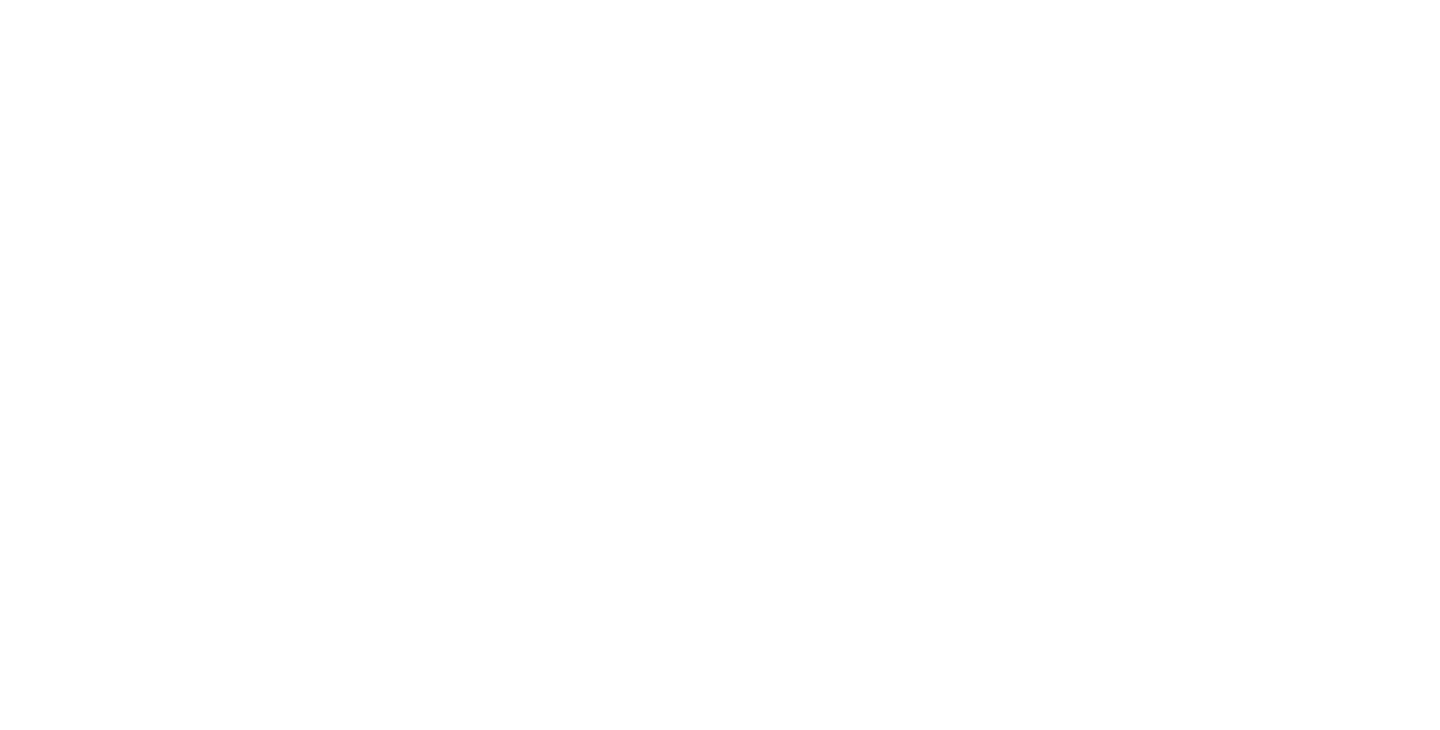 scroll, scrollTop: 0, scrollLeft: 0, axis: both 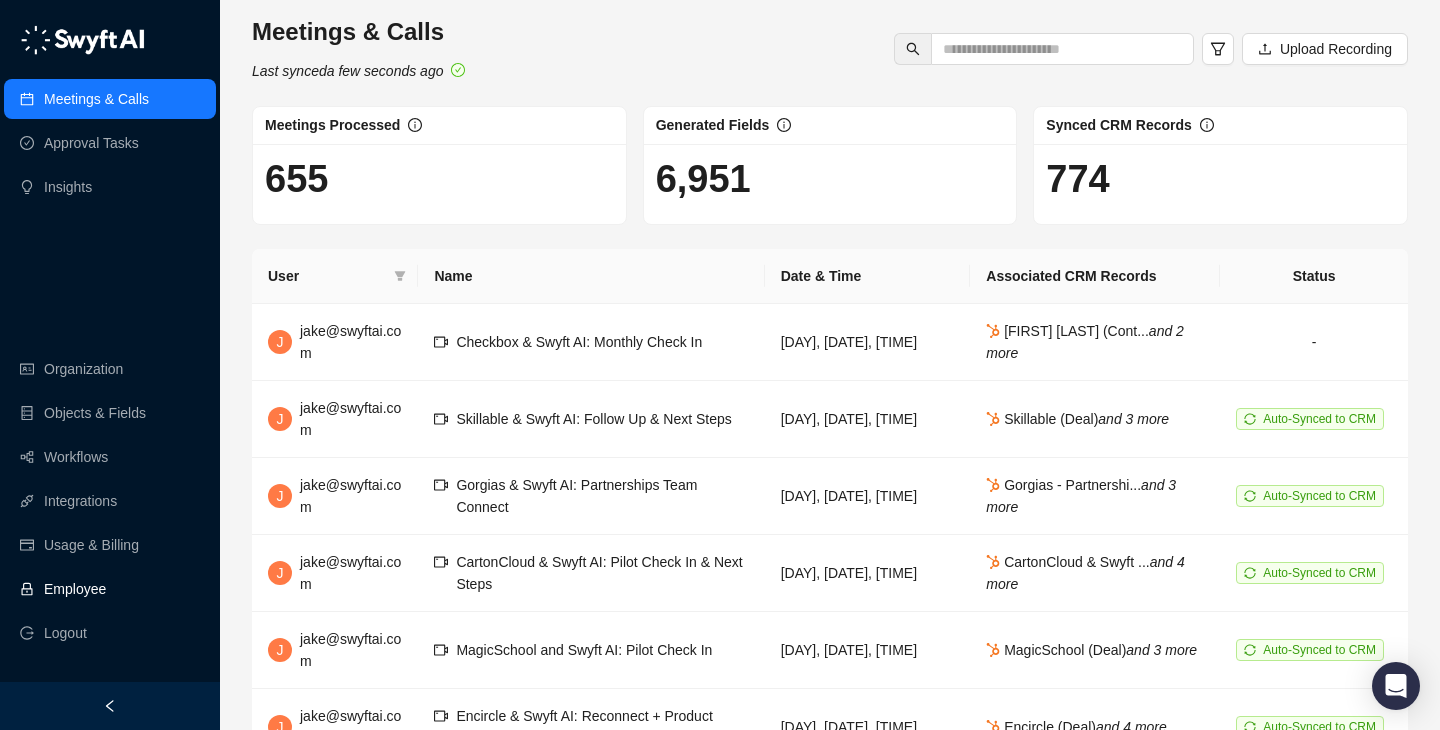 click on "Employee" at bounding box center (110, 589) 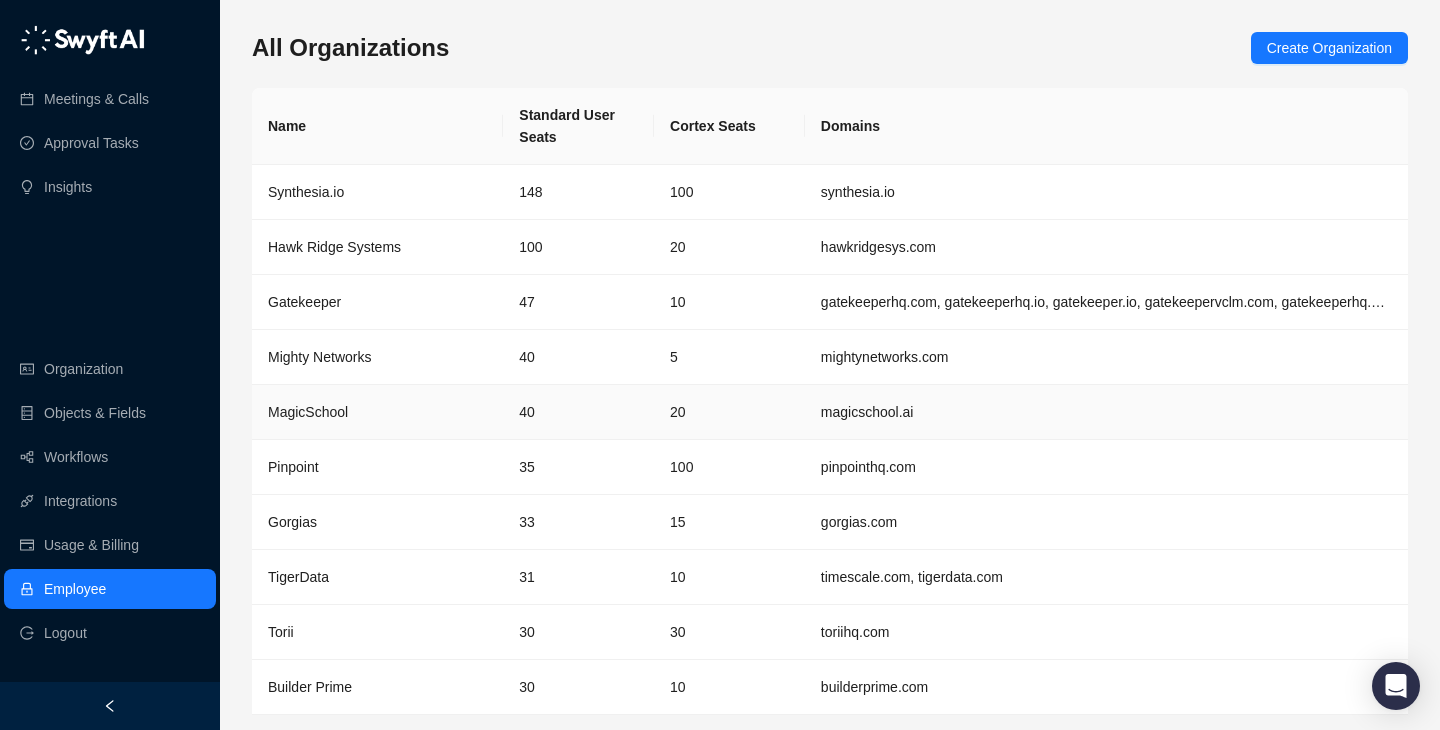 click on "20" at bounding box center (729, 412) 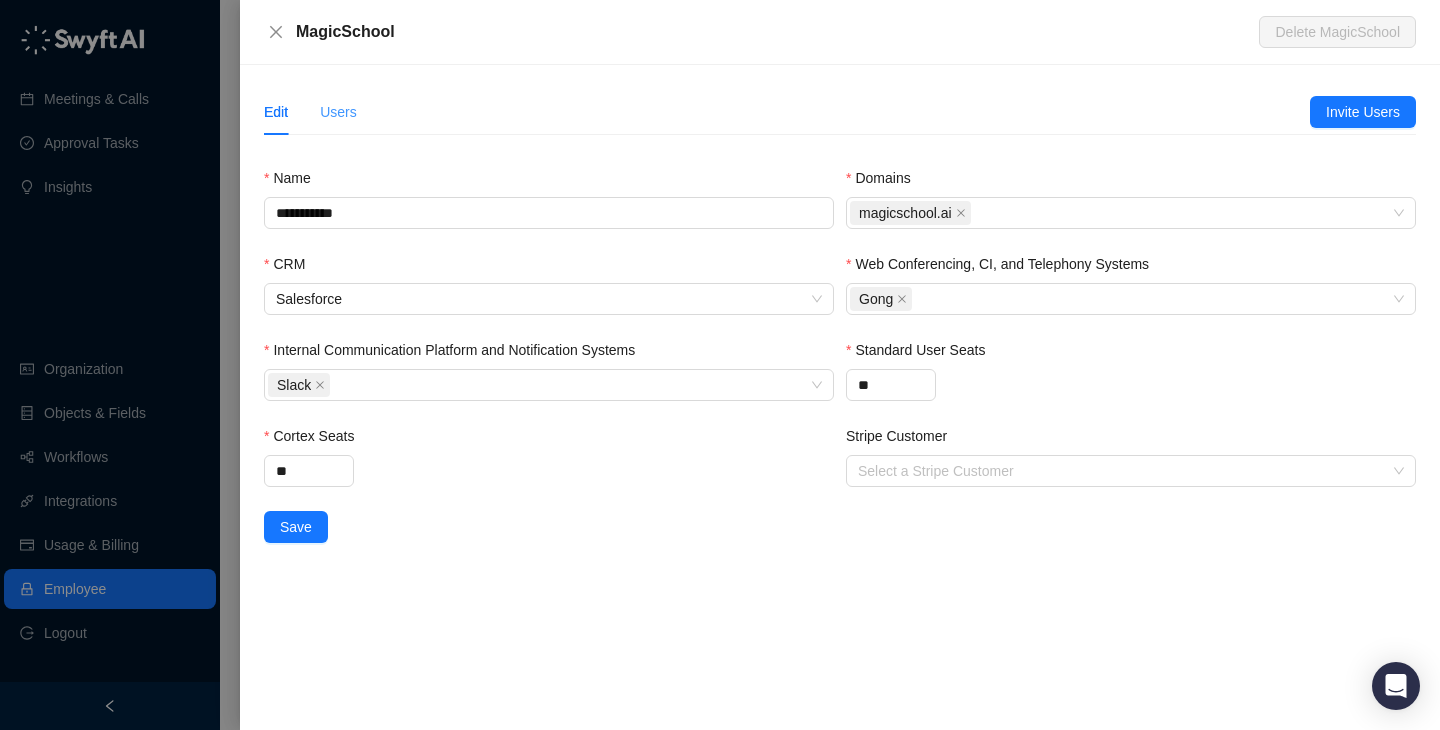 click on "Users" at bounding box center (338, 112) 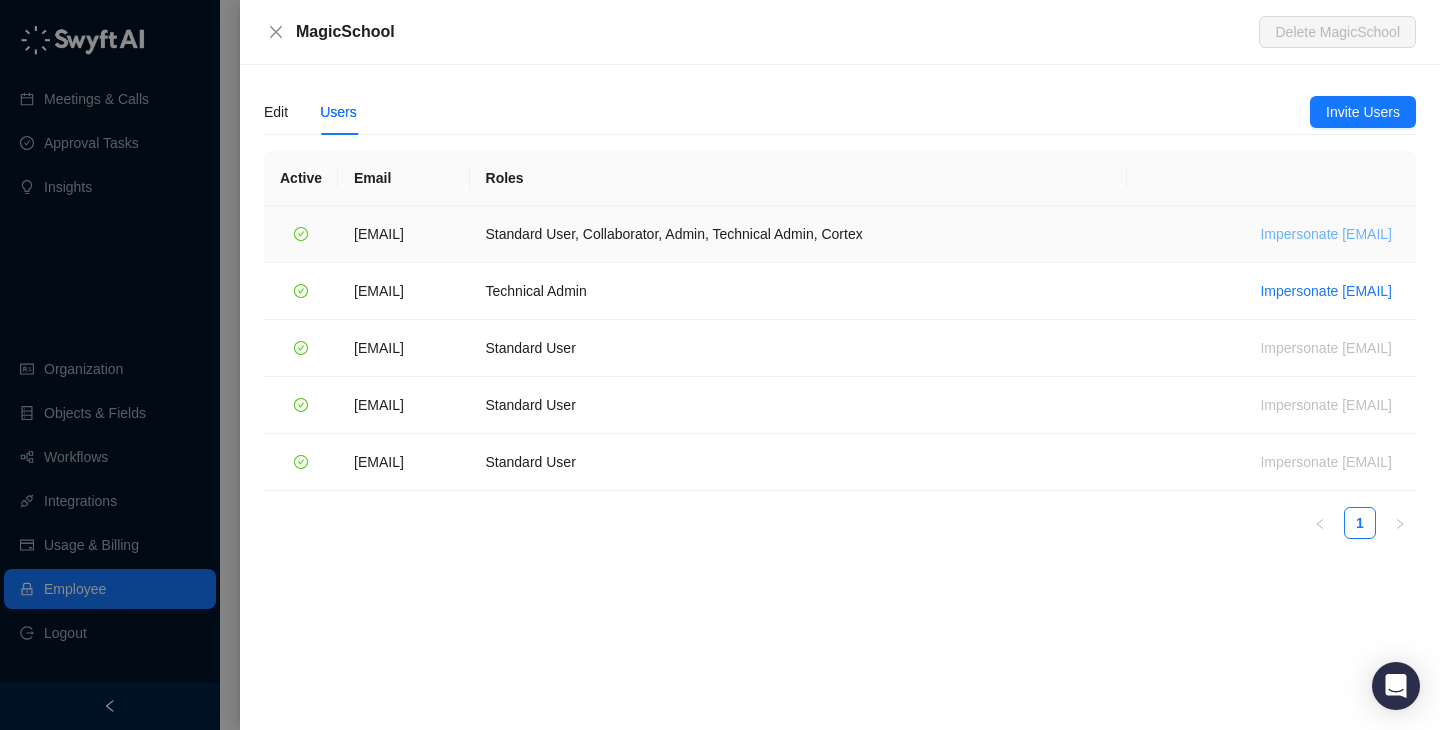click on "Impersonate ana@magicschool.ai" at bounding box center (1326, 234) 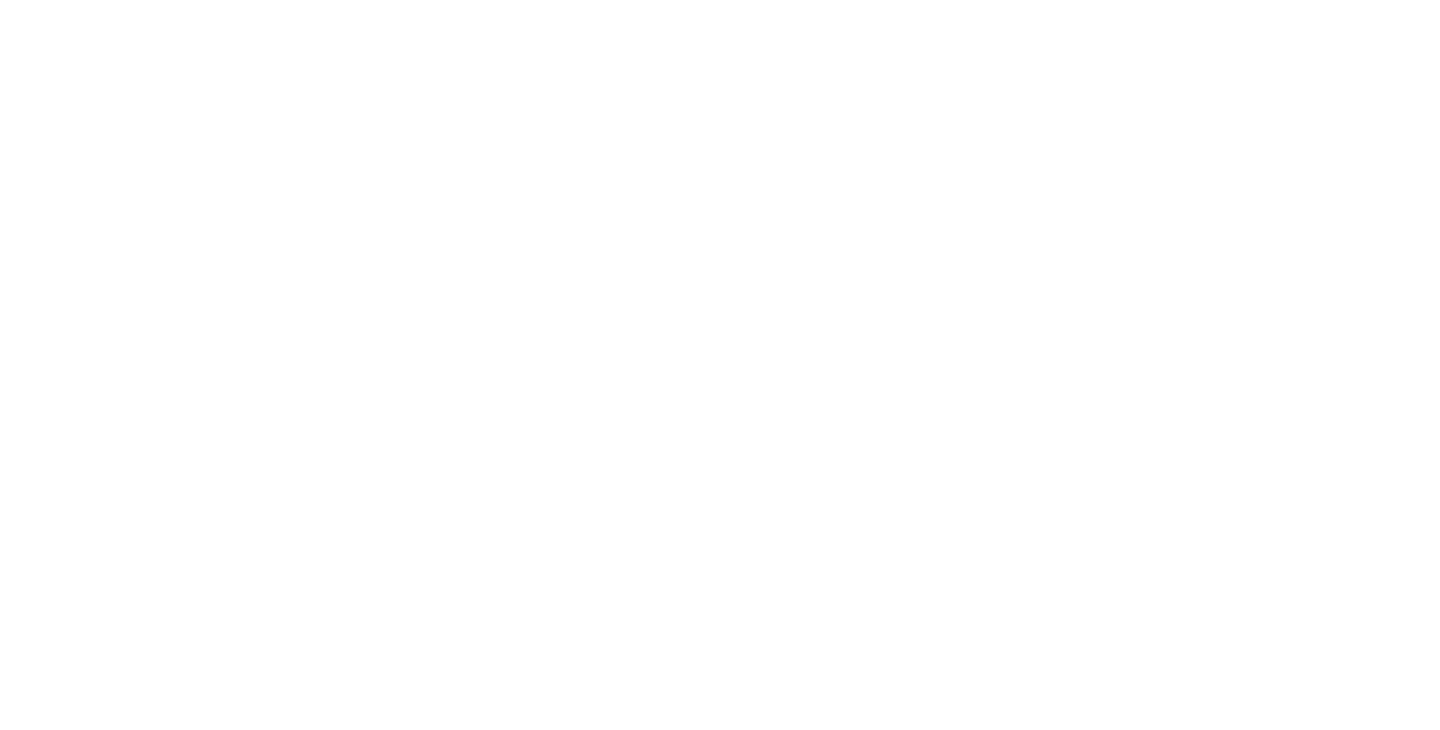 scroll, scrollTop: 0, scrollLeft: 0, axis: both 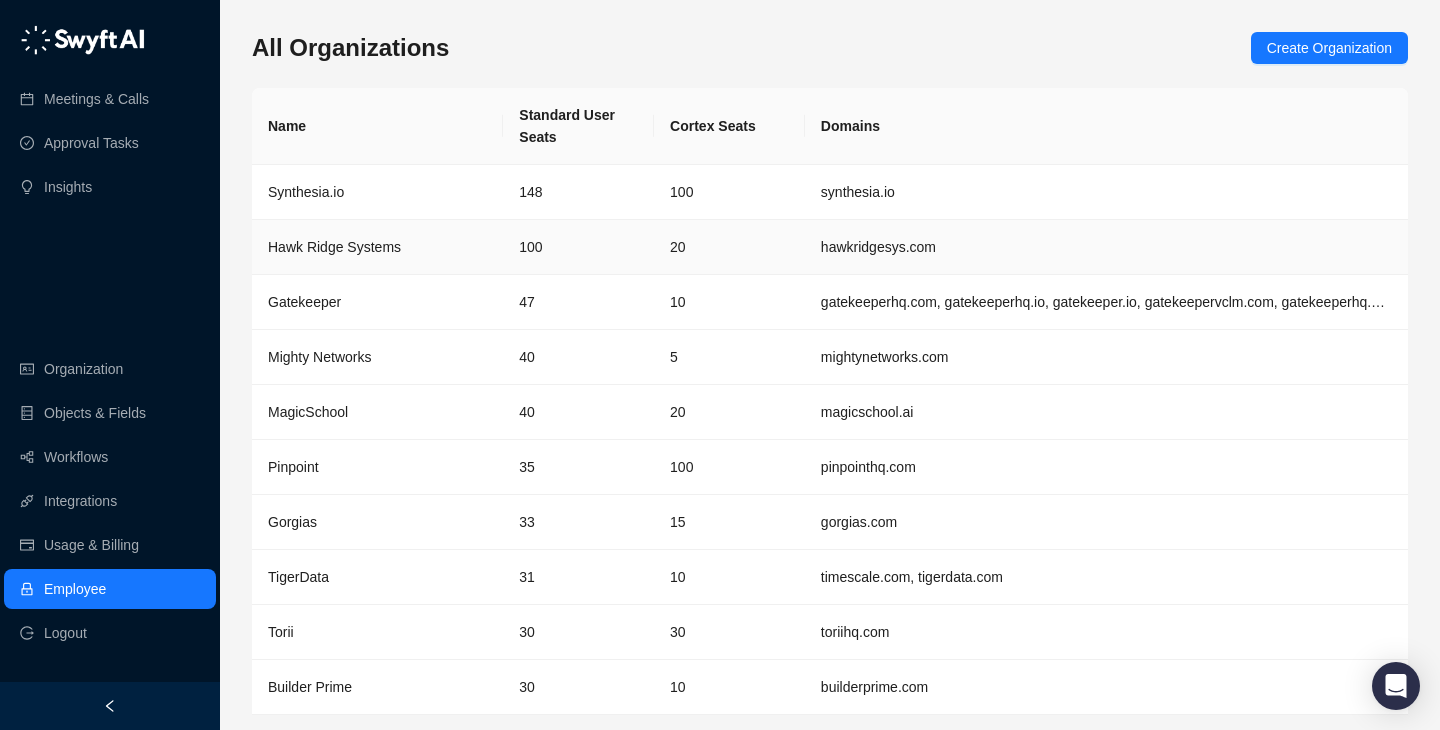 click on "Synthesia.io" at bounding box center [377, 192] 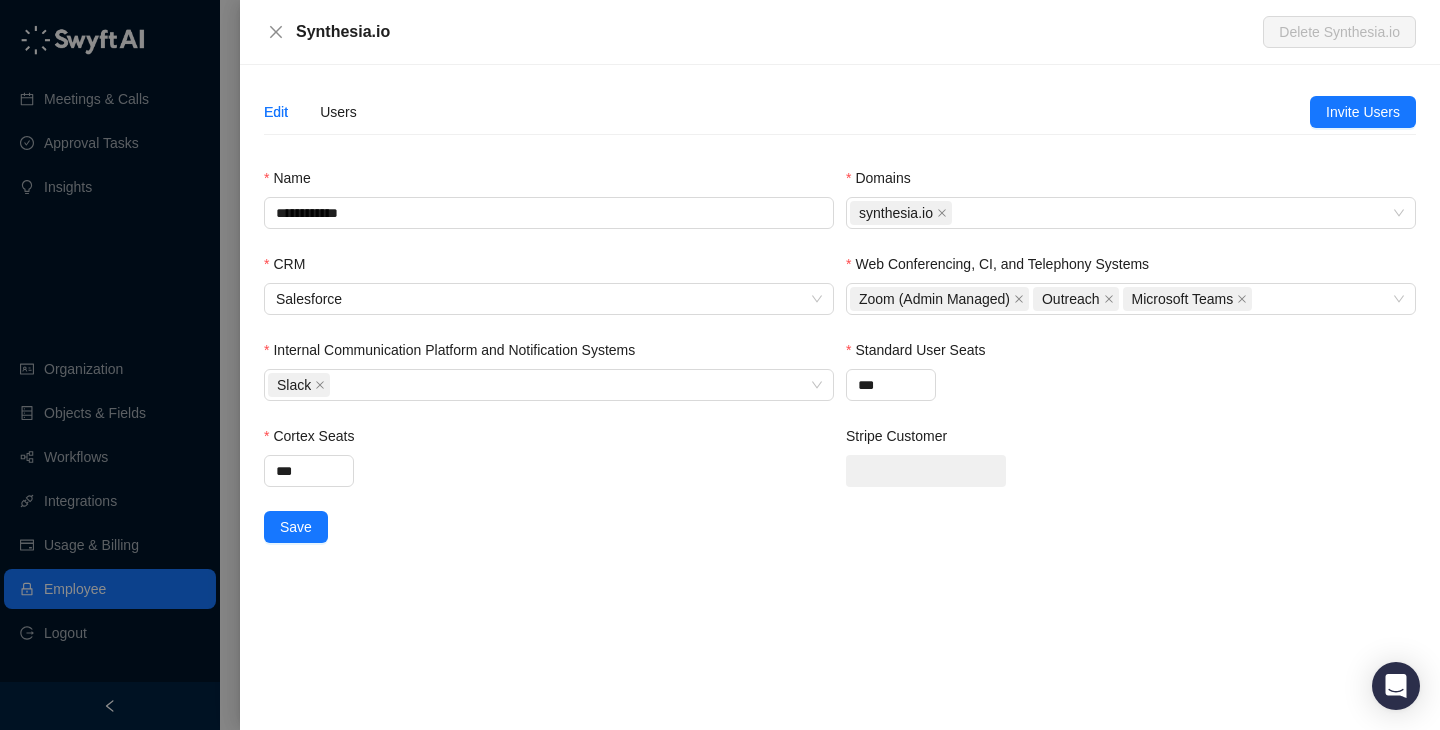 click on "Users" at bounding box center (338, 112) 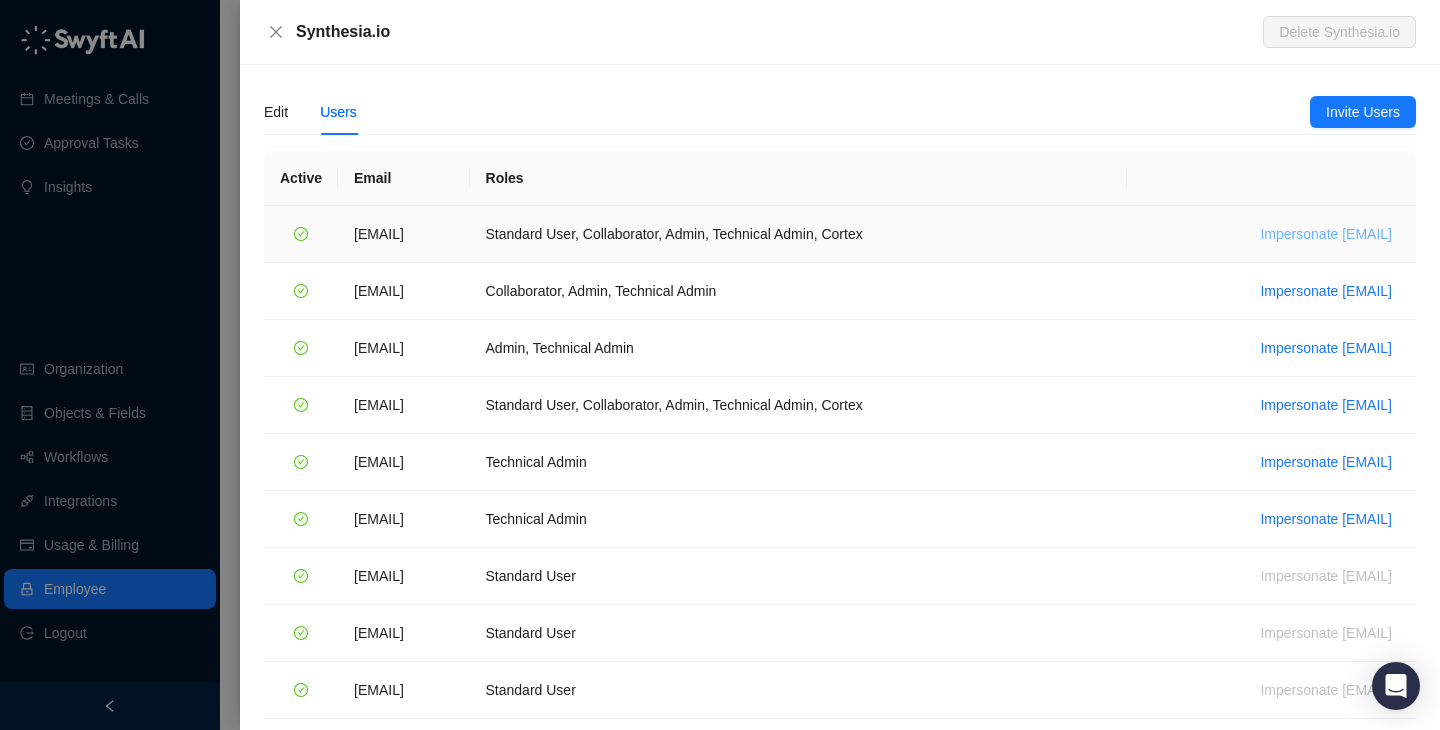 click on "Impersonate daniel.vanderwalt@synthesia.io" at bounding box center (1326, 234) 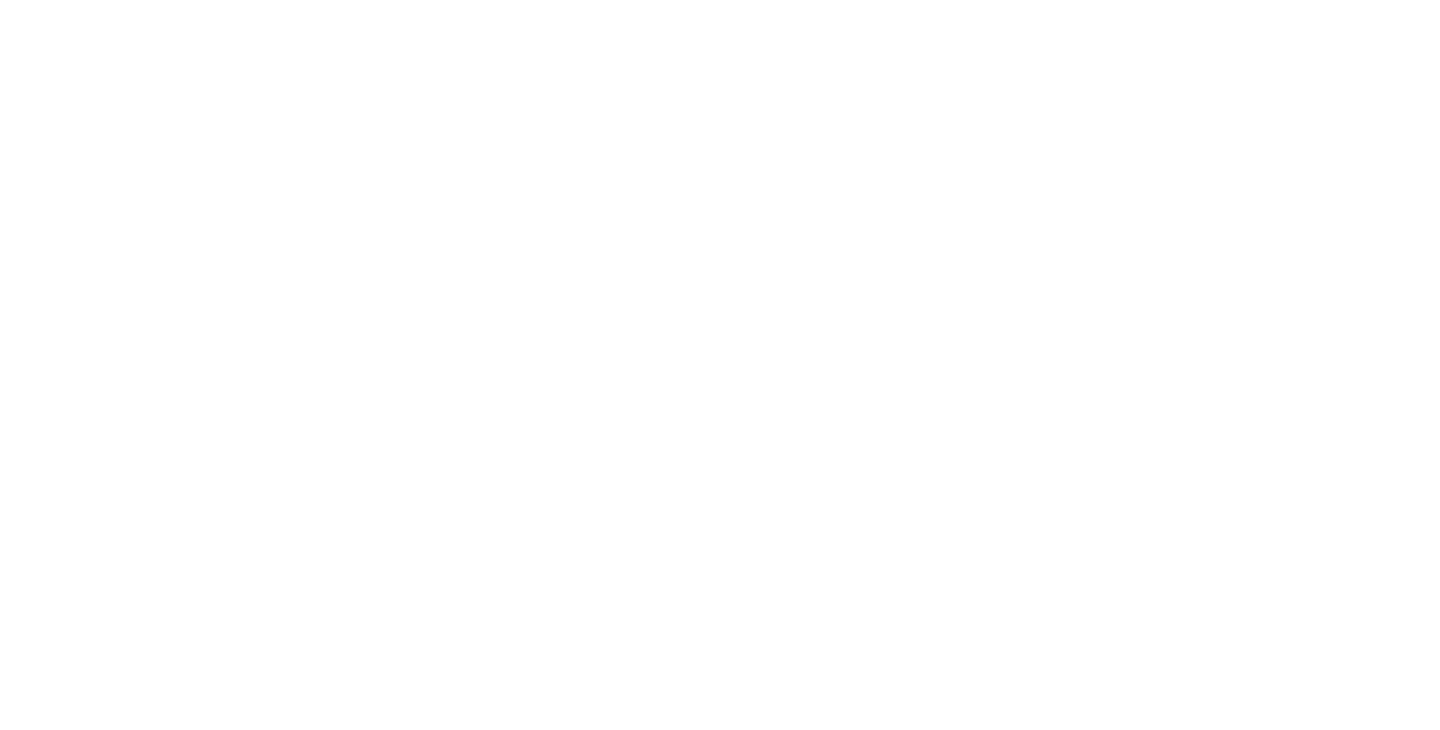 scroll, scrollTop: 0, scrollLeft: 0, axis: both 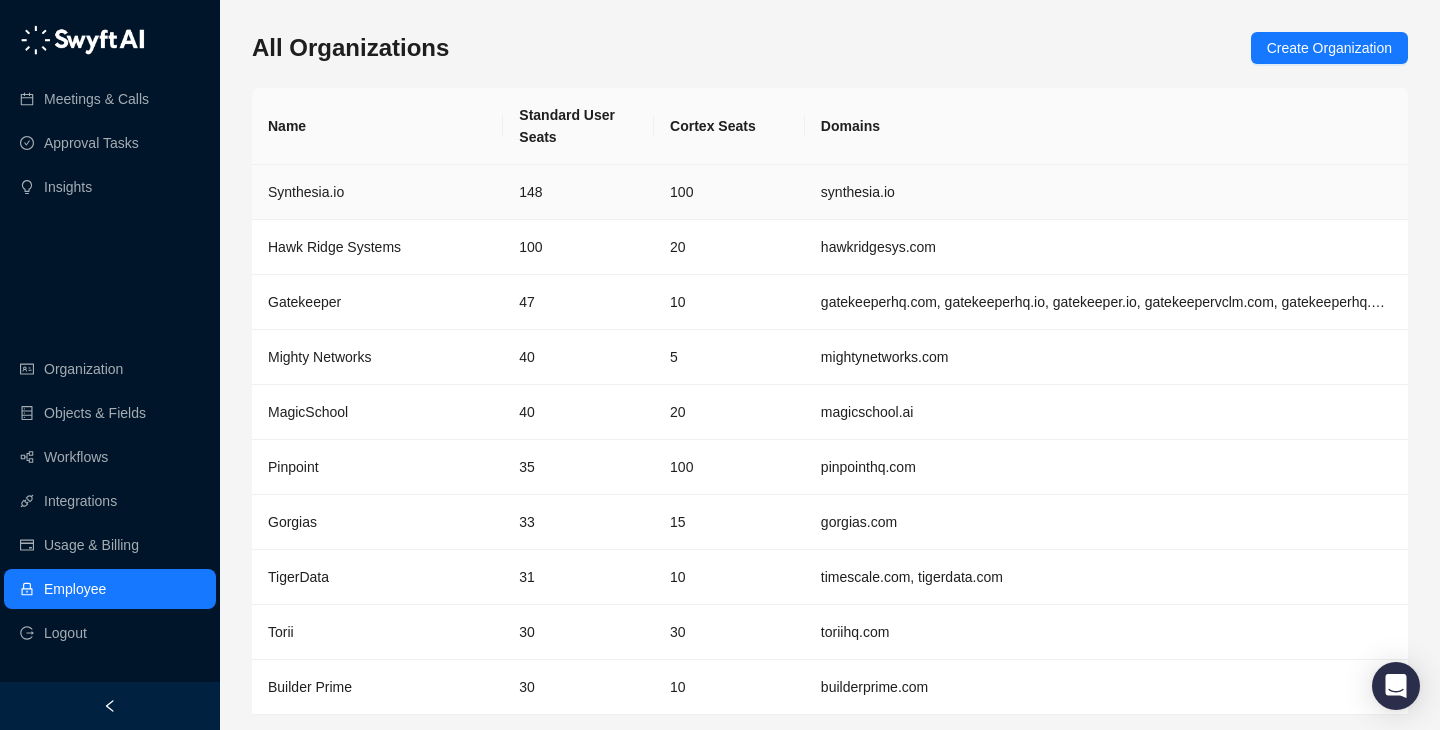 click on "148" at bounding box center [578, 192] 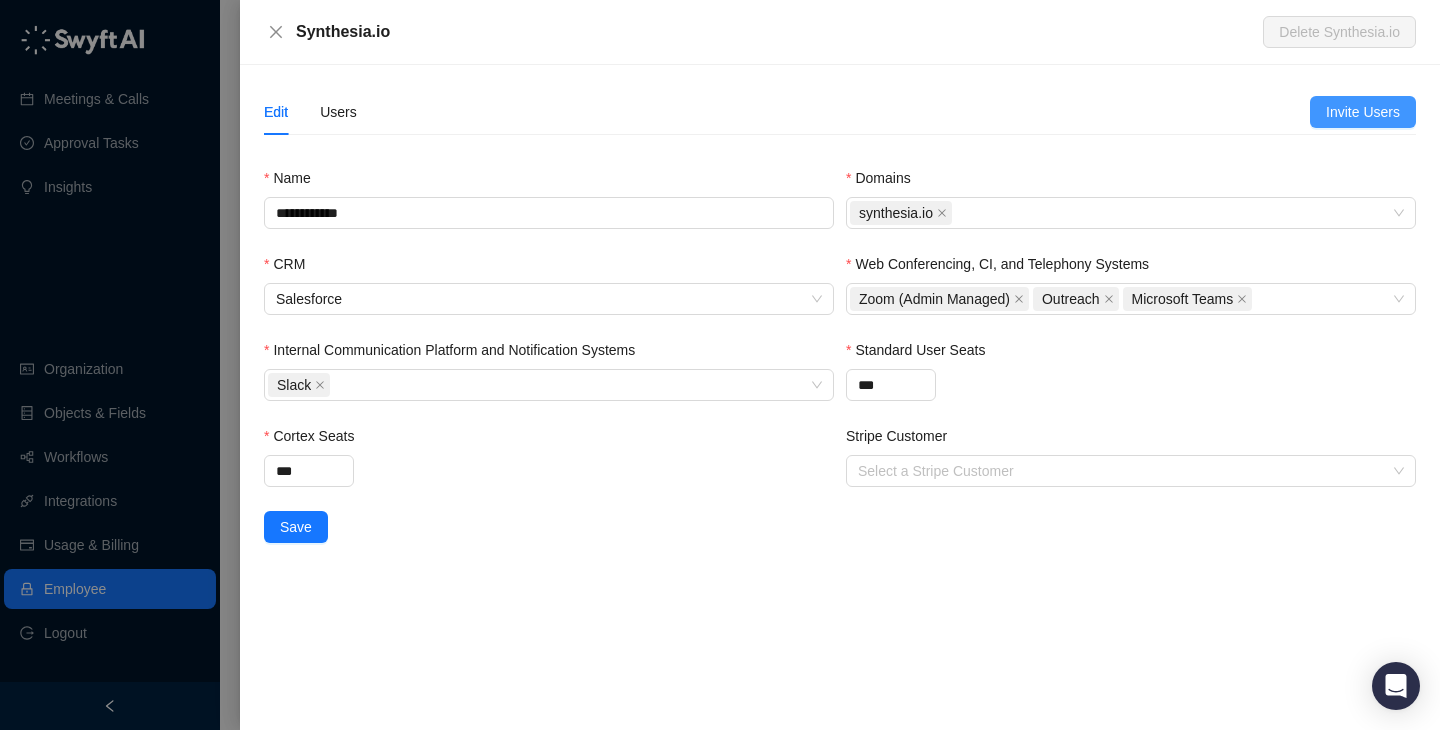click on "Invite Users" at bounding box center (1363, 112) 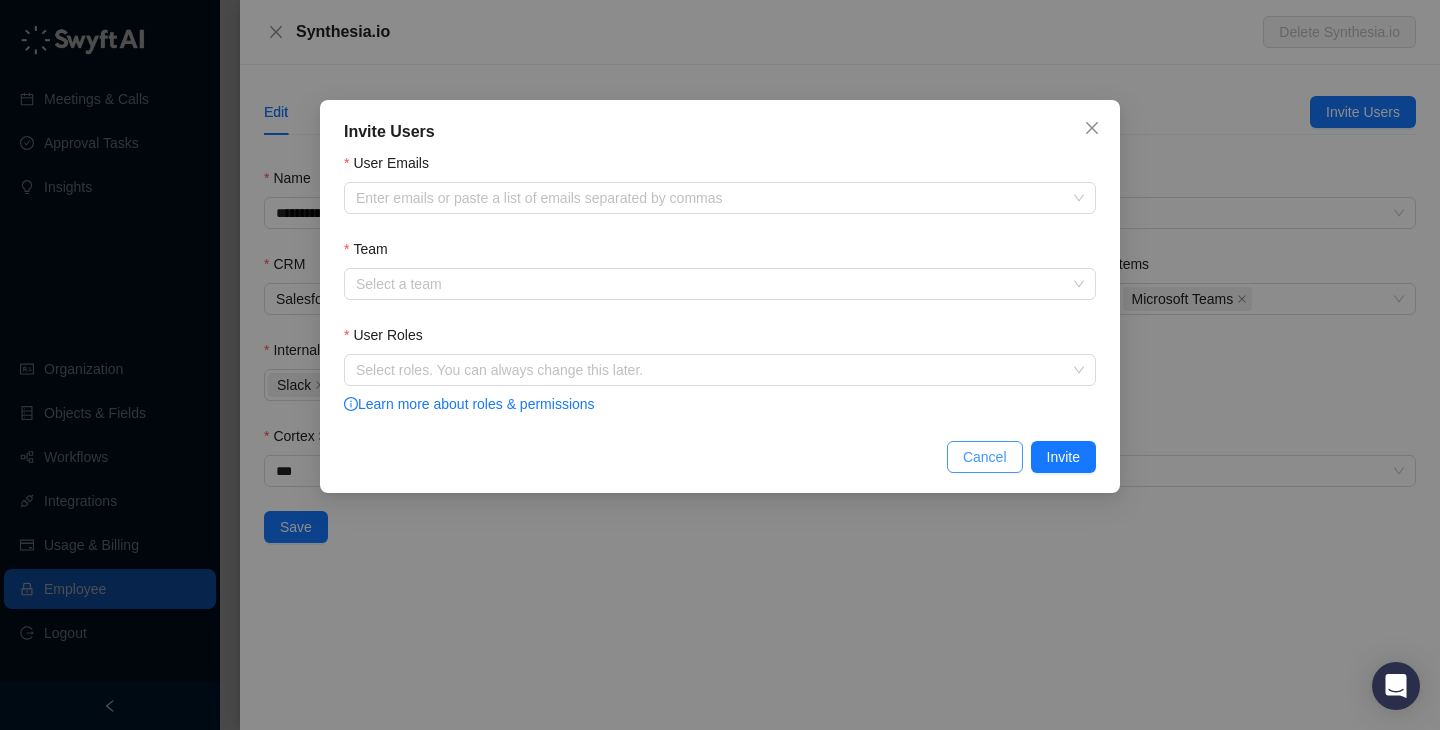click on "Cancel" at bounding box center [985, 457] 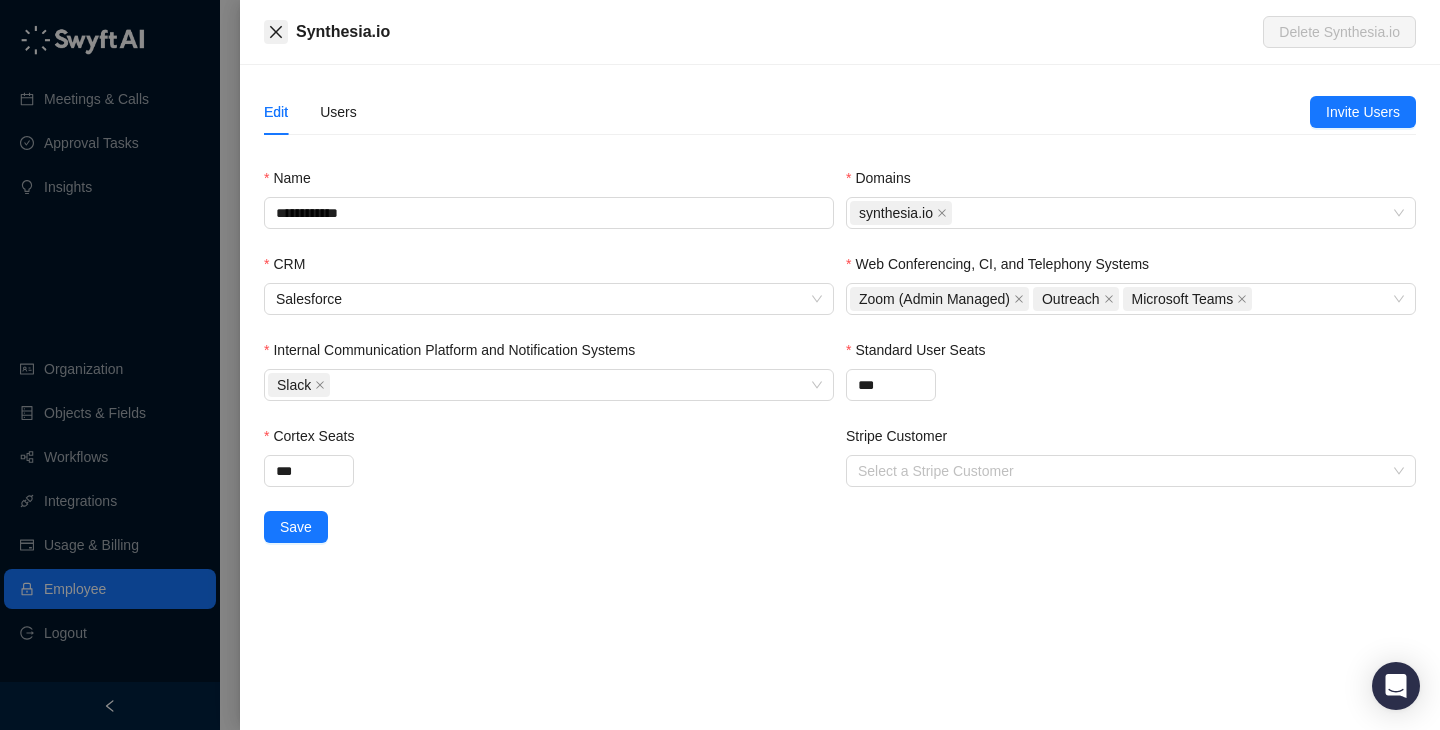 click at bounding box center [276, 32] 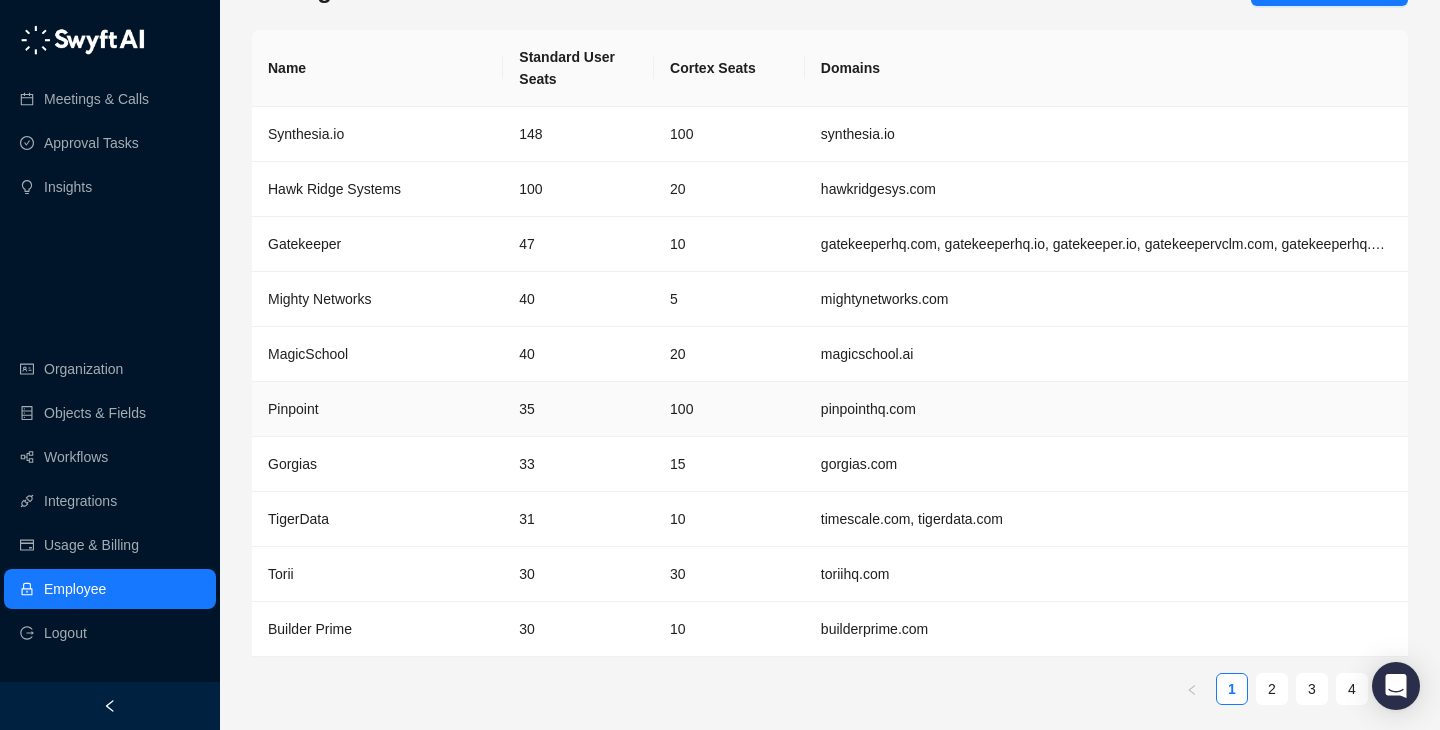 scroll, scrollTop: 65, scrollLeft: 0, axis: vertical 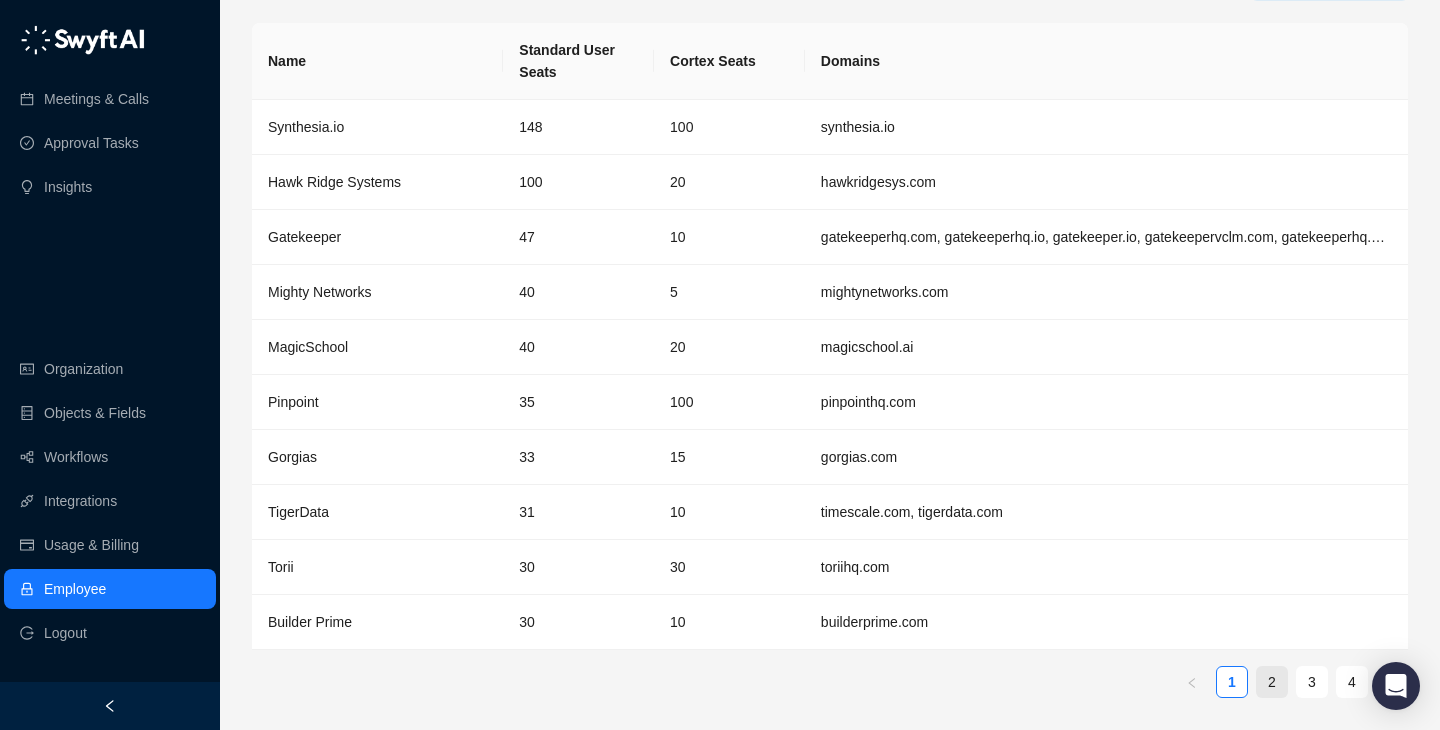 click on "2" at bounding box center (1272, 682) 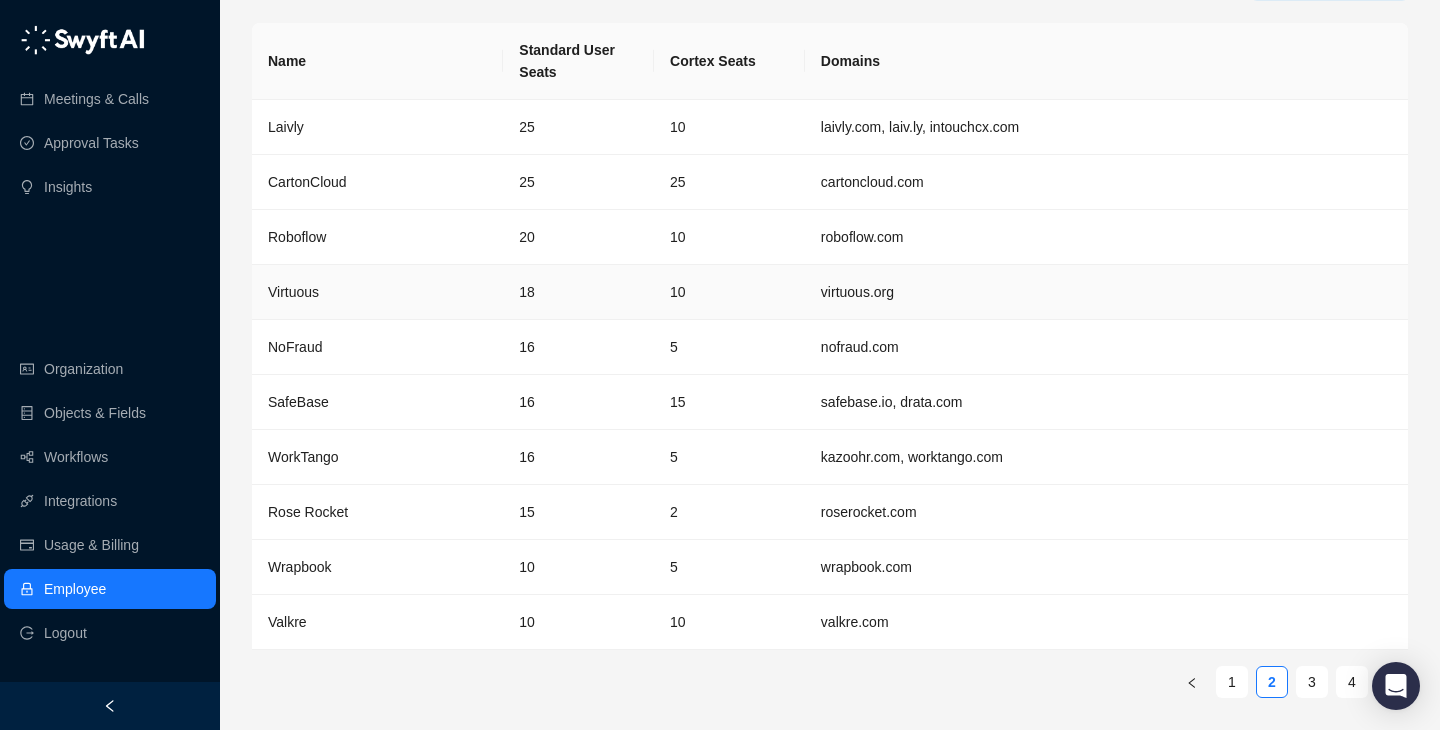 click on "18" at bounding box center [578, 292] 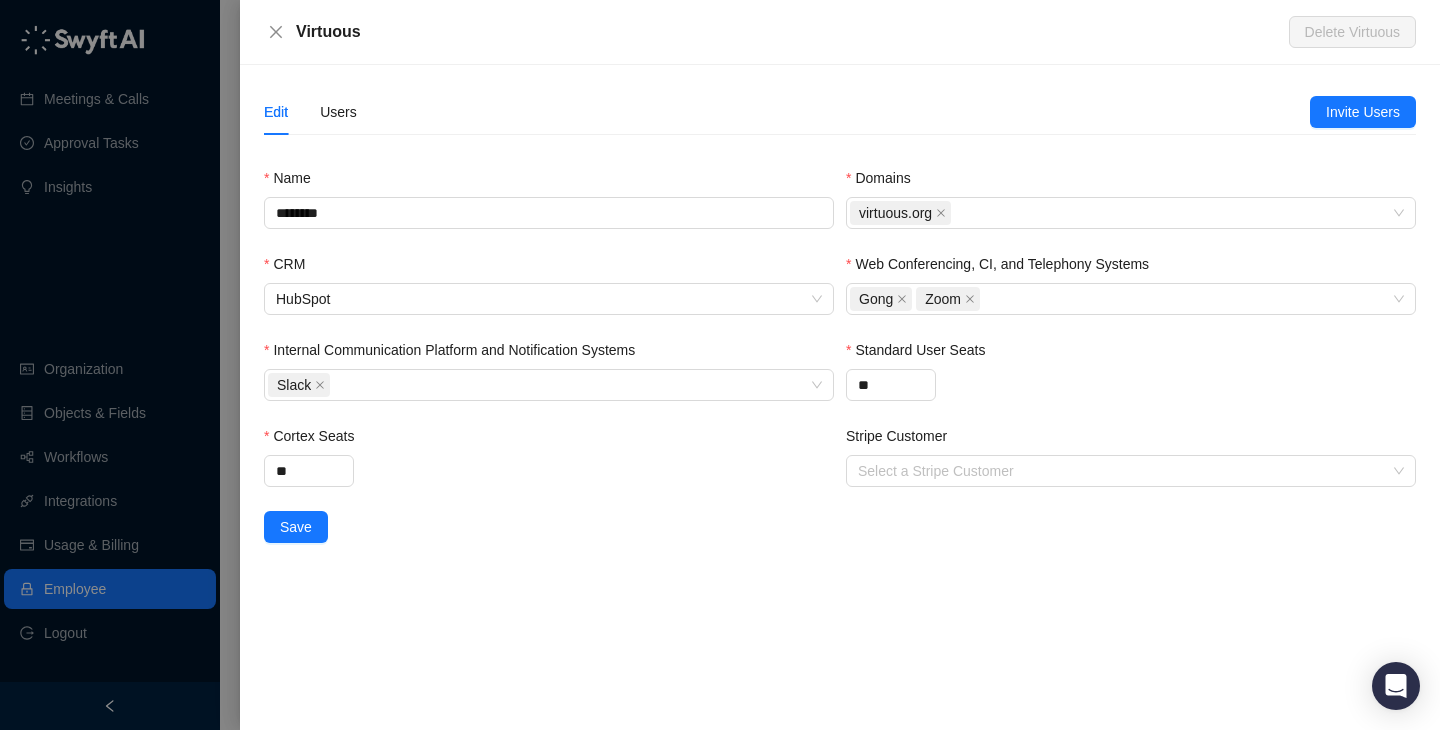click on "Edit Users Invite Users Name ******** Domains virtuous.org   CRM HubSpot Web Conferencing, CI, and Telephony Systems Gong Zoom   Internal Communication Platform and Notification Systems Slack   Standard User Seats ** Cortex Seats ** Stripe Customer Select a Stripe Customer Save" at bounding box center [840, 397] 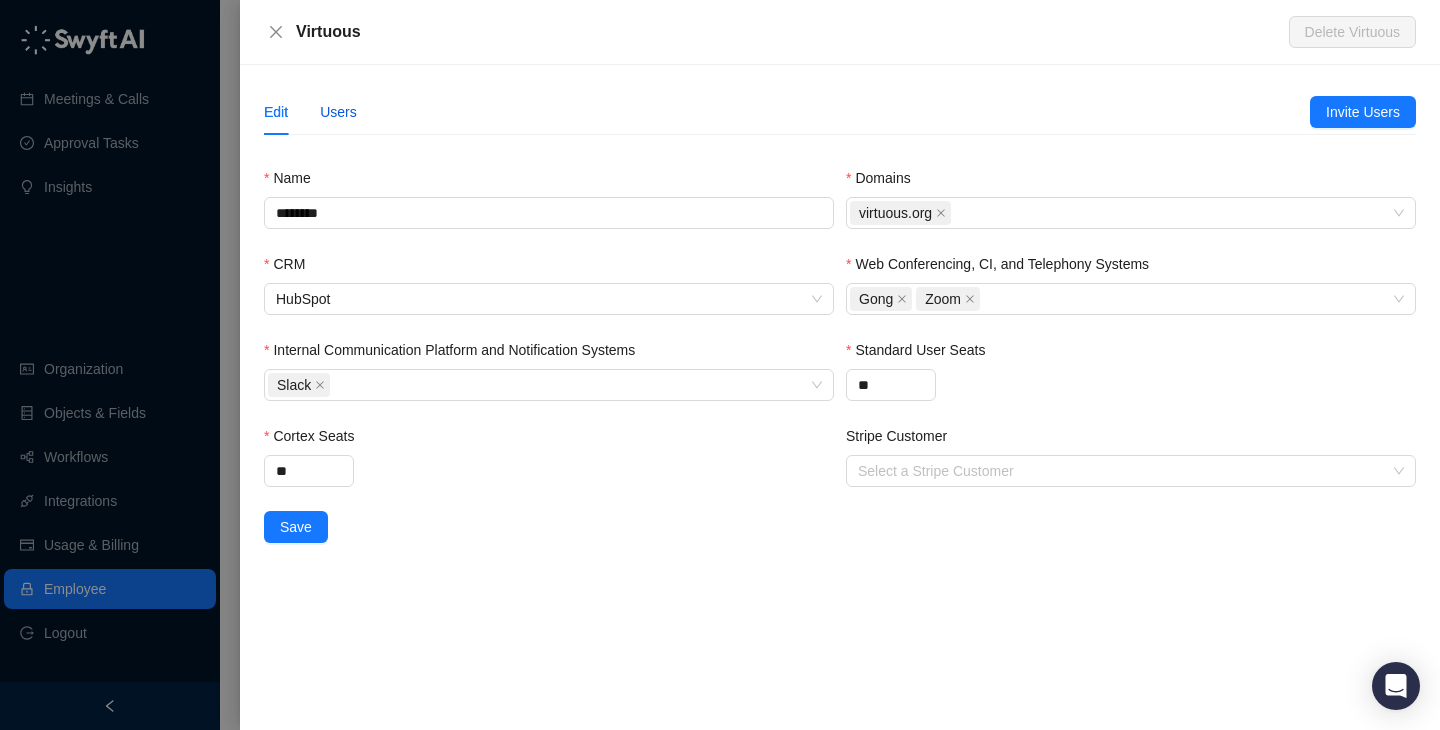 click on "Users" at bounding box center (338, 112) 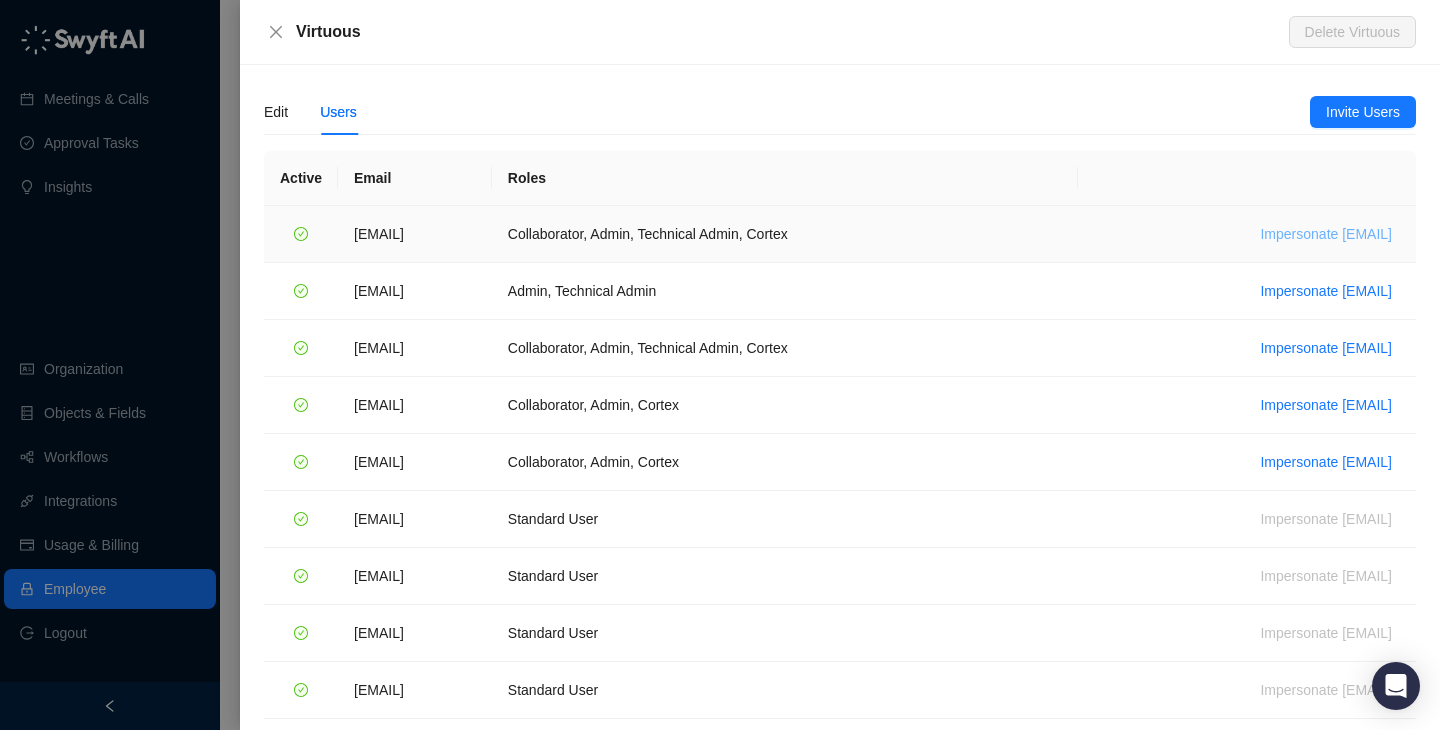 click on "Impersonate emily.beck@virtuous.org" at bounding box center [1326, 234] 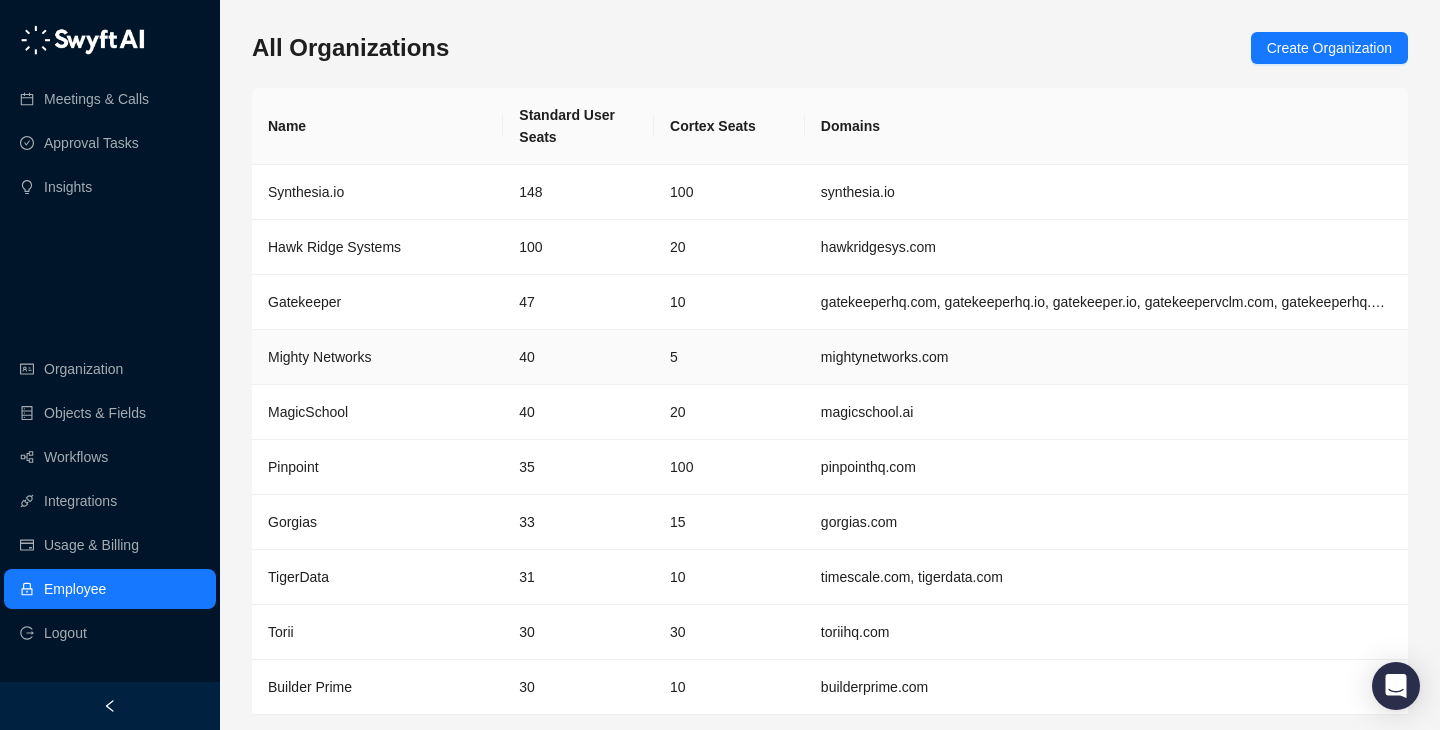 scroll, scrollTop: 65, scrollLeft: 0, axis: vertical 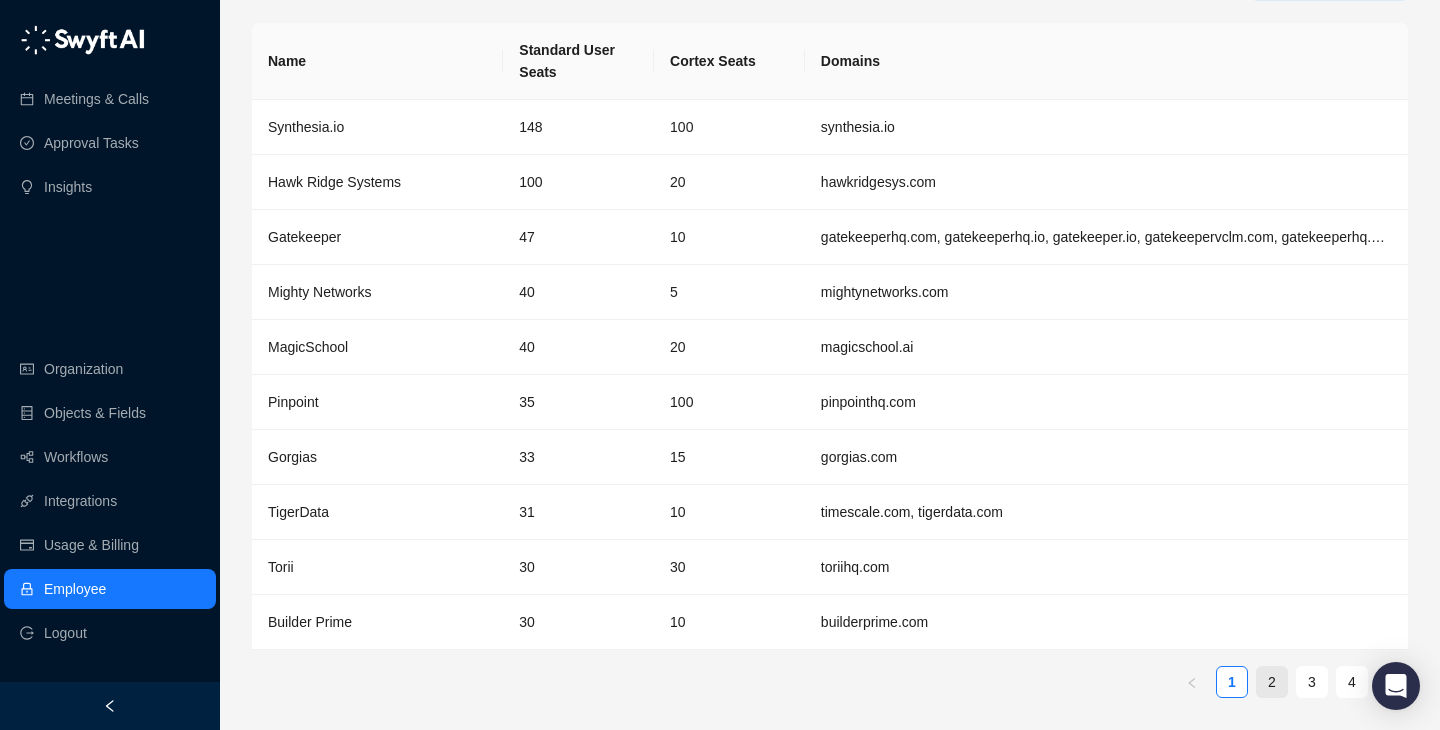 click on "2" at bounding box center (1272, 682) 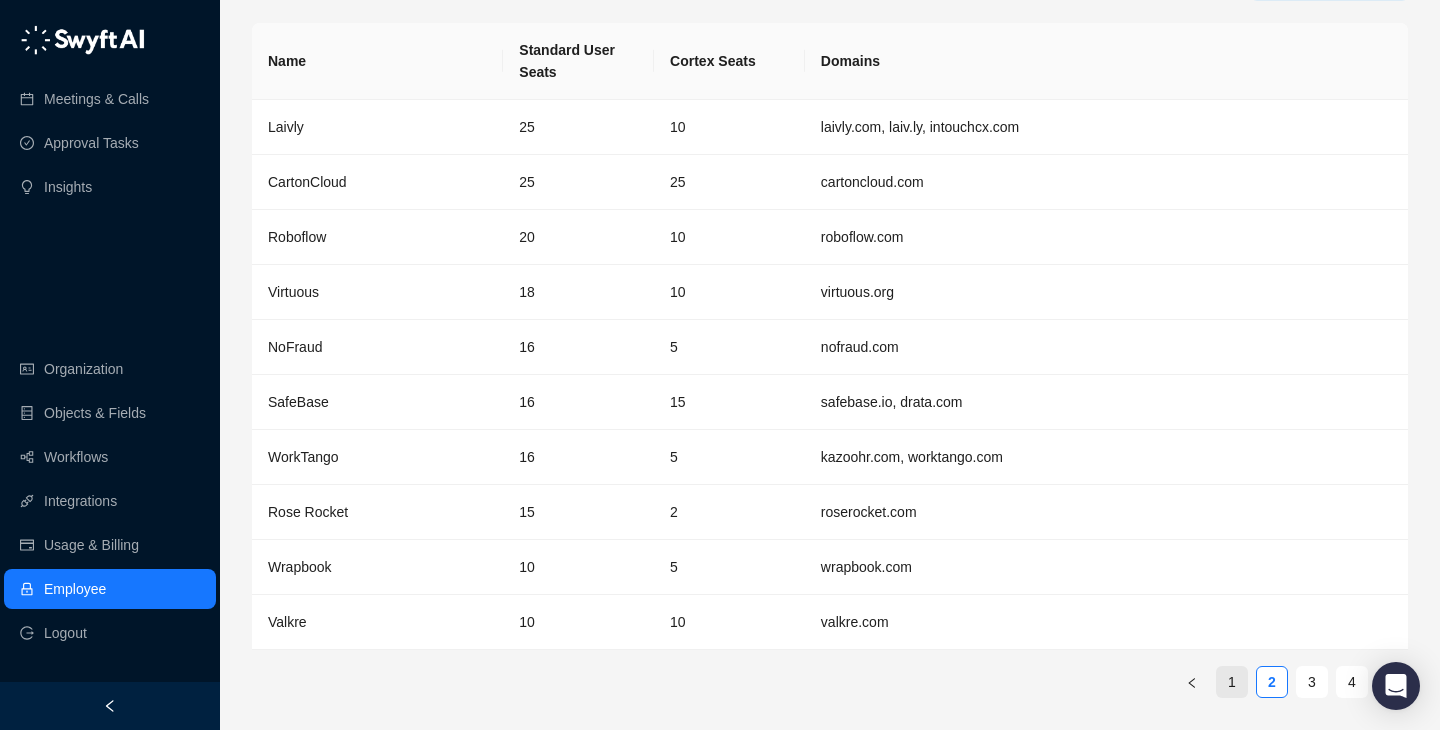 click on "1" at bounding box center [1232, 682] 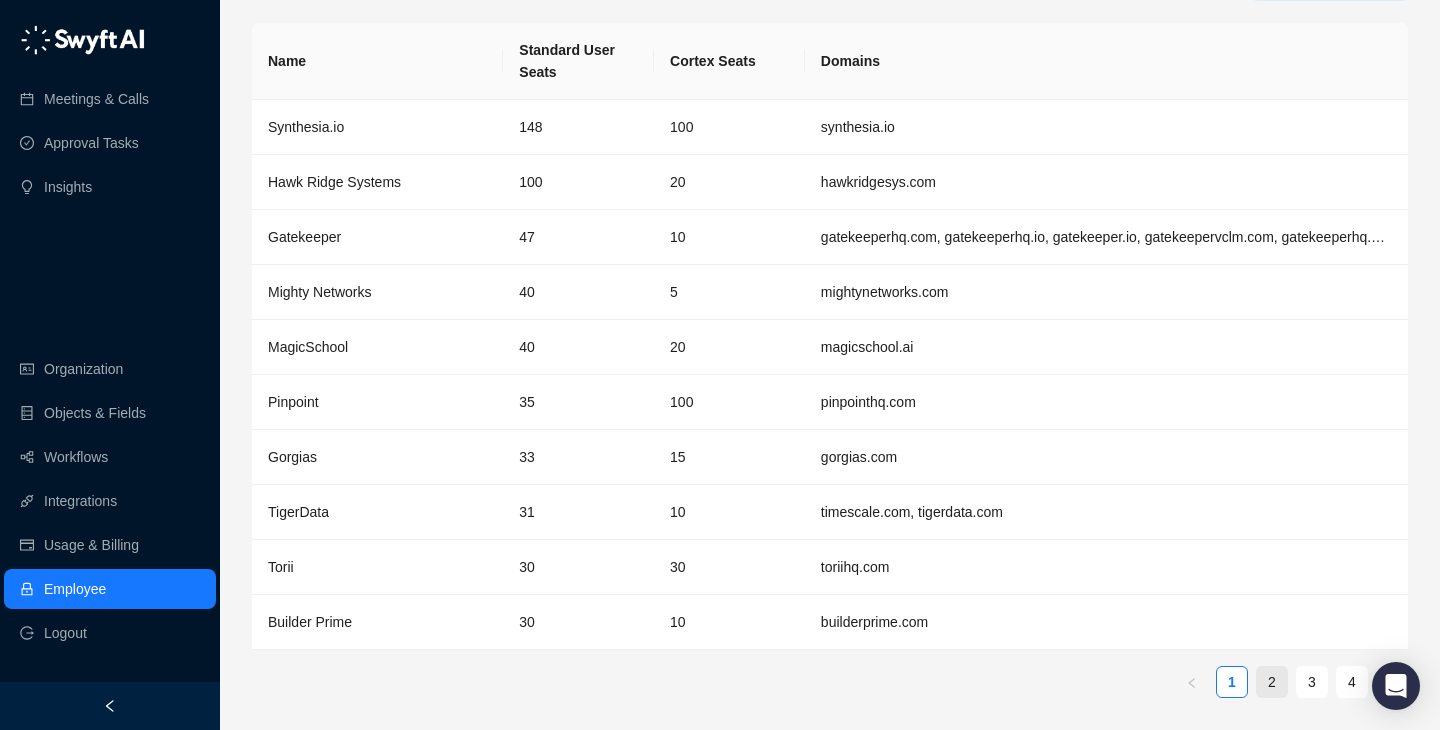 click on "2" at bounding box center [1272, 682] 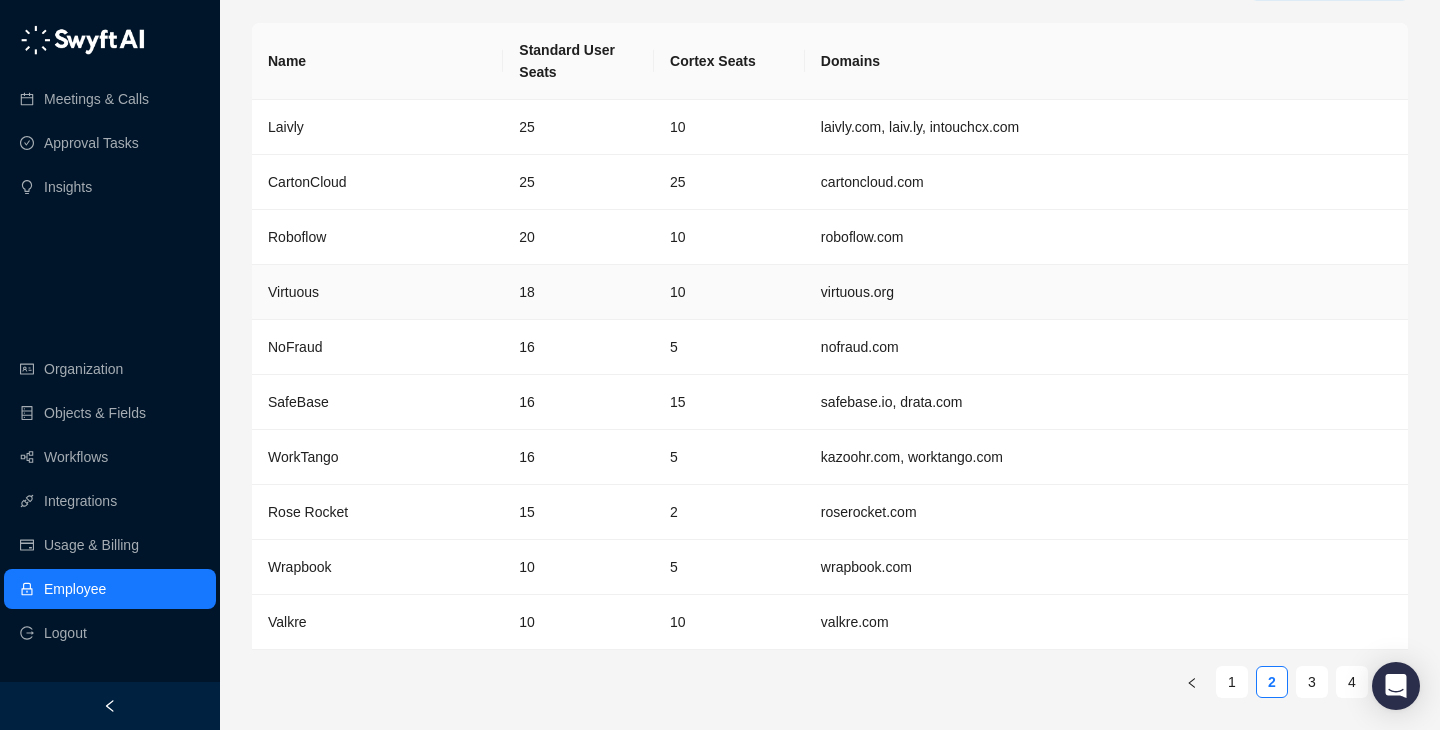 click on "Virtuous" at bounding box center (377, 292) 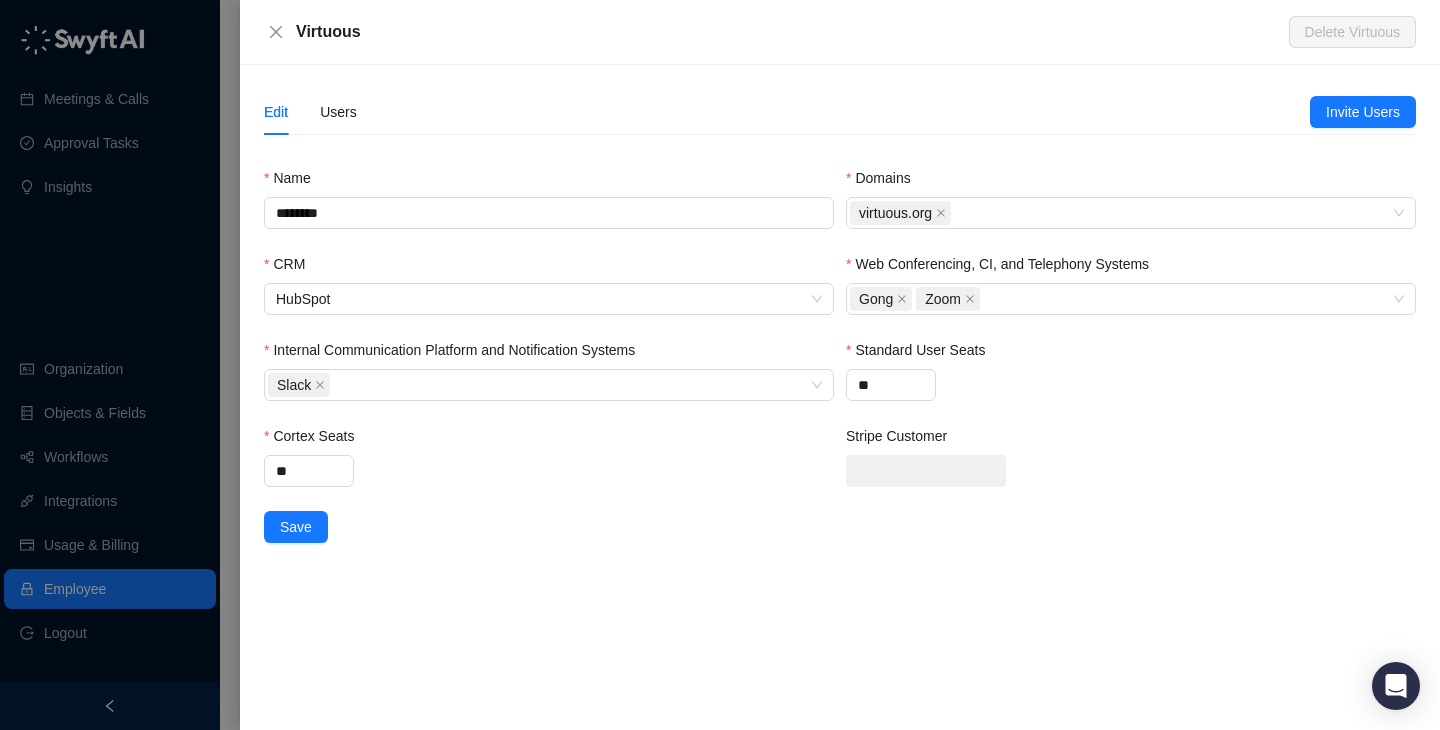 drag, startPoint x: 374, startPoint y: 96, endPoint x: 358, endPoint y: 114, distance: 24.083189 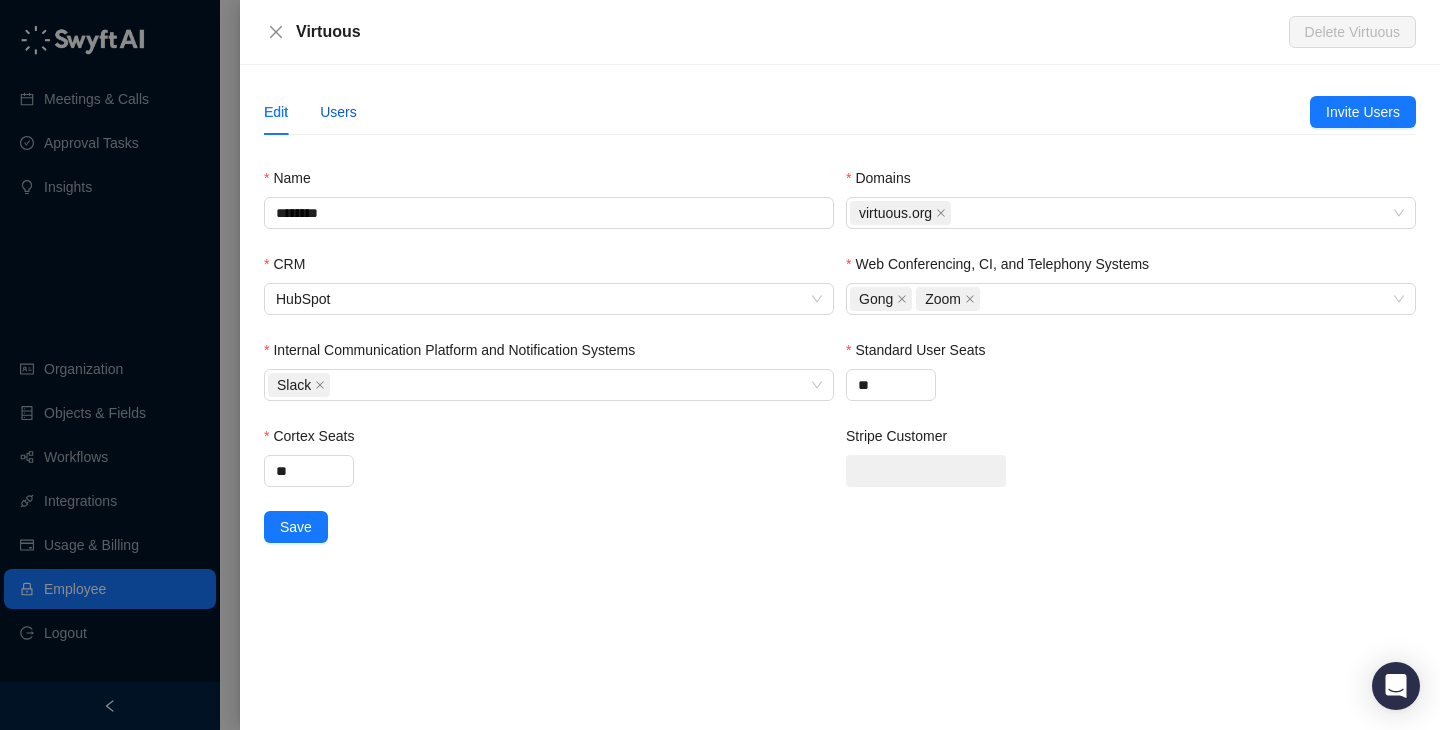 click on "Users" at bounding box center [338, 112] 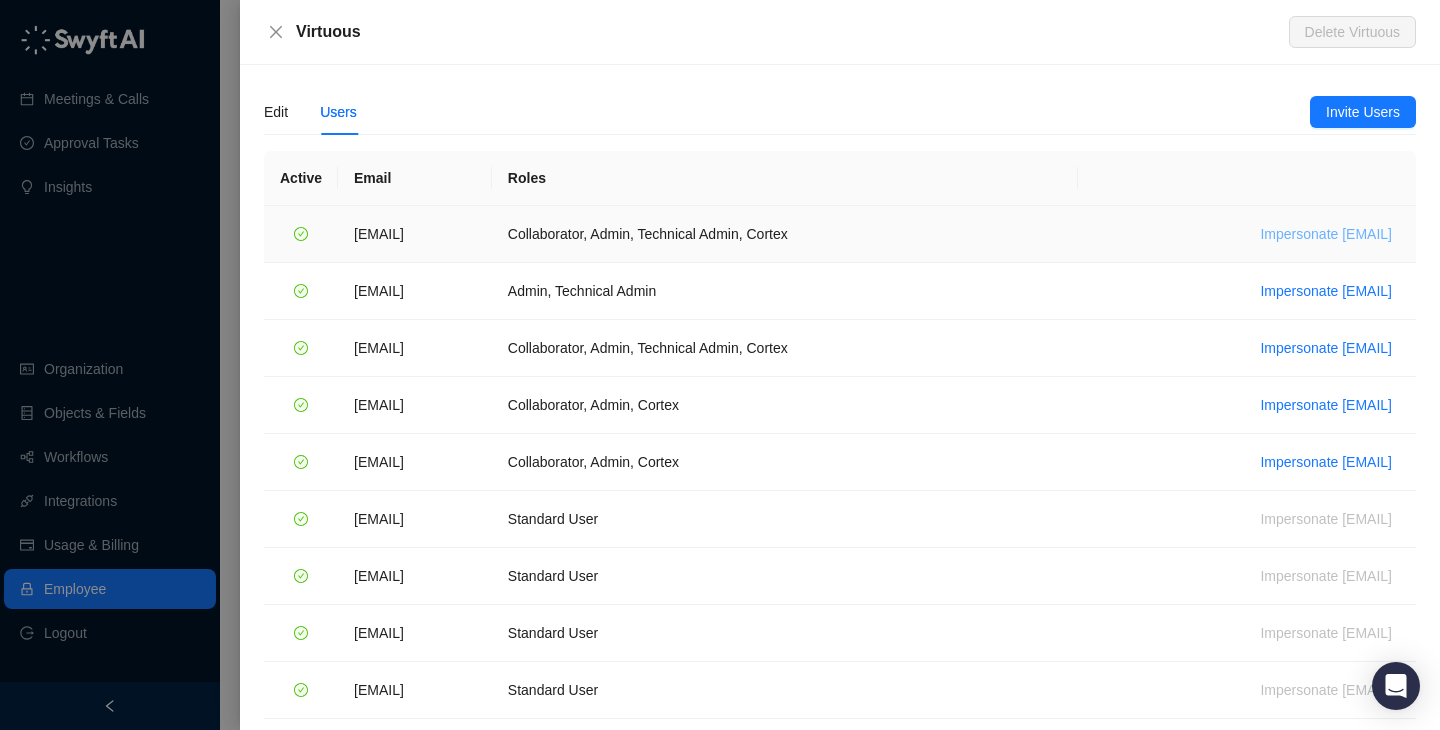 click on "Impersonate emily.beck@virtuous.org" at bounding box center (1326, 234) 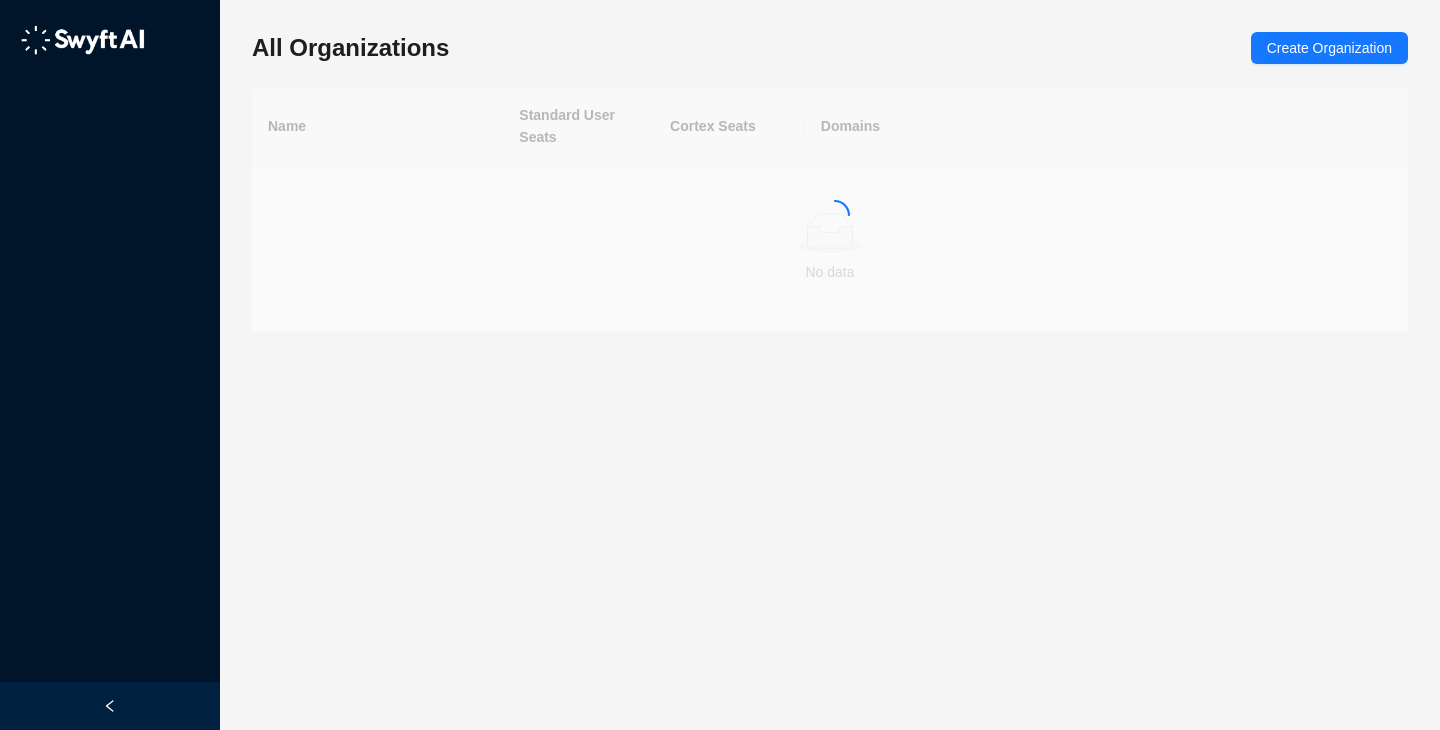 scroll, scrollTop: 0, scrollLeft: 0, axis: both 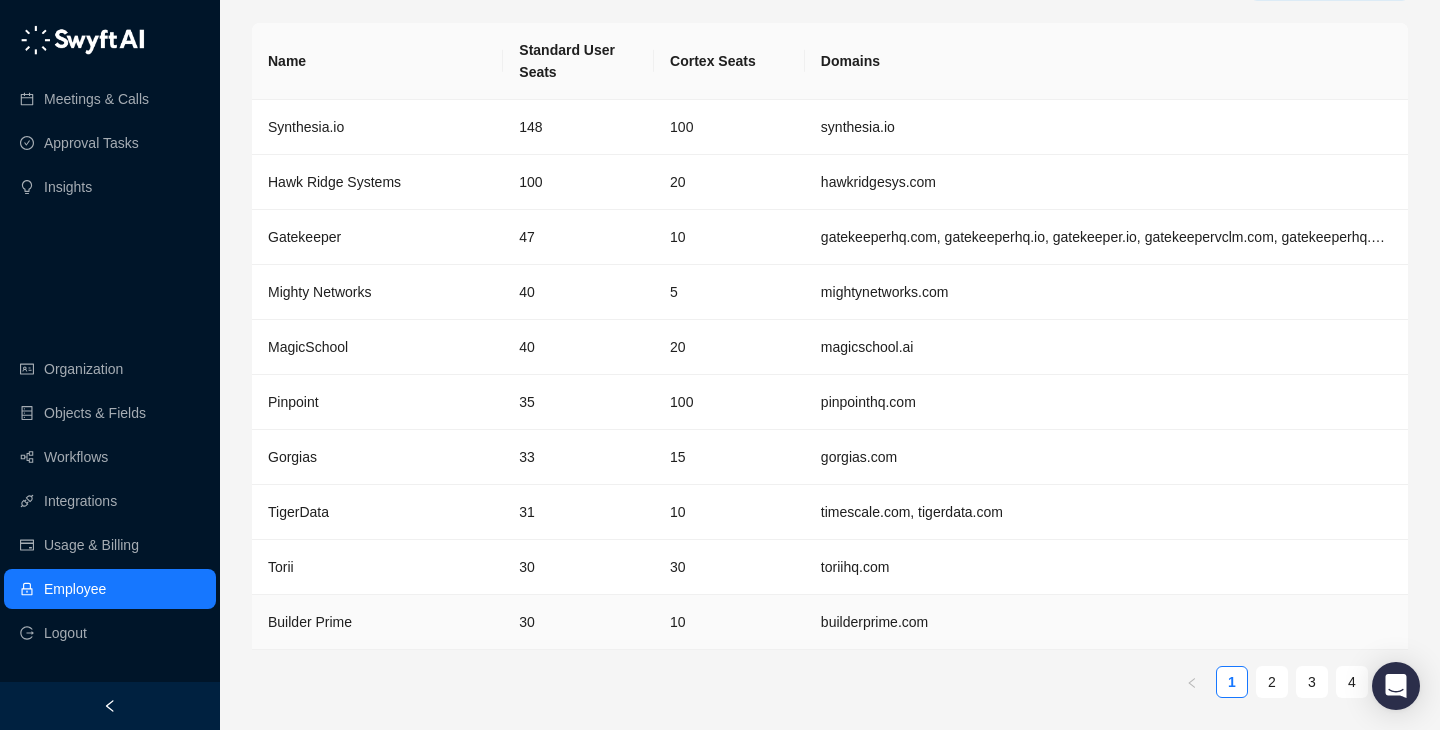 click on "builderprime.com" at bounding box center [1106, 622] 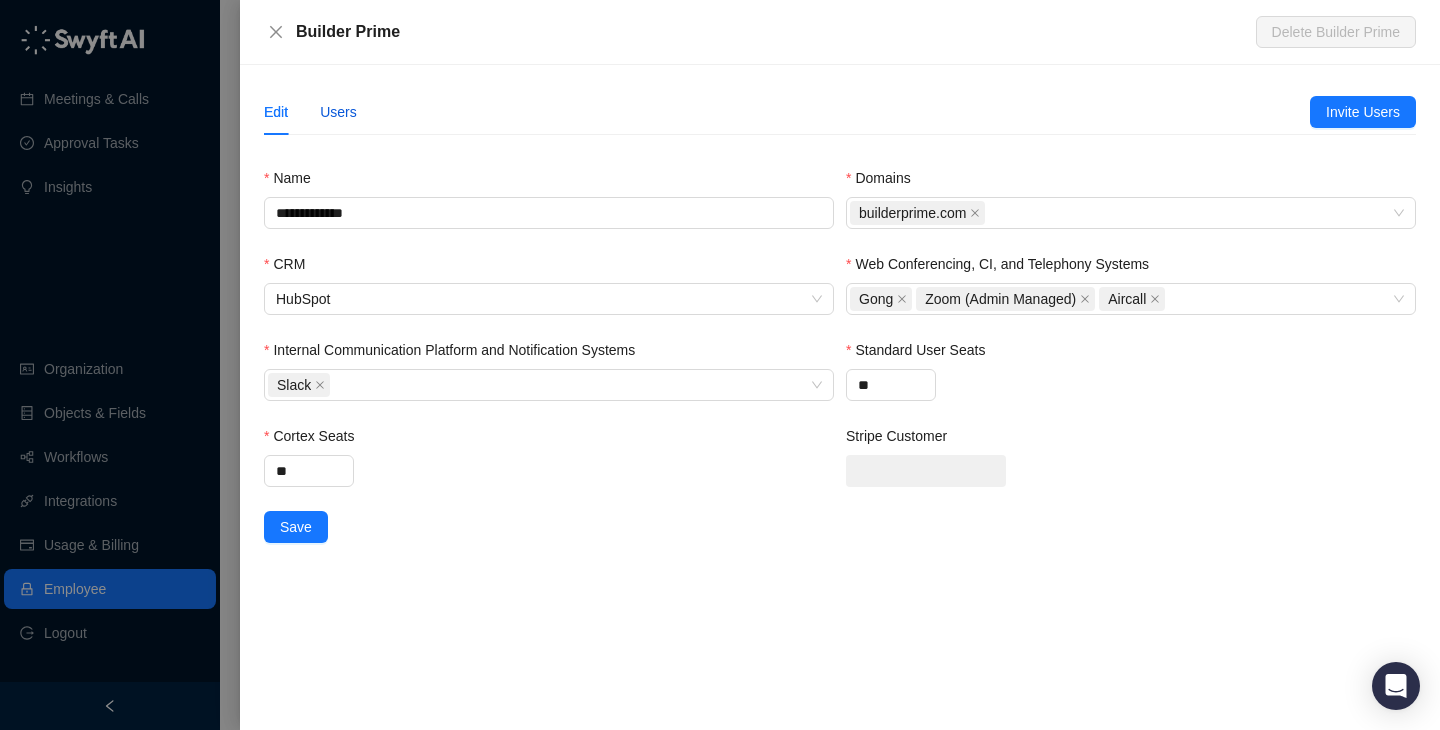 click on "Users" at bounding box center [338, 112] 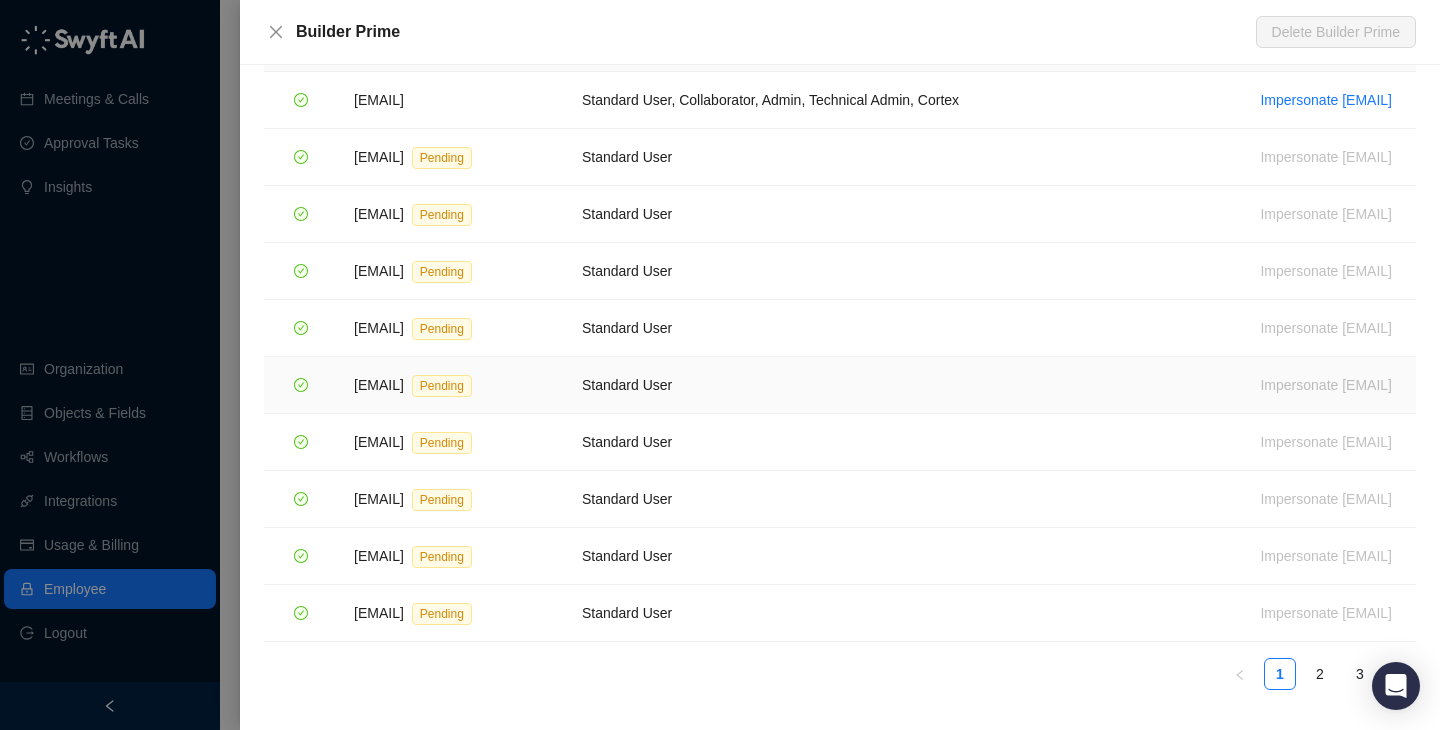 scroll, scrollTop: 0, scrollLeft: 0, axis: both 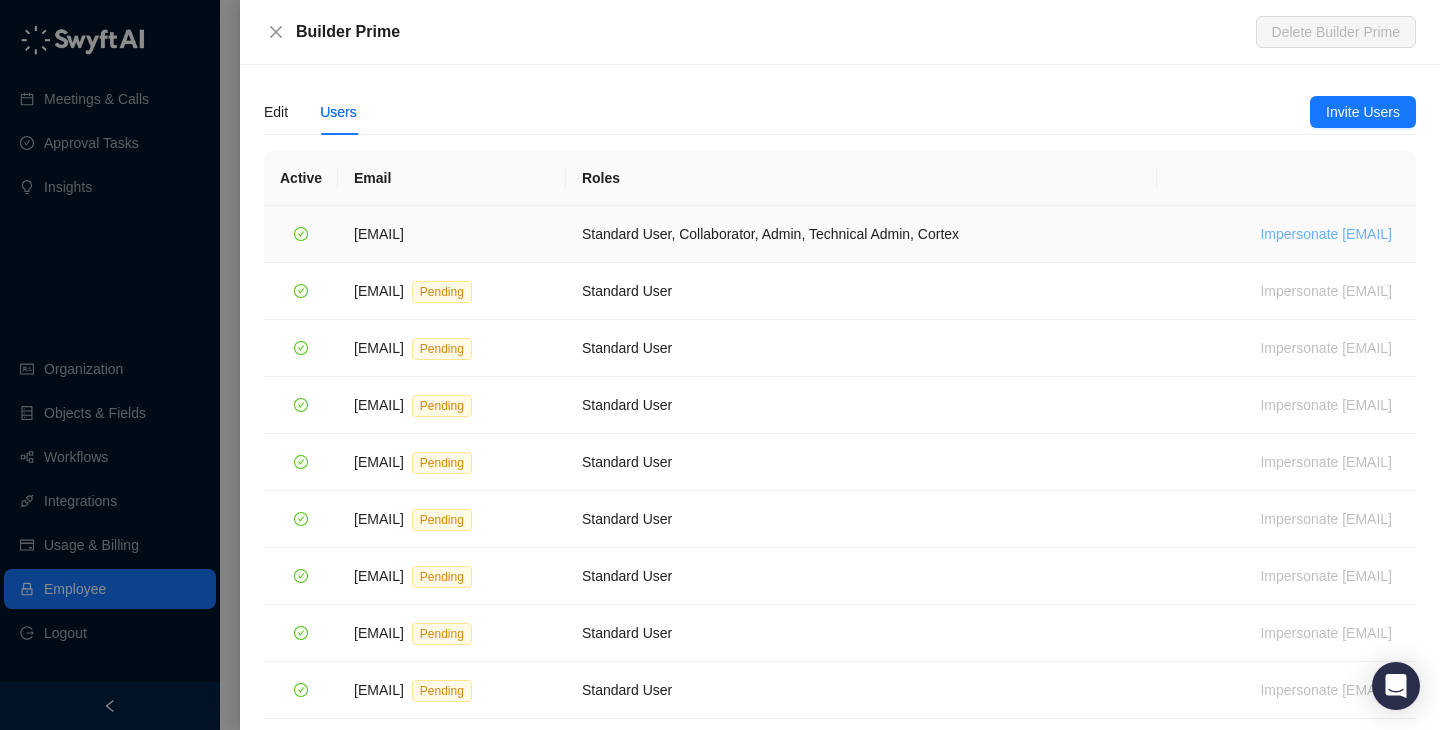 click on "Impersonate ali@builderprime.com" at bounding box center (1326, 234) 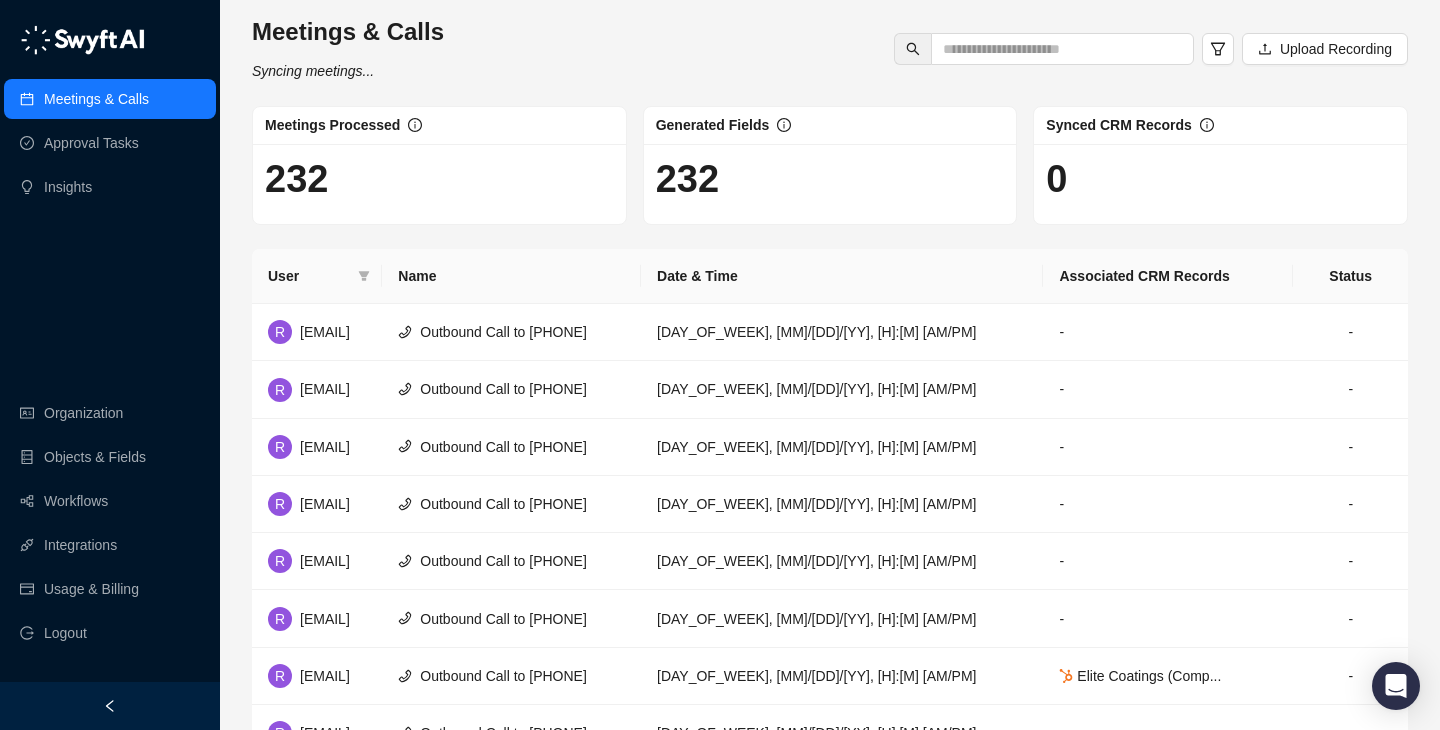 scroll, scrollTop: 0, scrollLeft: 0, axis: both 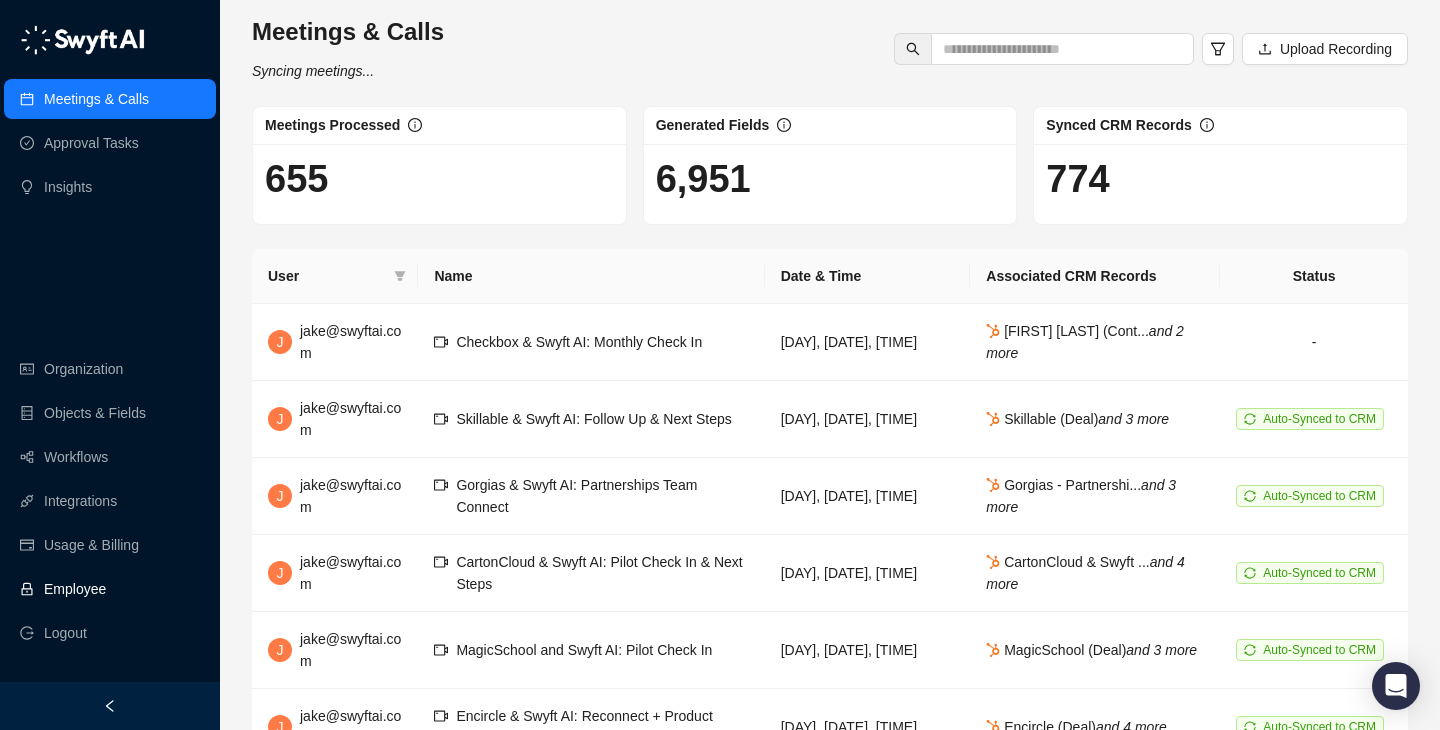 click on "Employee" at bounding box center [110, 589] 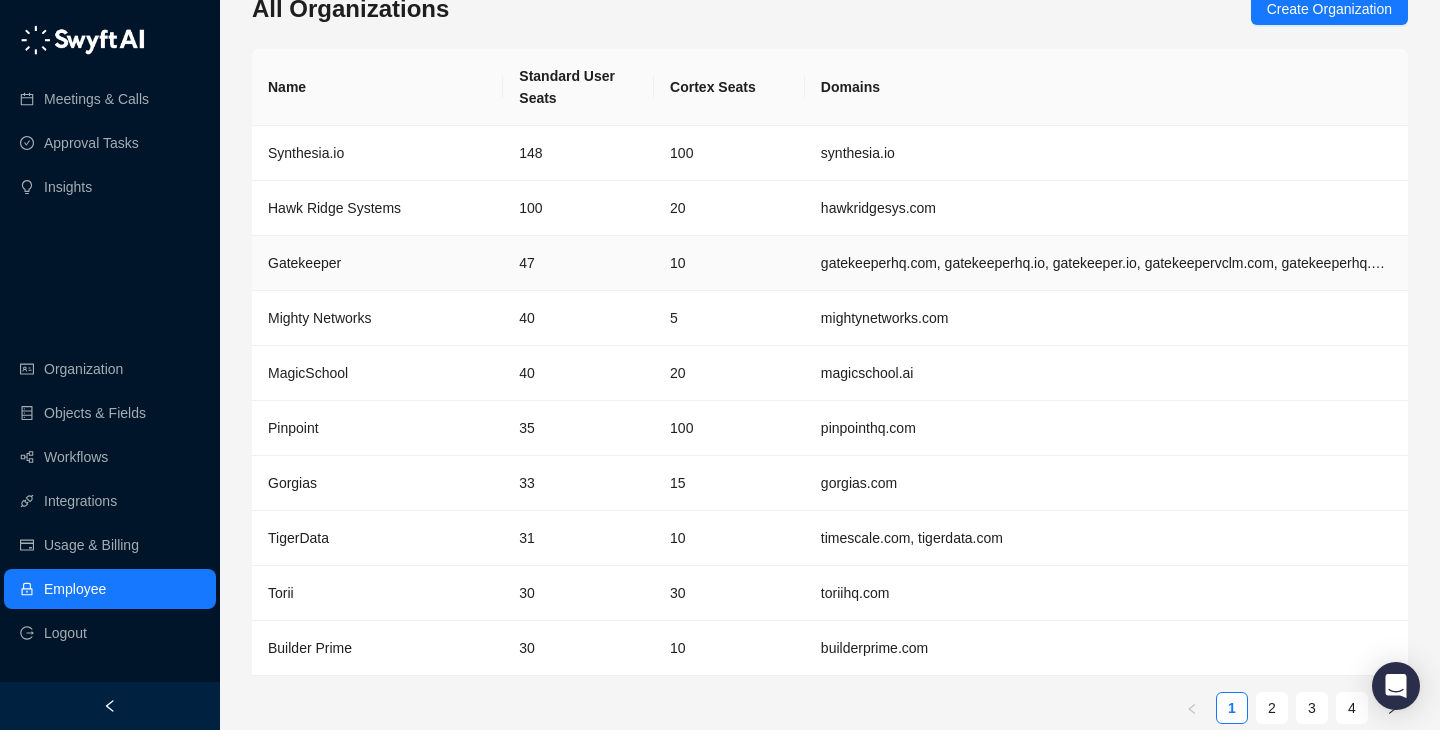 scroll, scrollTop: 42, scrollLeft: 0, axis: vertical 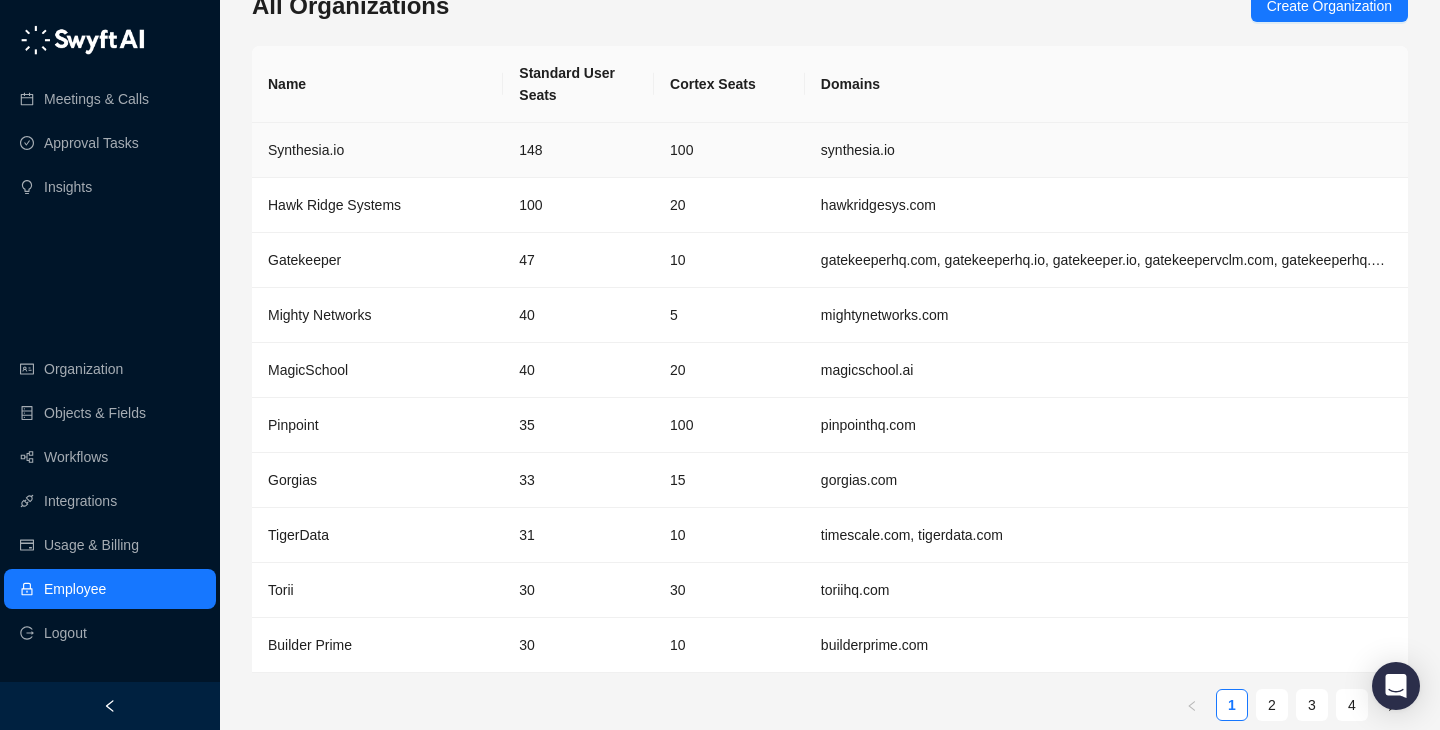click on "100" at bounding box center (729, 150) 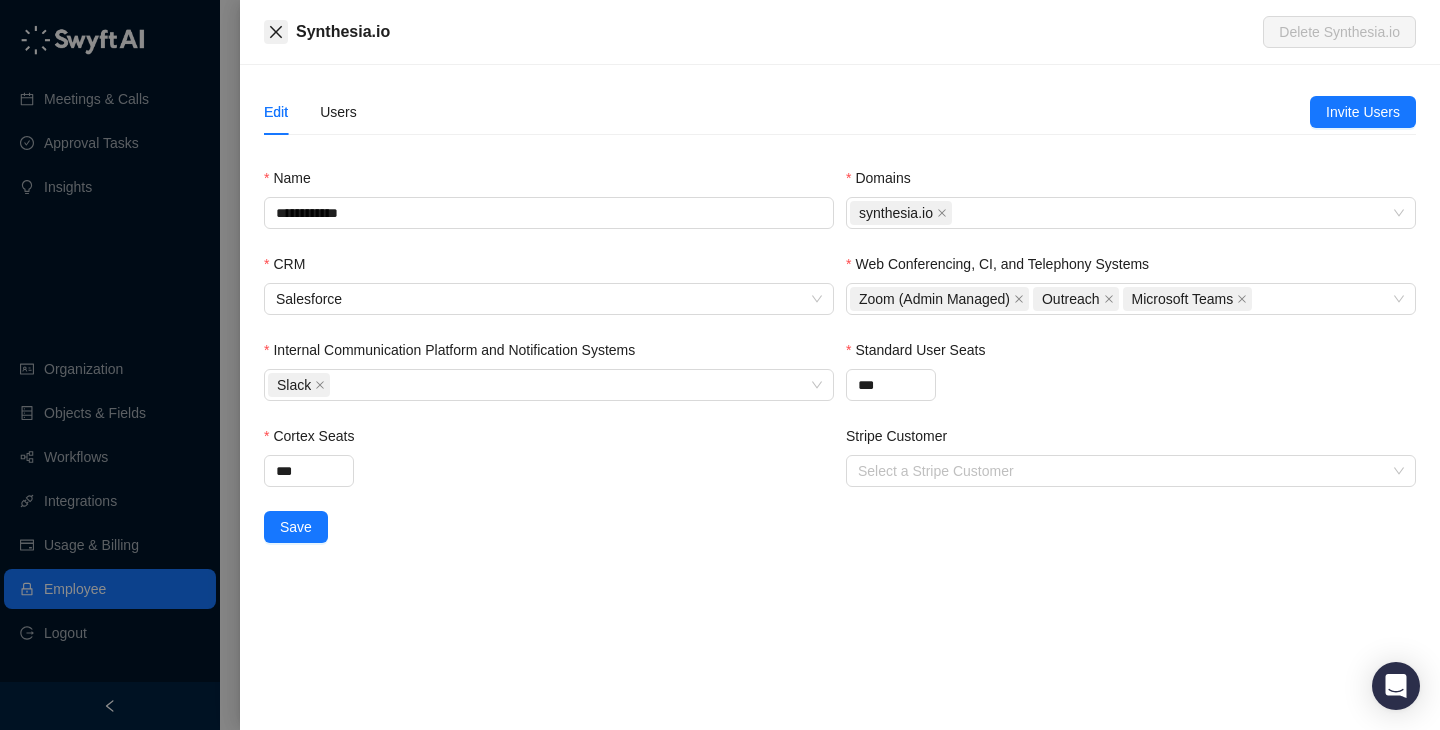 click at bounding box center (276, 32) 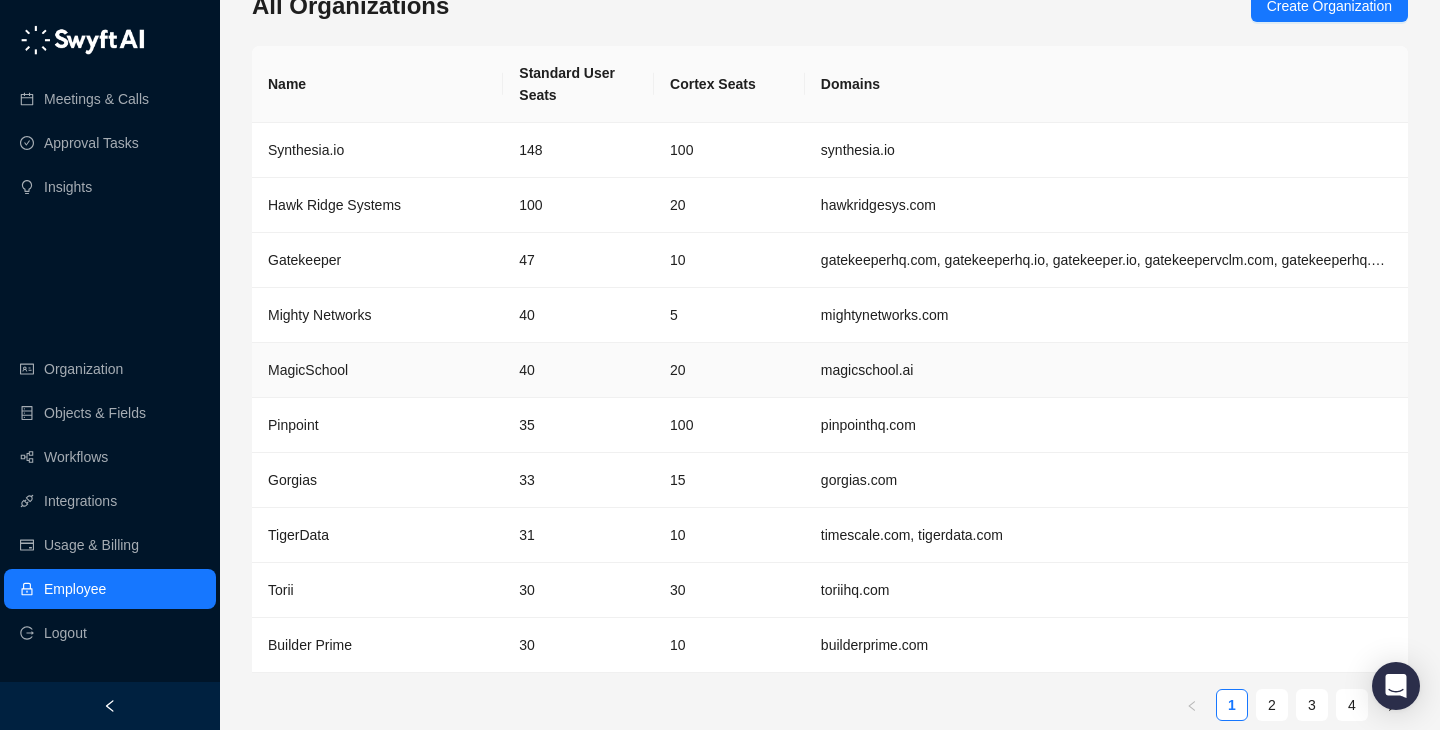 click on "20" at bounding box center [729, 370] 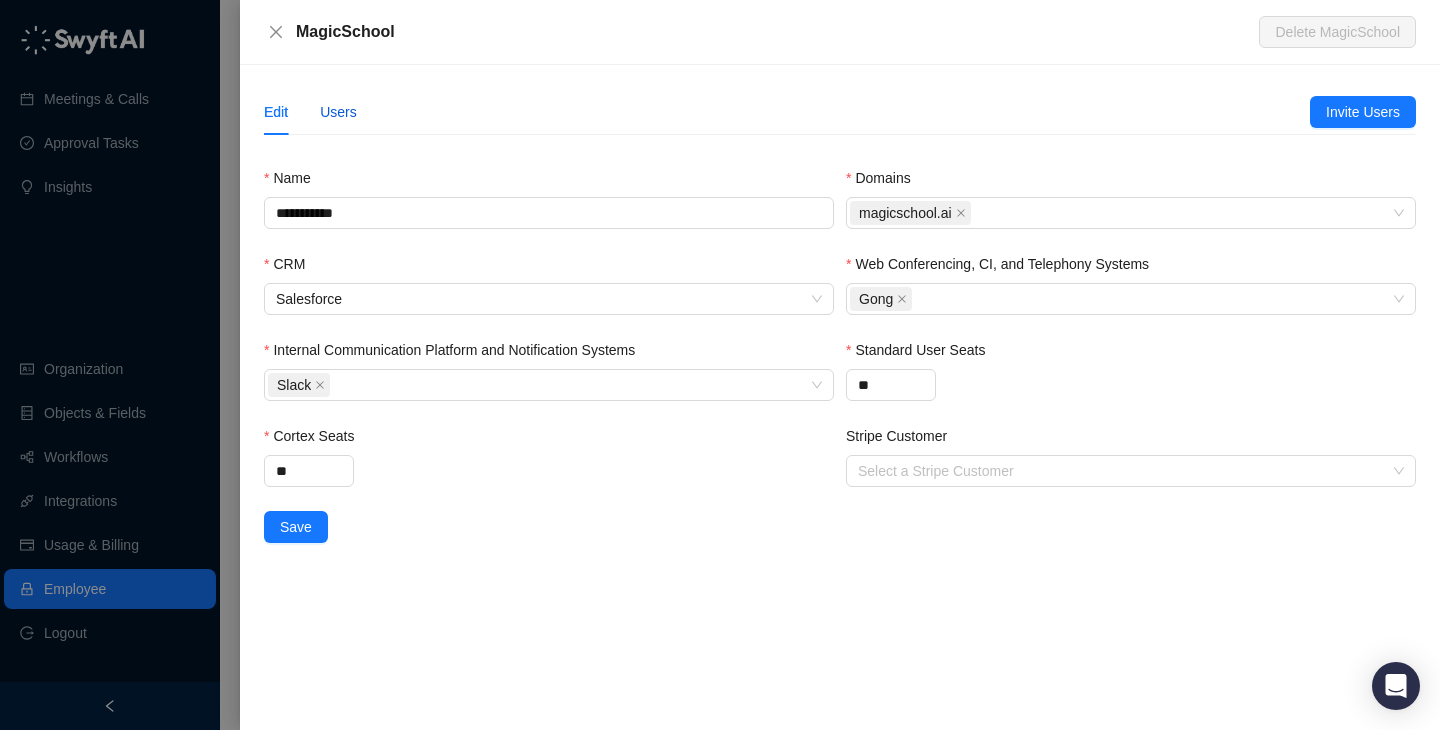 click on "Users" at bounding box center [338, 112] 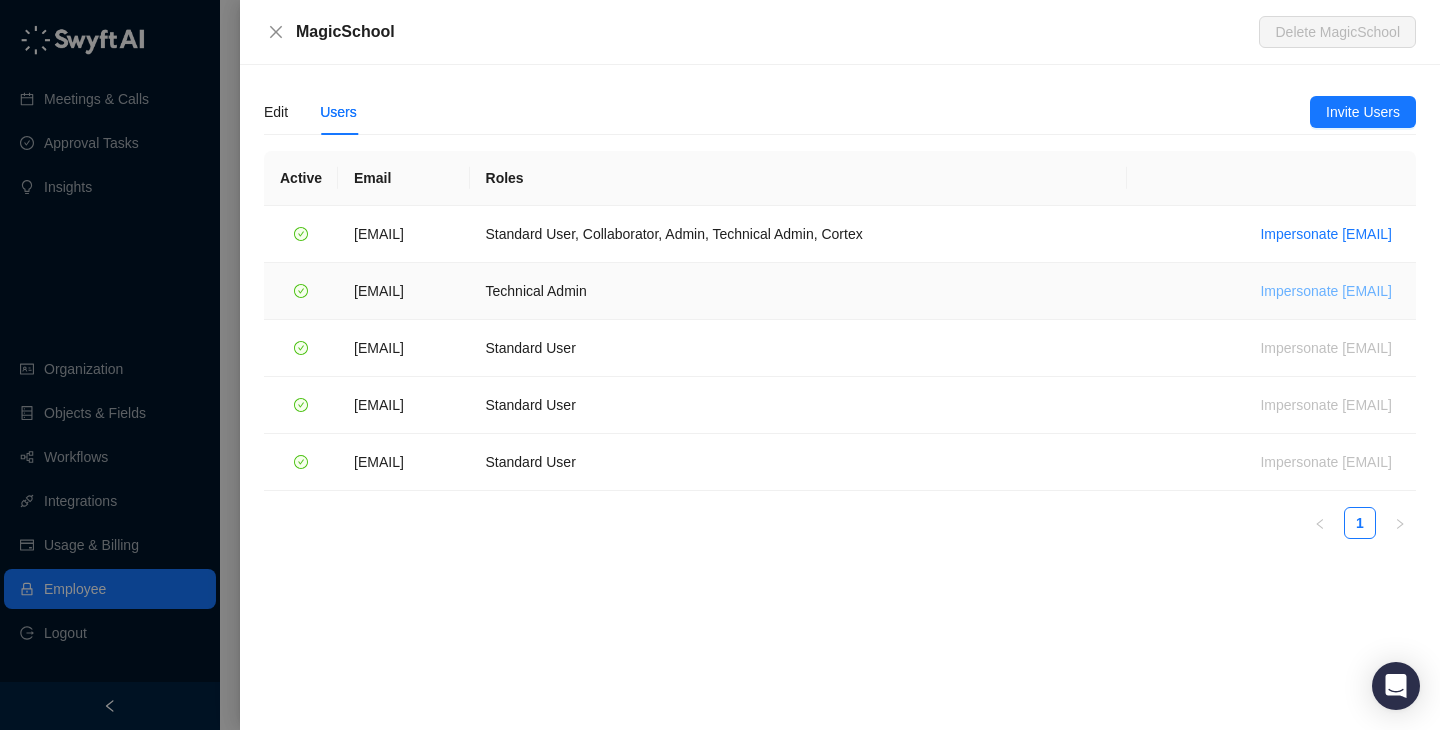 click on "Impersonate matthew@magicschool.ai" at bounding box center [1326, 291] 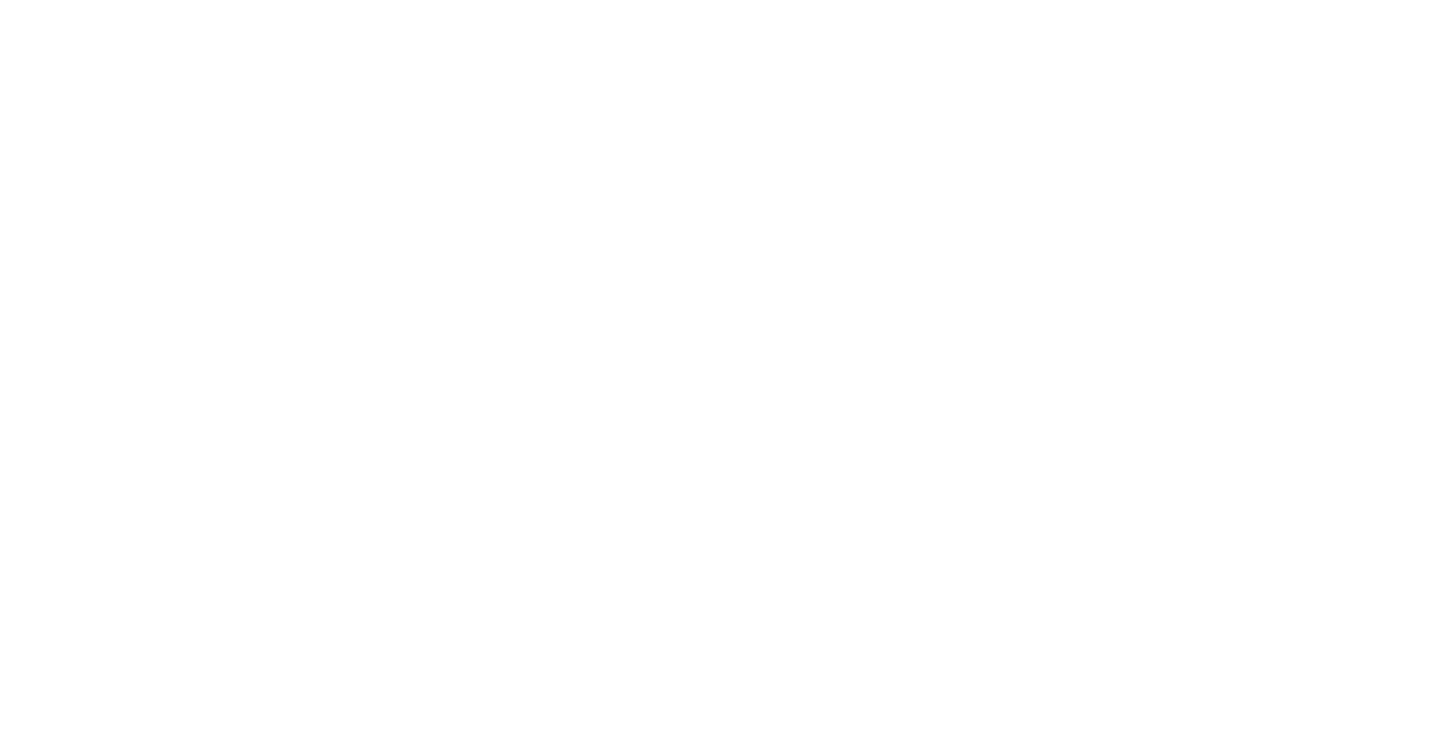 scroll, scrollTop: 0, scrollLeft: 0, axis: both 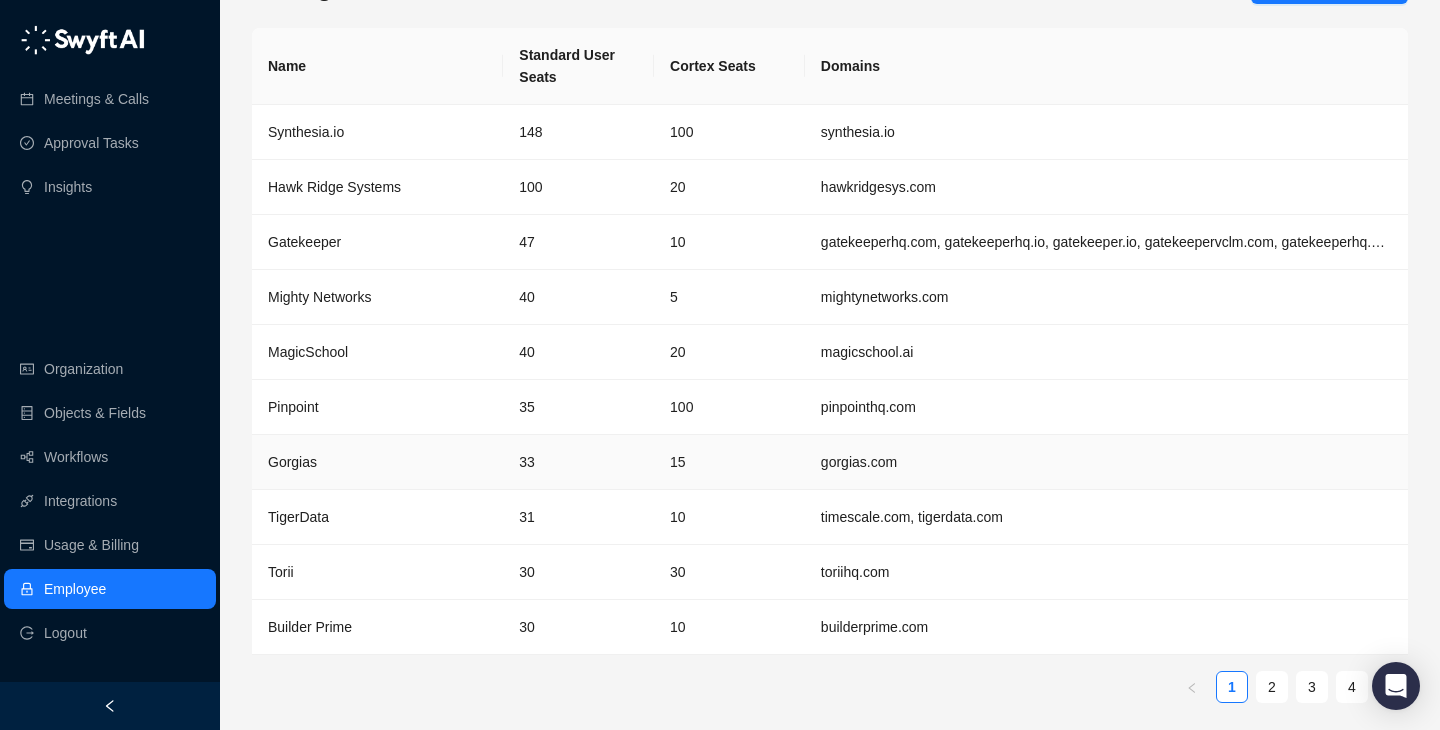 click on "33" at bounding box center [578, 462] 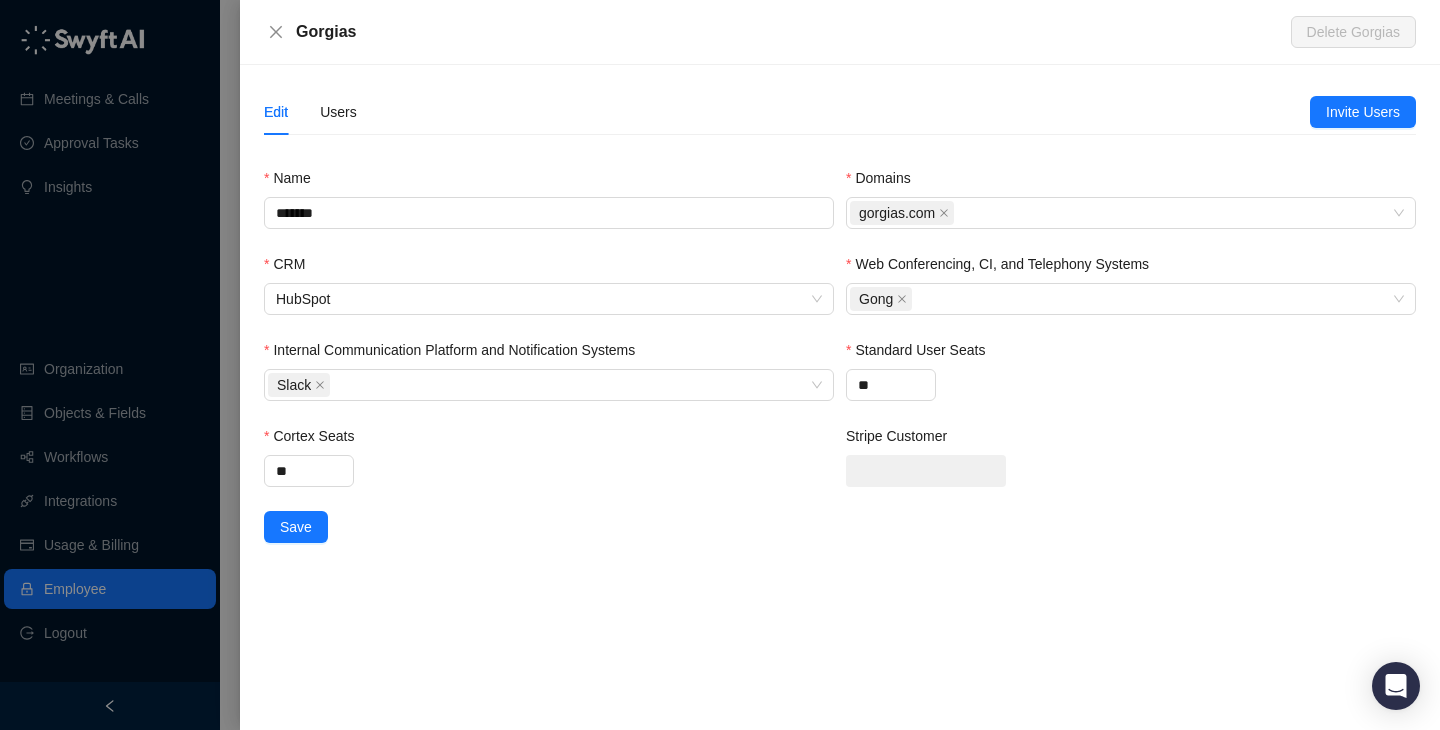 click on "Edit Users" at bounding box center [787, 112] 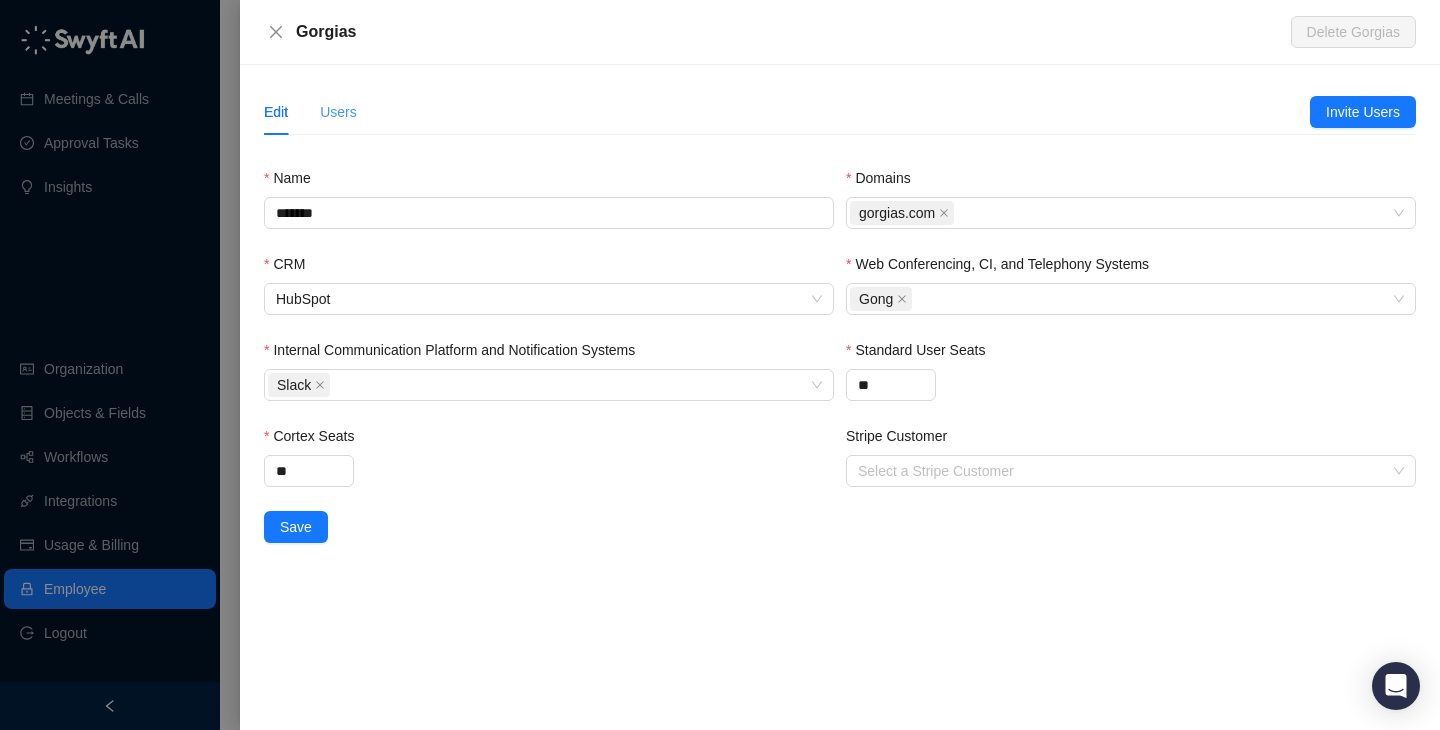 click on "Users" at bounding box center (338, 112) 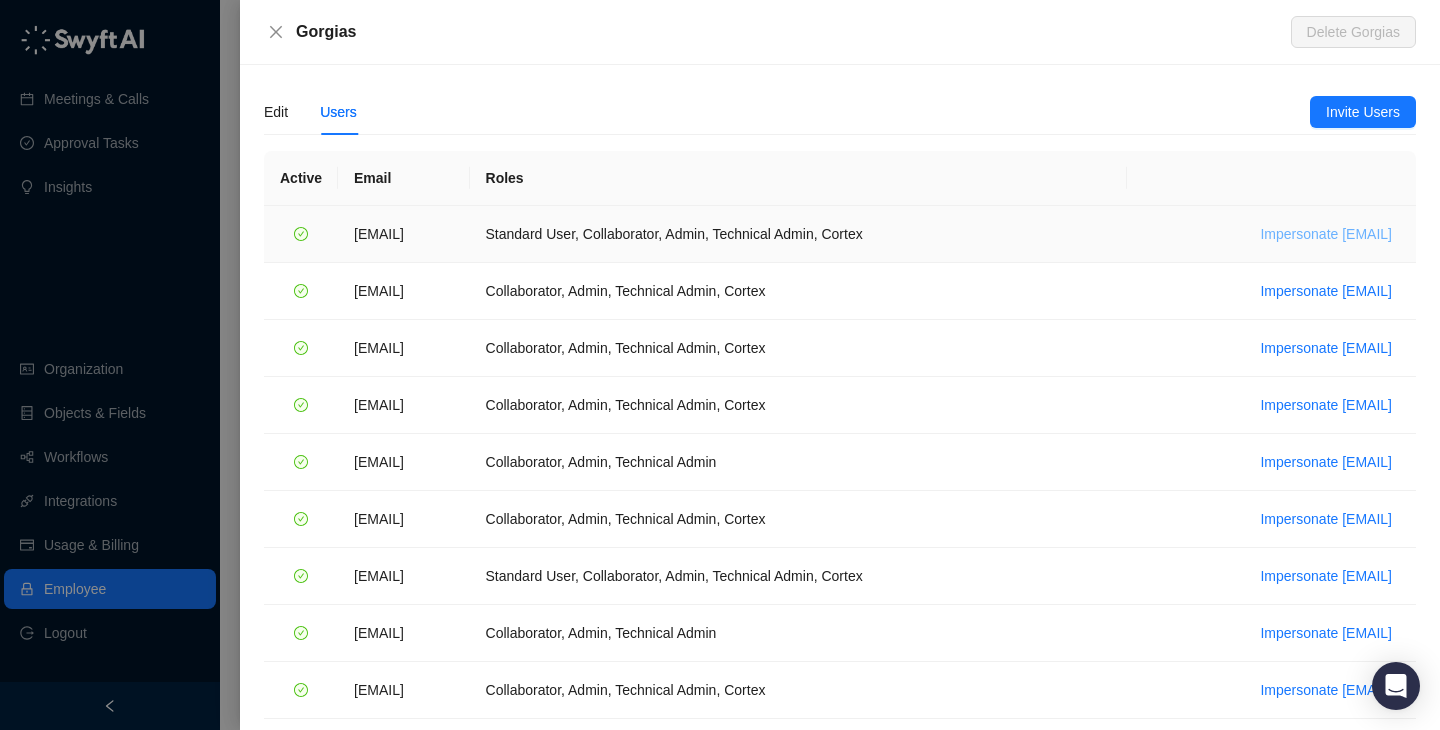 click on "Impersonate djordje.maletic@gorgias.com" at bounding box center [1326, 234] 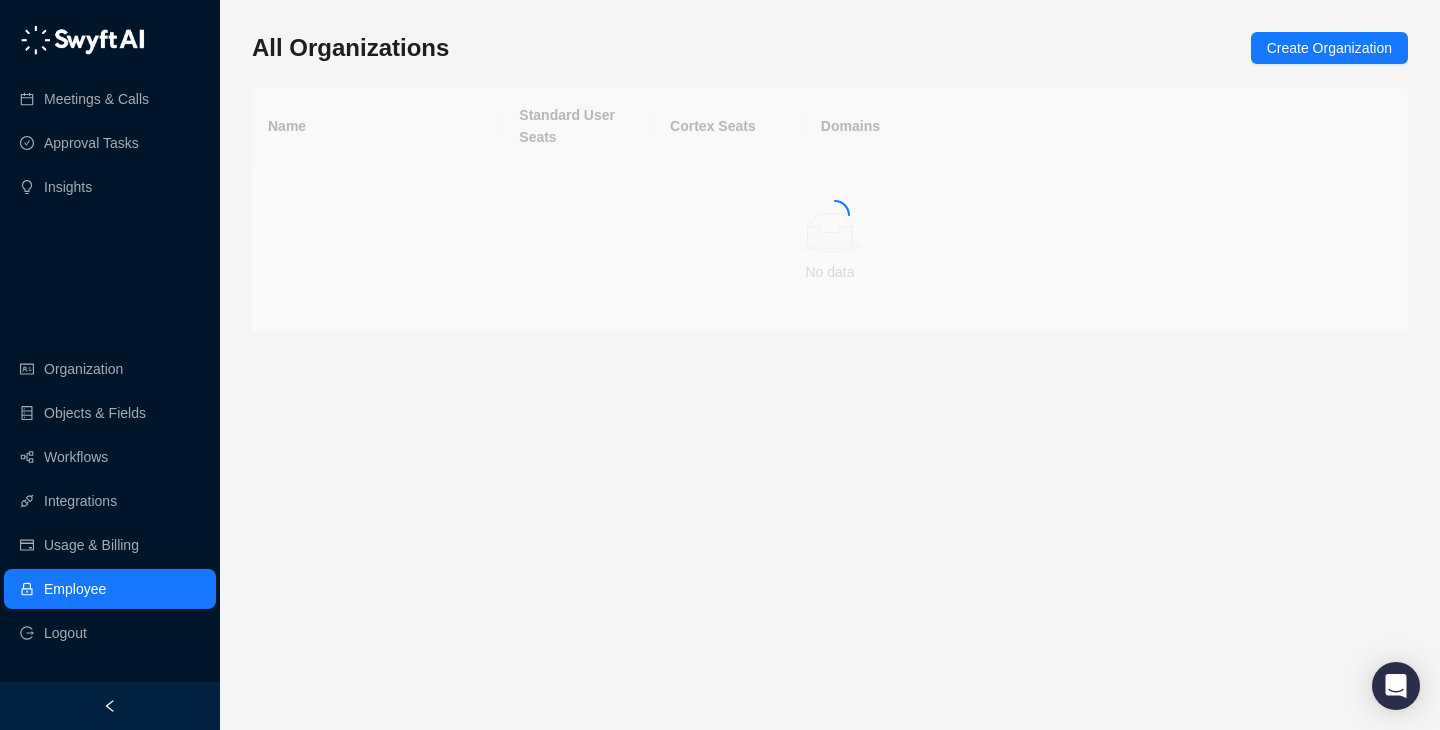 scroll, scrollTop: 0, scrollLeft: 0, axis: both 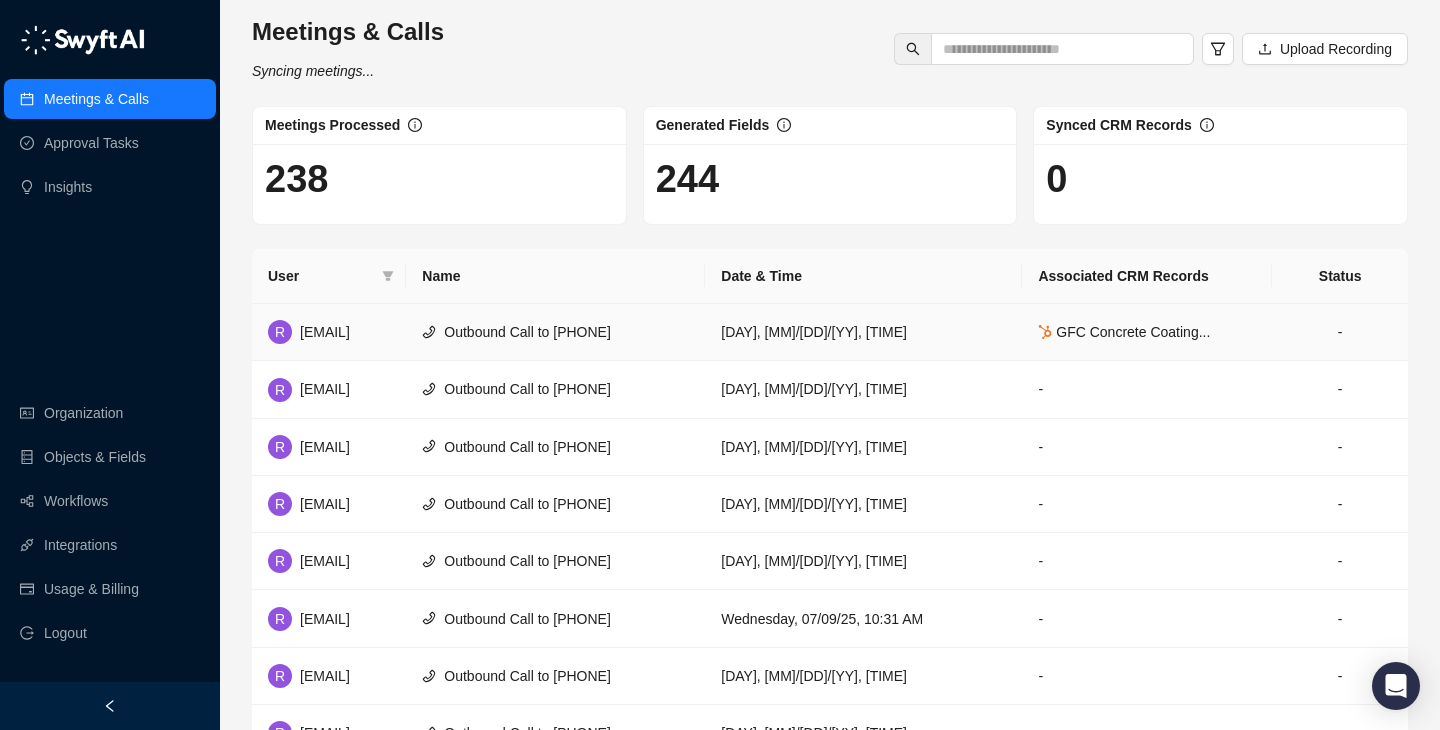 click on "Outbound Call to [PHONE]" at bounding box center (325, 332) 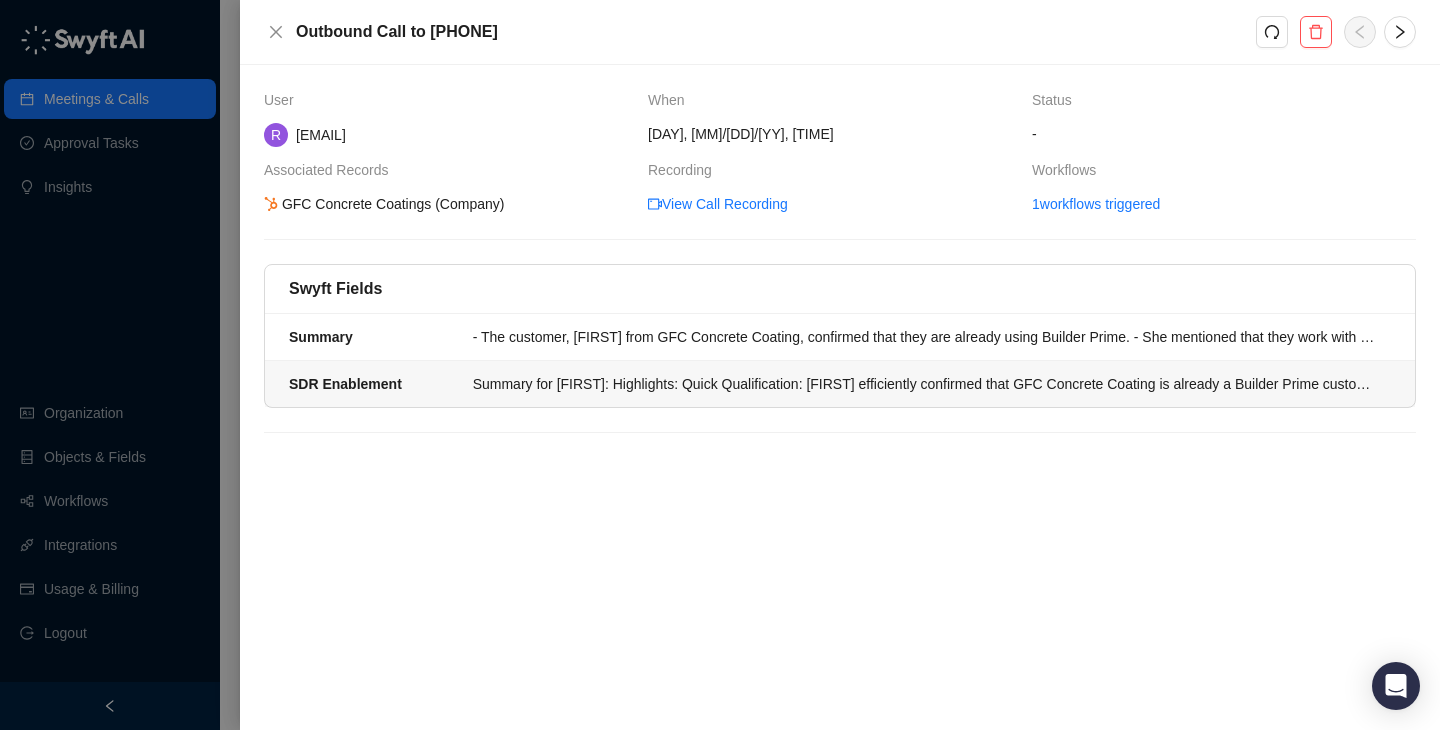 click on "Summary for [FIRST]:
Highlights:
Quick Qualification: [FIRST] efficiently confirmed that GFC Concrete Coating is already a Builder Prime customer.
Areas to Improve:
Preparation: [FIRST] should verify prospect status before the call to avoid contacting existing customers.
Missed Opportunities:
Opportunity to gather feedback: [FIRST] could have asked about their experience with Builder Prime and [FIRST].
Suggested Next Steps:
Update Records: Ensure the CRM is updated to reflect GFC Concrete Coating's customer status to prevent future outreach.
Internal Communication: Communicate with the team about the existing relationship with GFC Concrete Coating.
Training: Review internal processes for verifying prospect status before initiating contact." at bounding box center [926, 337] 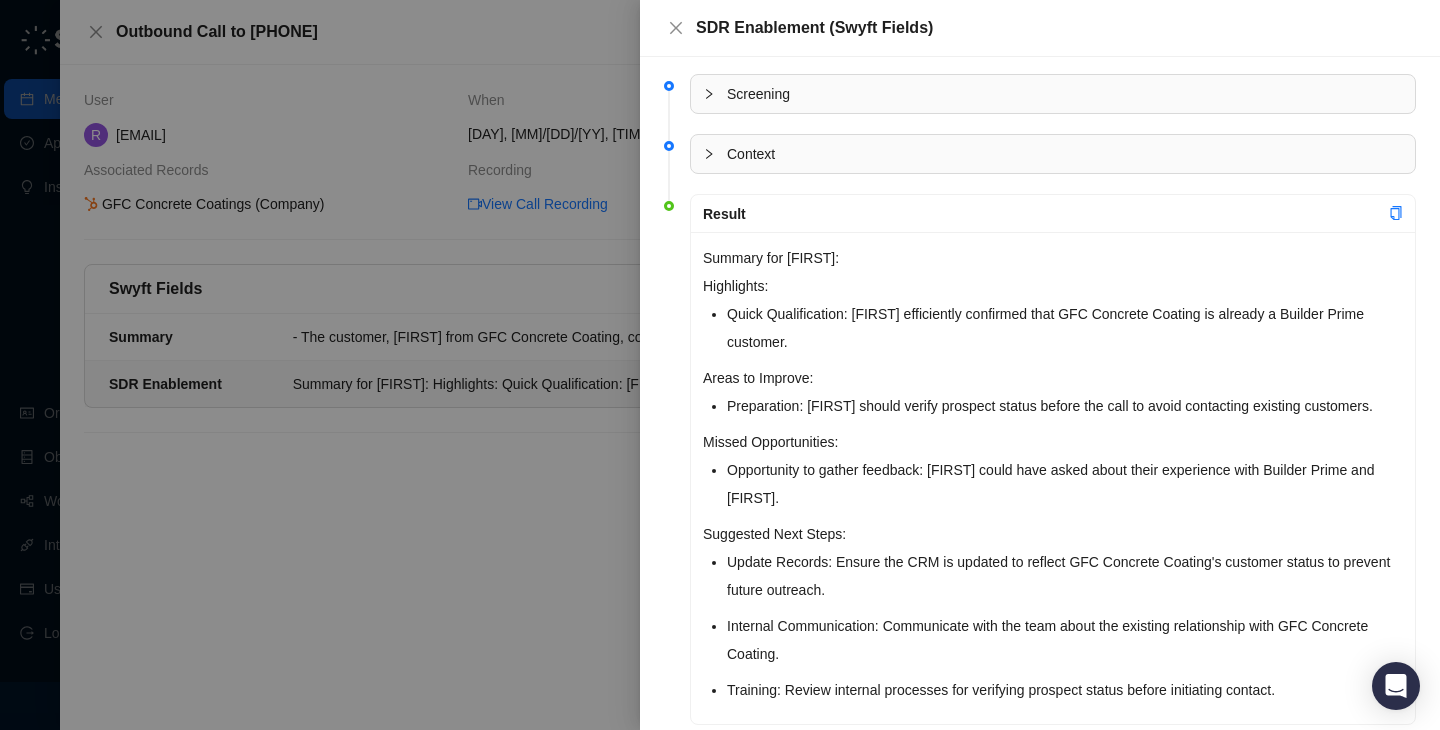 scroll, scrollTop: 4, scrollLeft: 0, axis: vertical 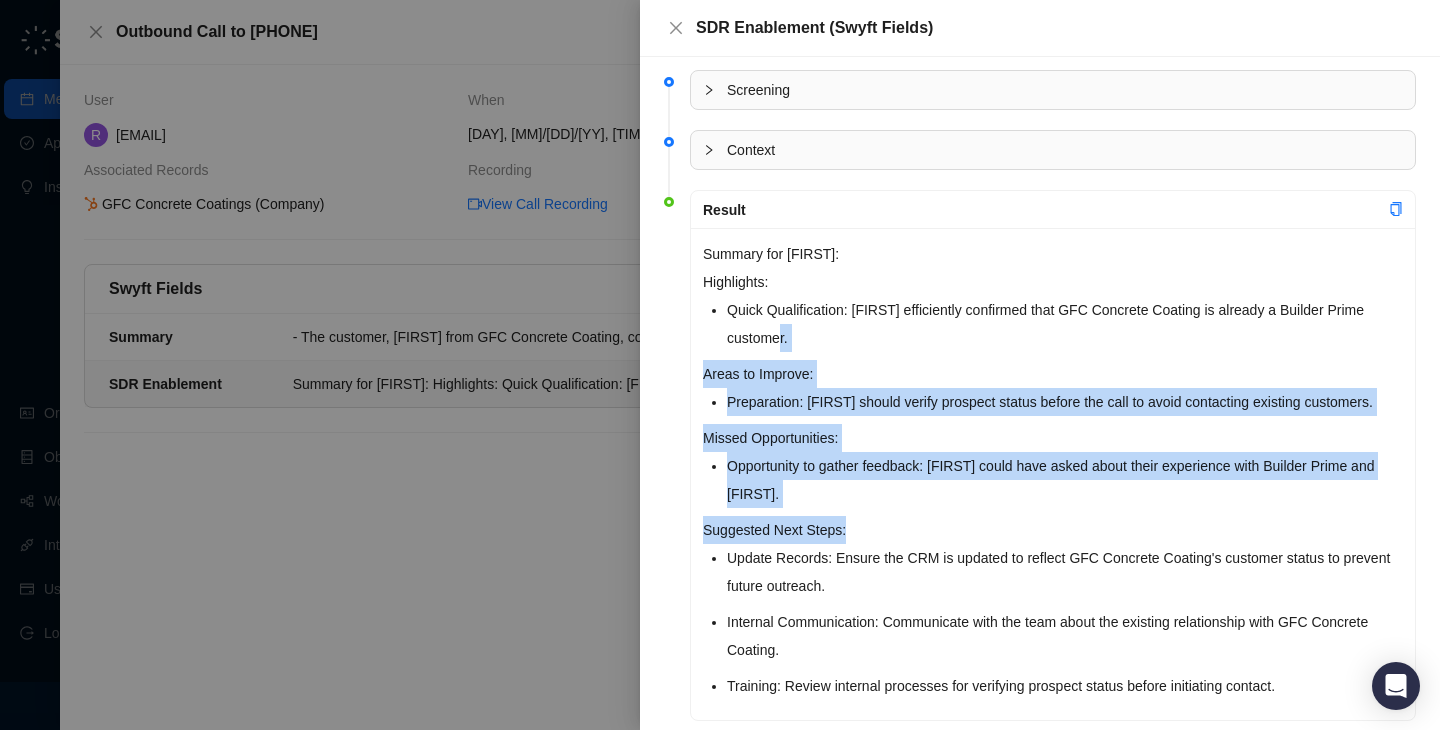 drag, startPoint x: 818, startPoint y: 326, endPoint x: 861, endPoint y: 534, distance: 212.39821 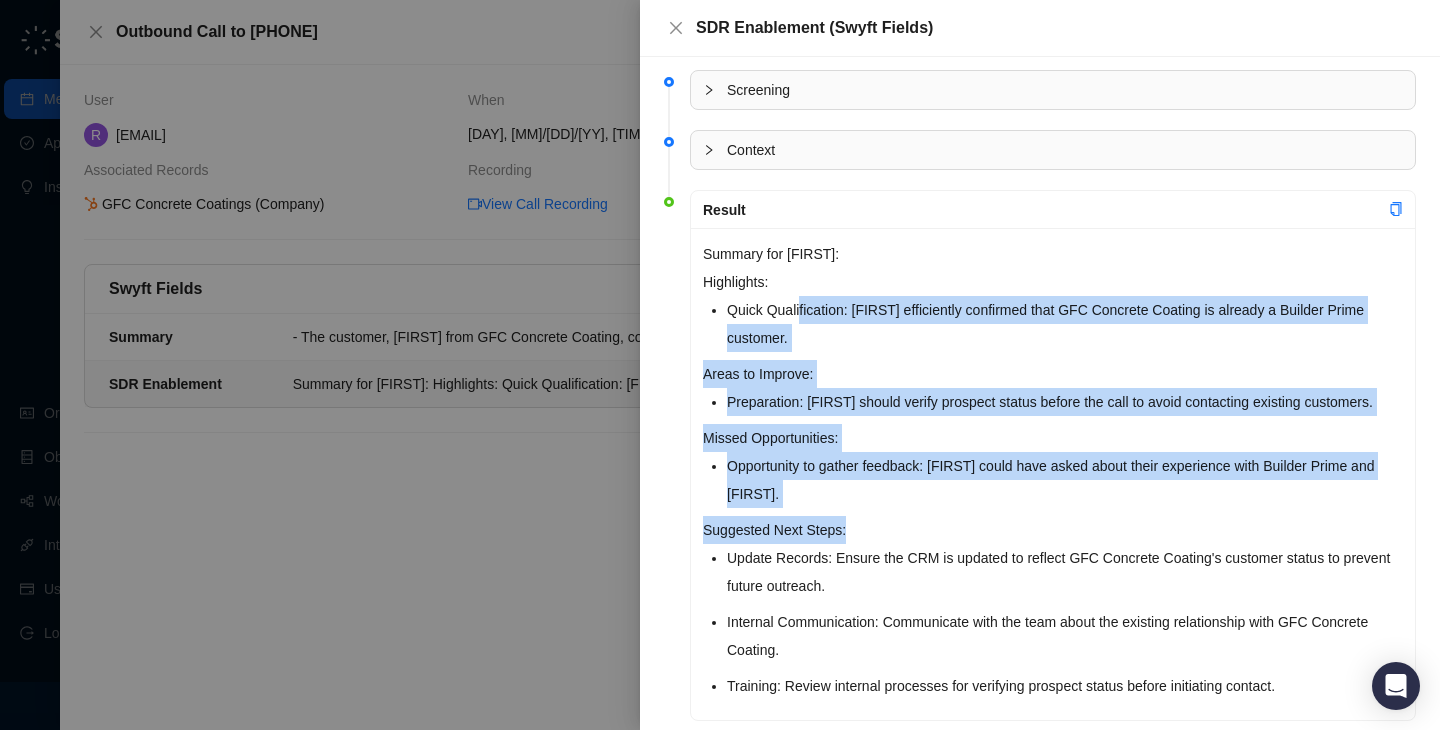 drag, startPoint x: 861, startPoint y: 534, endPoint x: 802, endPoint y: 293, distance: 248.11691 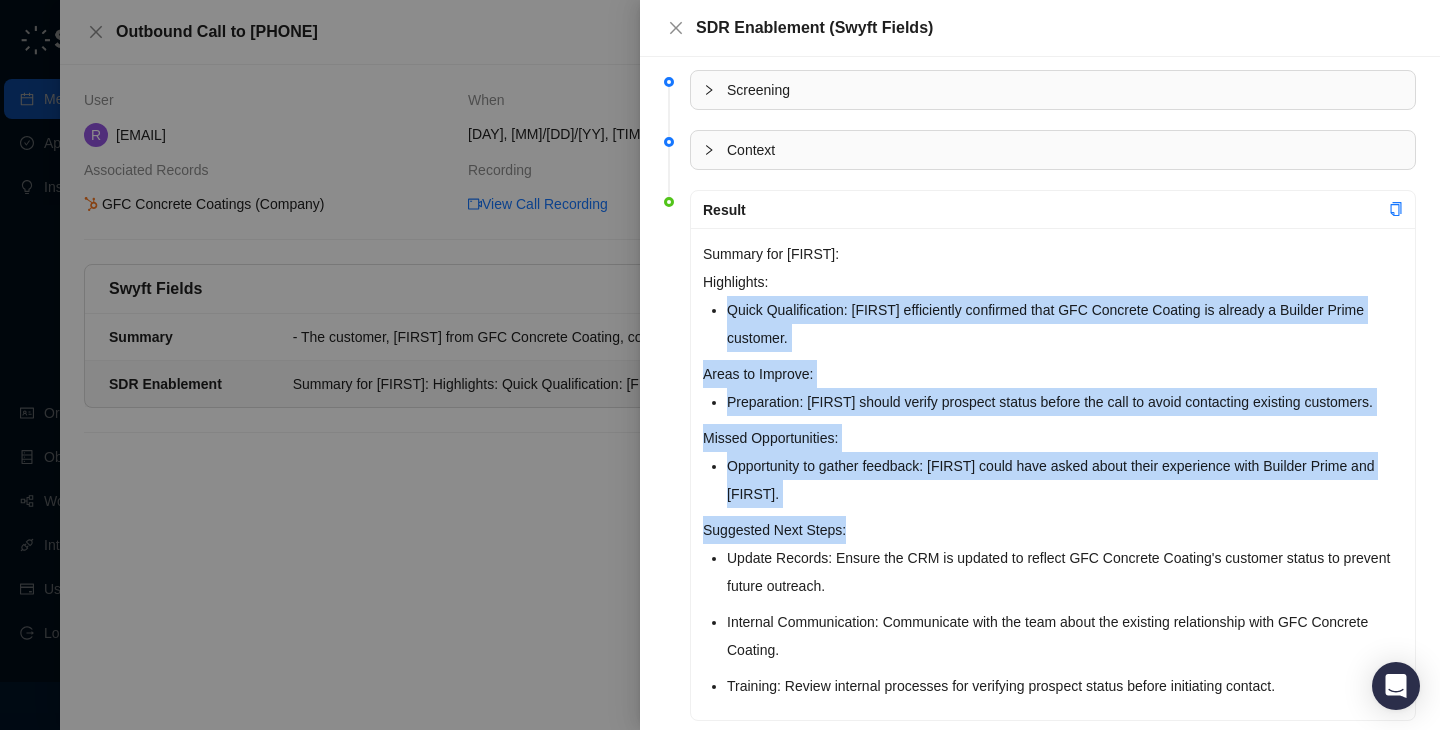 click on "Highlights:" at bounding box center [1053, 282] 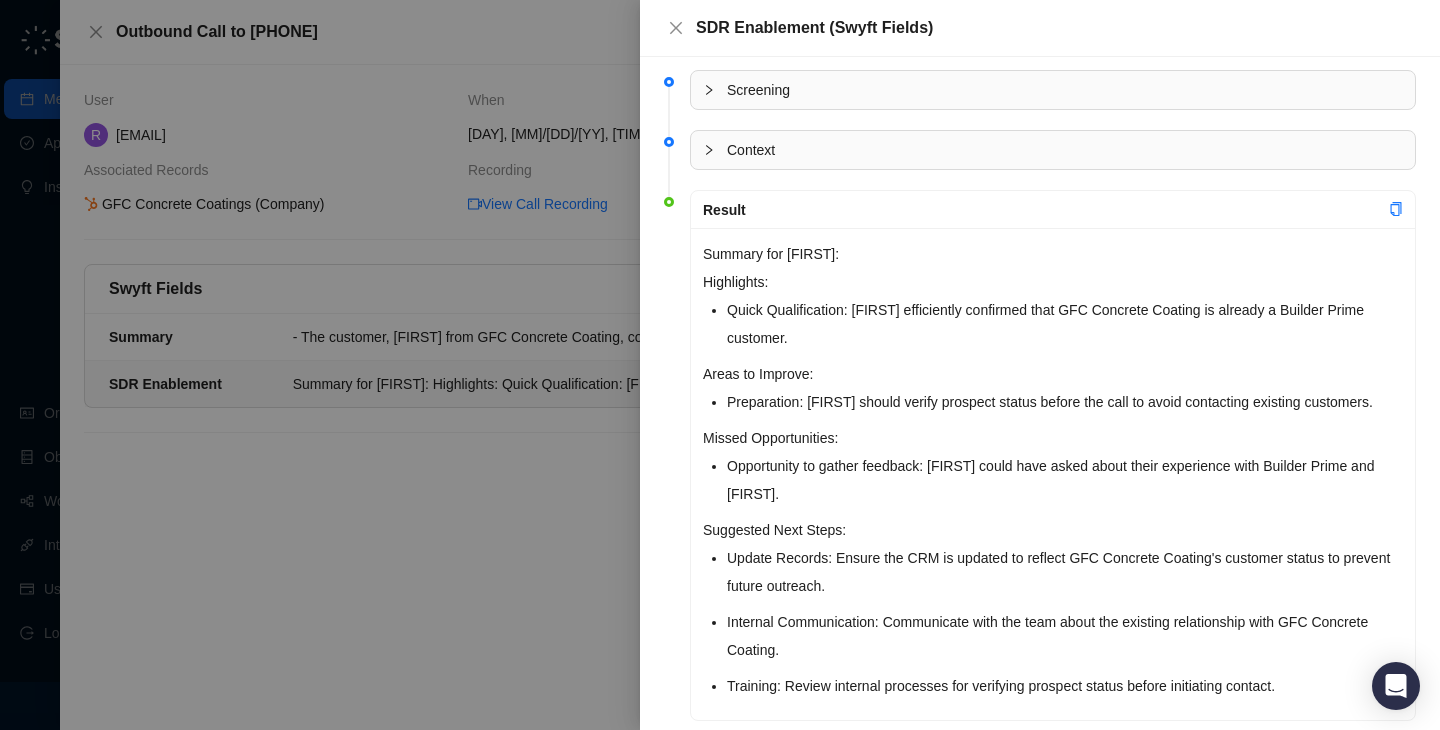 click on "Highlights:" at bounding box center [1053, 282] 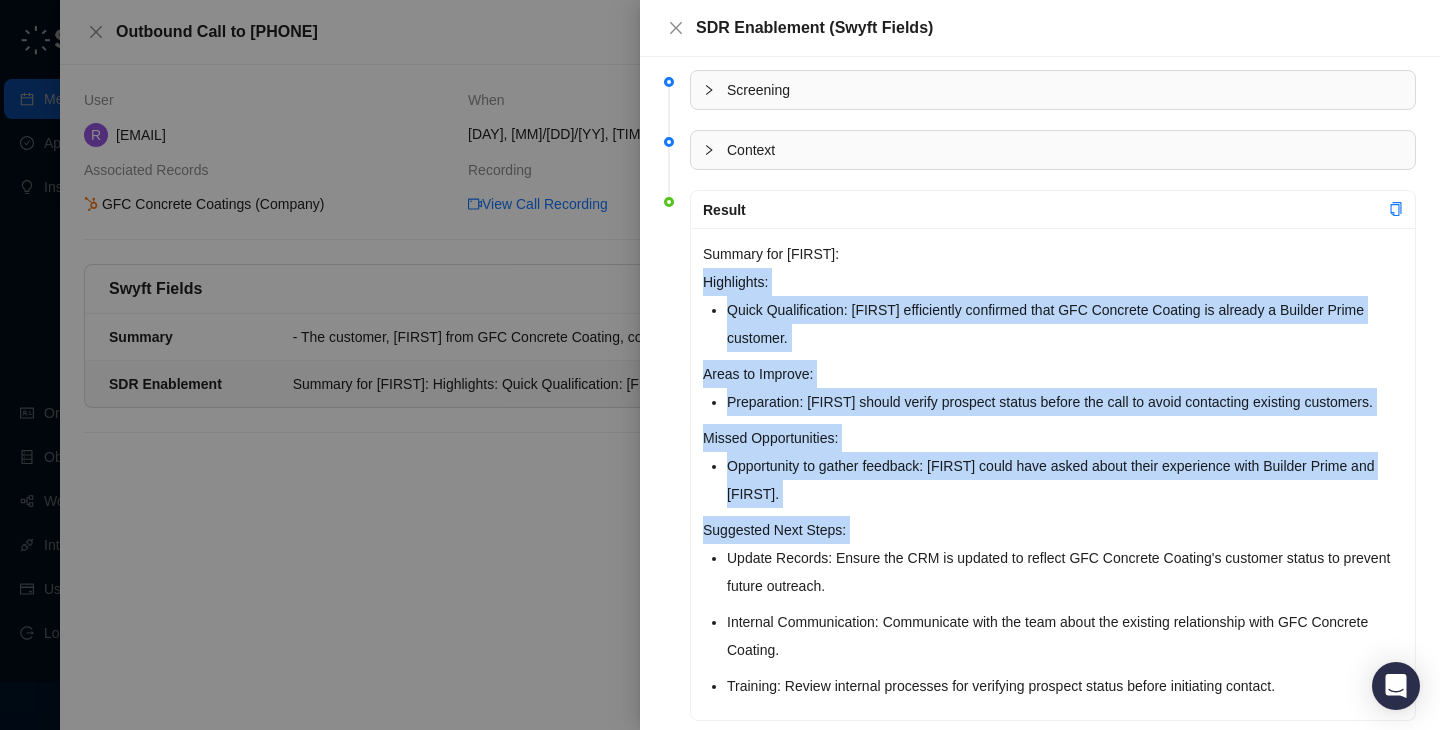 drag, startPoint x: 802, startPoint y: 293, endPoint x: 883, endPoint y: 542, distance: 261.84348 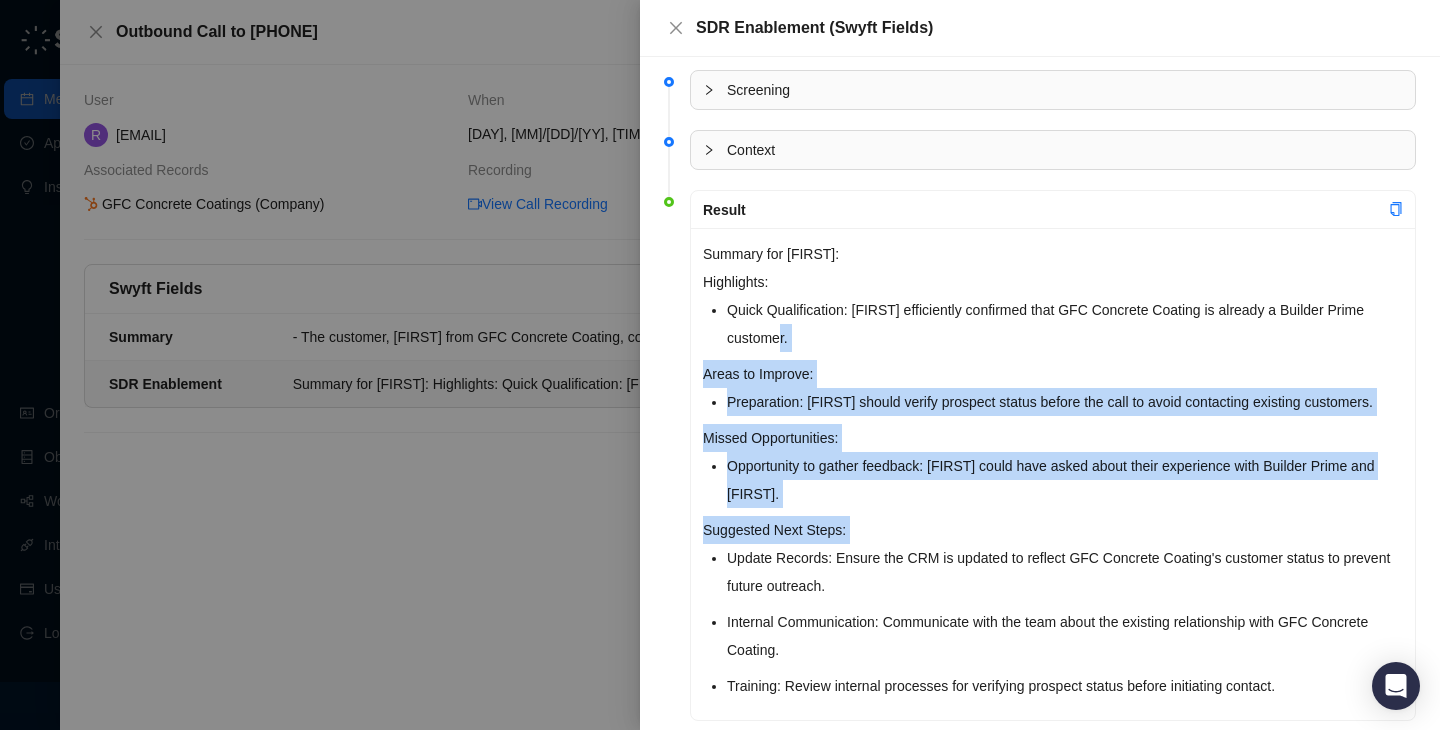 drag, startPoint x: 883, startPoint y: 542, endPoint x: 848, endPoint y: 348, distance: 197.13194 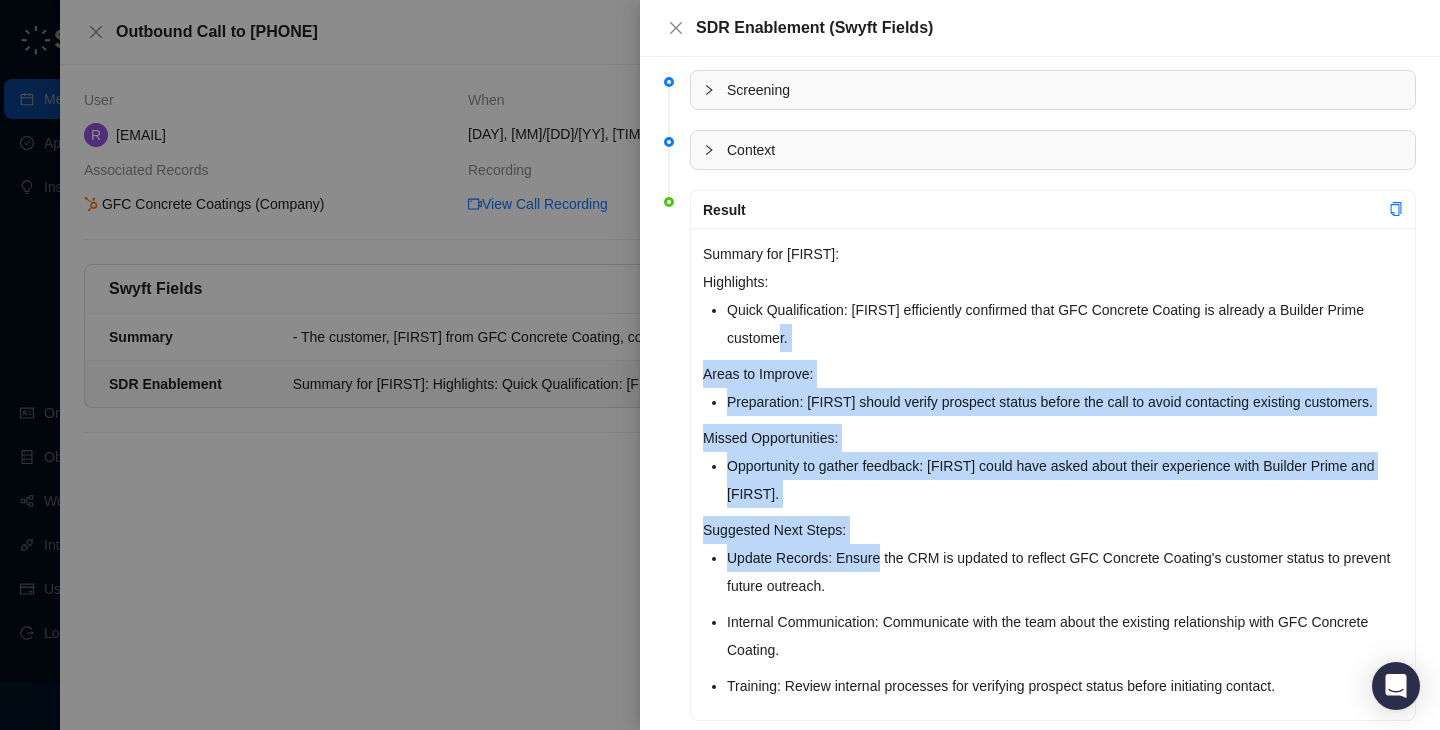 drag, startPoint x: 848, startPoint y: 348, endPoint x: 853, endPoint y: 656, distance: 308.0406 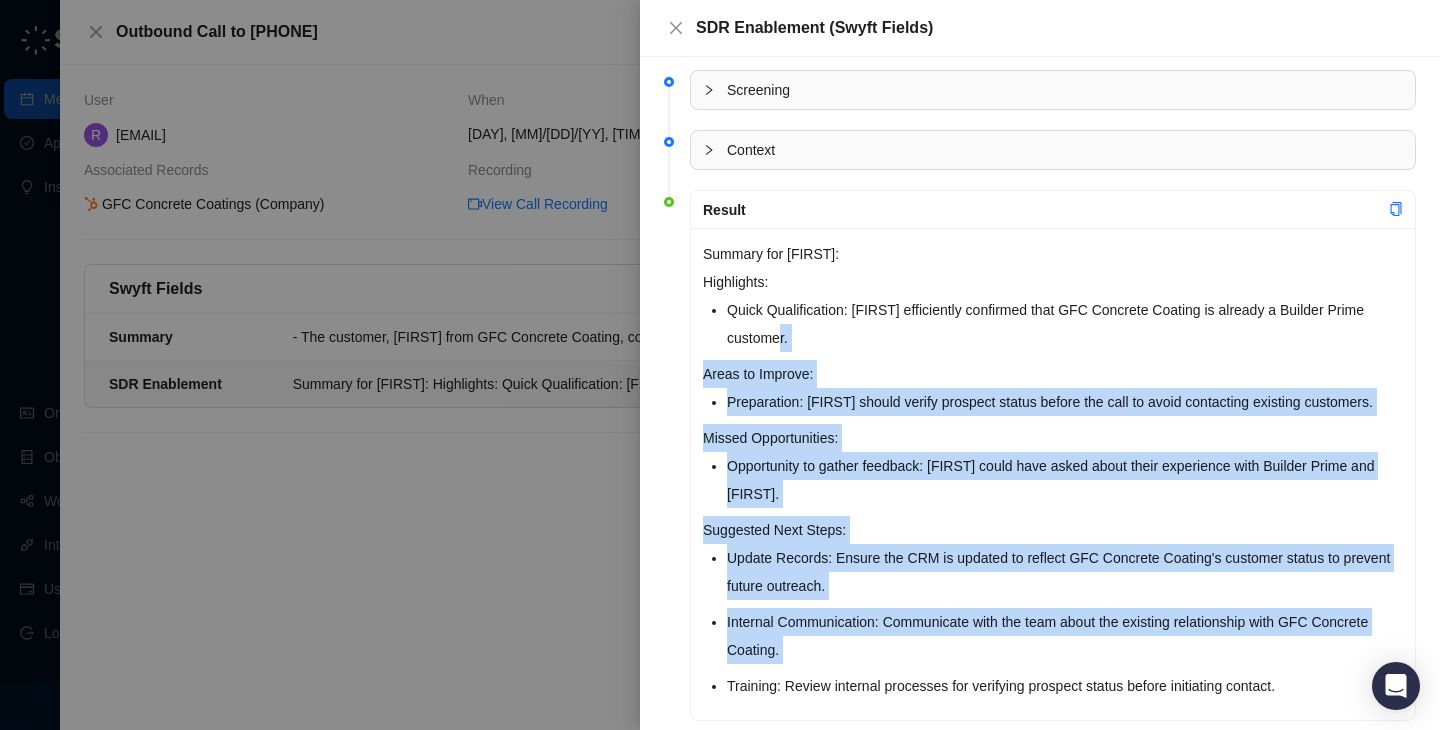 click on "Internal Communication: Communicate with the team about the existing relationship with GFC Concrete Coating." at bounding box center [1065, 636] 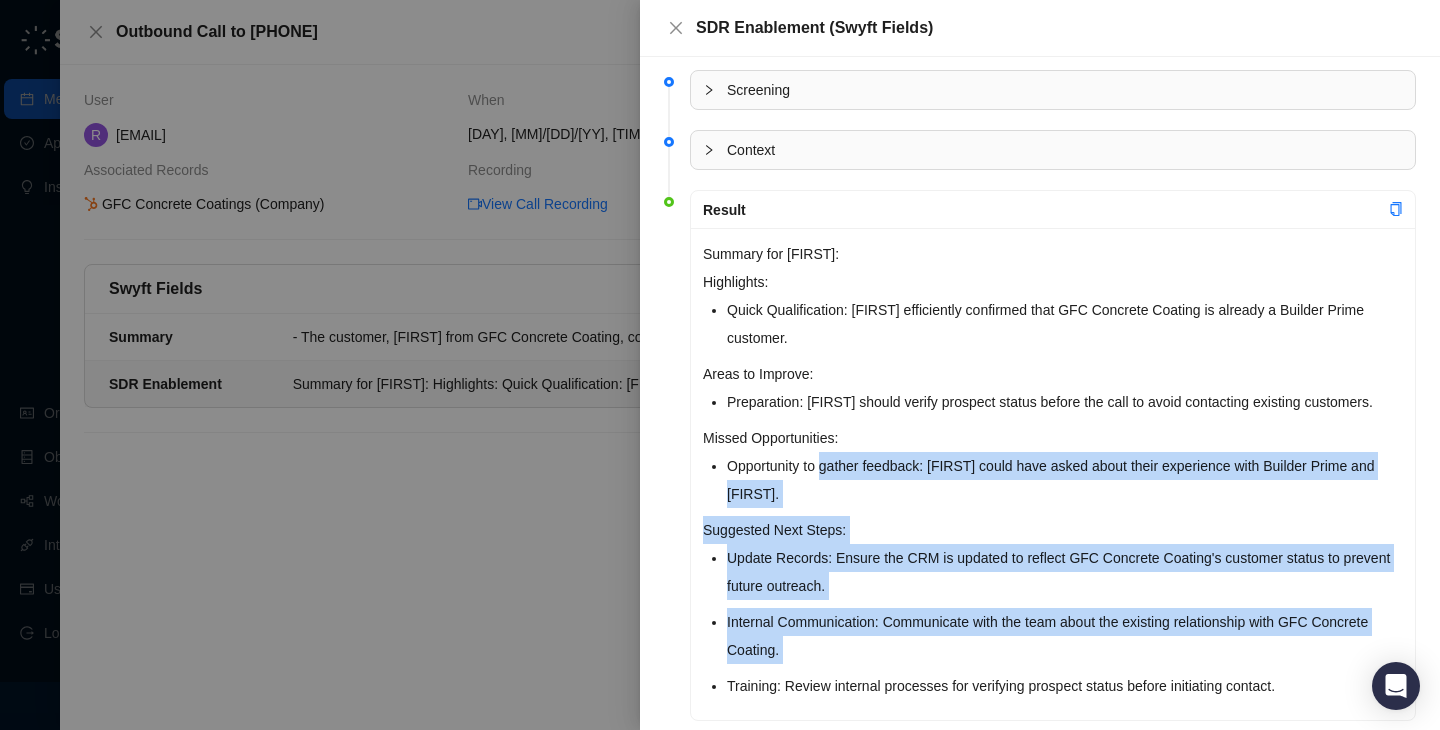 drag, startPoint x: 853, startPoint y: 656, endPoint x: 853, endPoint y: 448, distance: 208 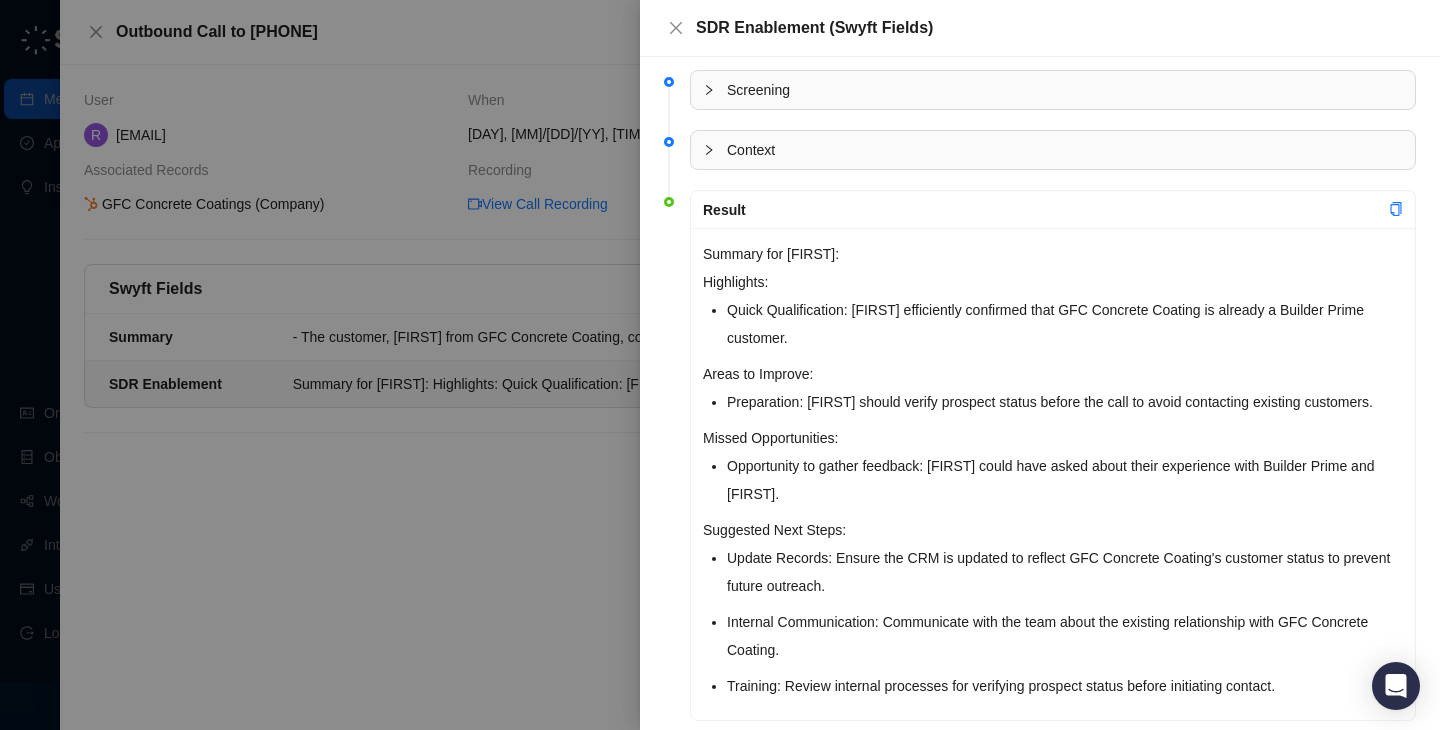 click on "Missed Opportunities:" at bounding box center (1053, 438) 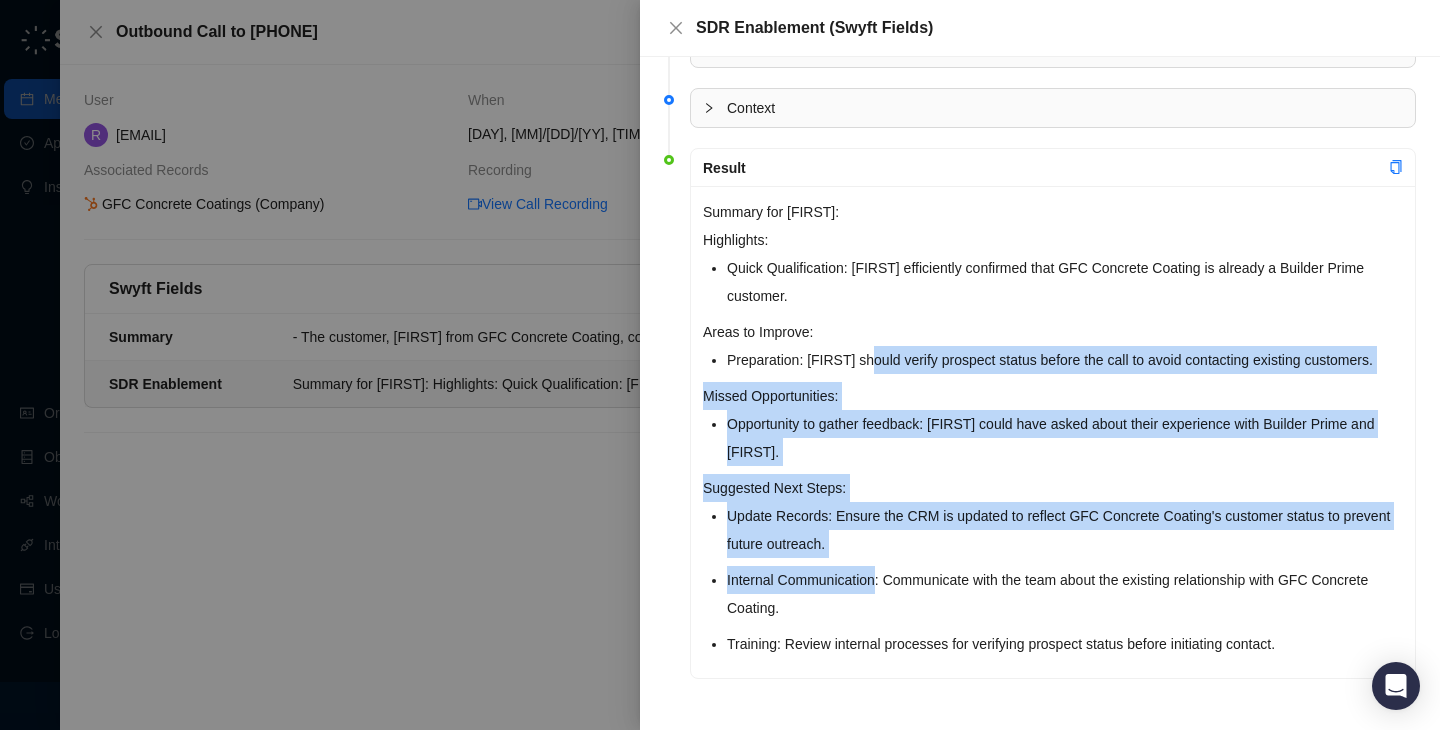 drag, startPoint x: 876, startPoint y: 356, endPoint x: 875, endPoint y: 573, distance: 217.0023 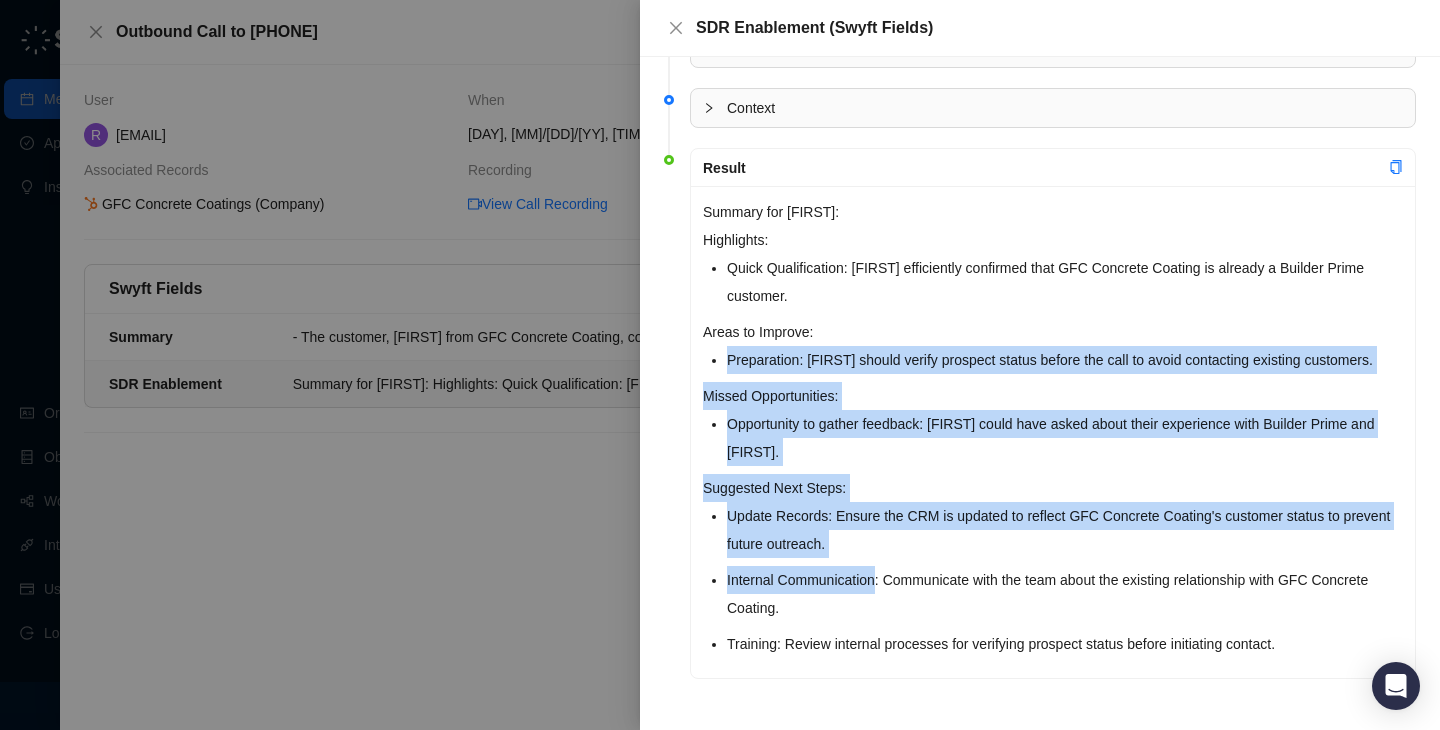 drag, startPoint x: 875, startPoint y: 573, endPoint x: 819, endPoint y: 343, distance: 236.71924 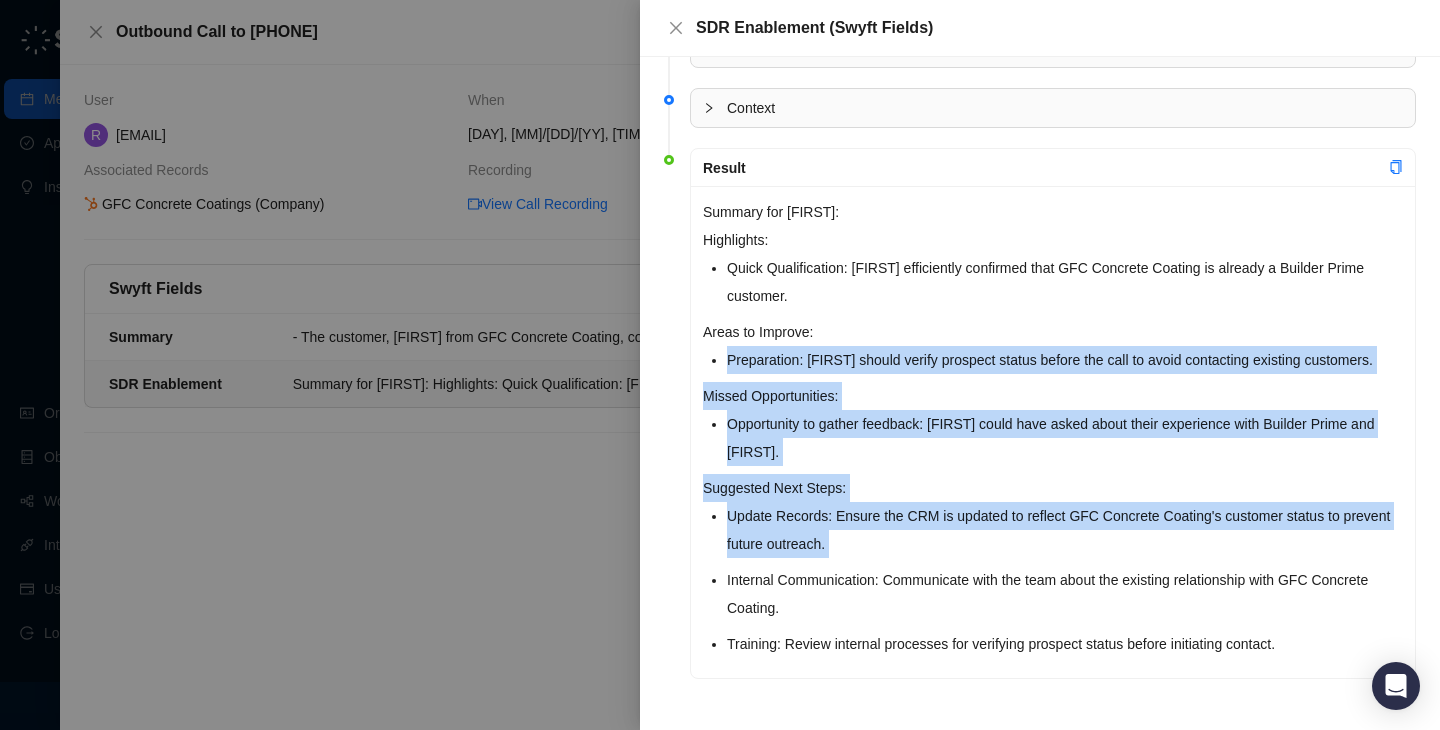 drag, startPoint x: 819, startPoint y: 343, endPoint x: 1009, endPoint y: 539, distance: 272.9762 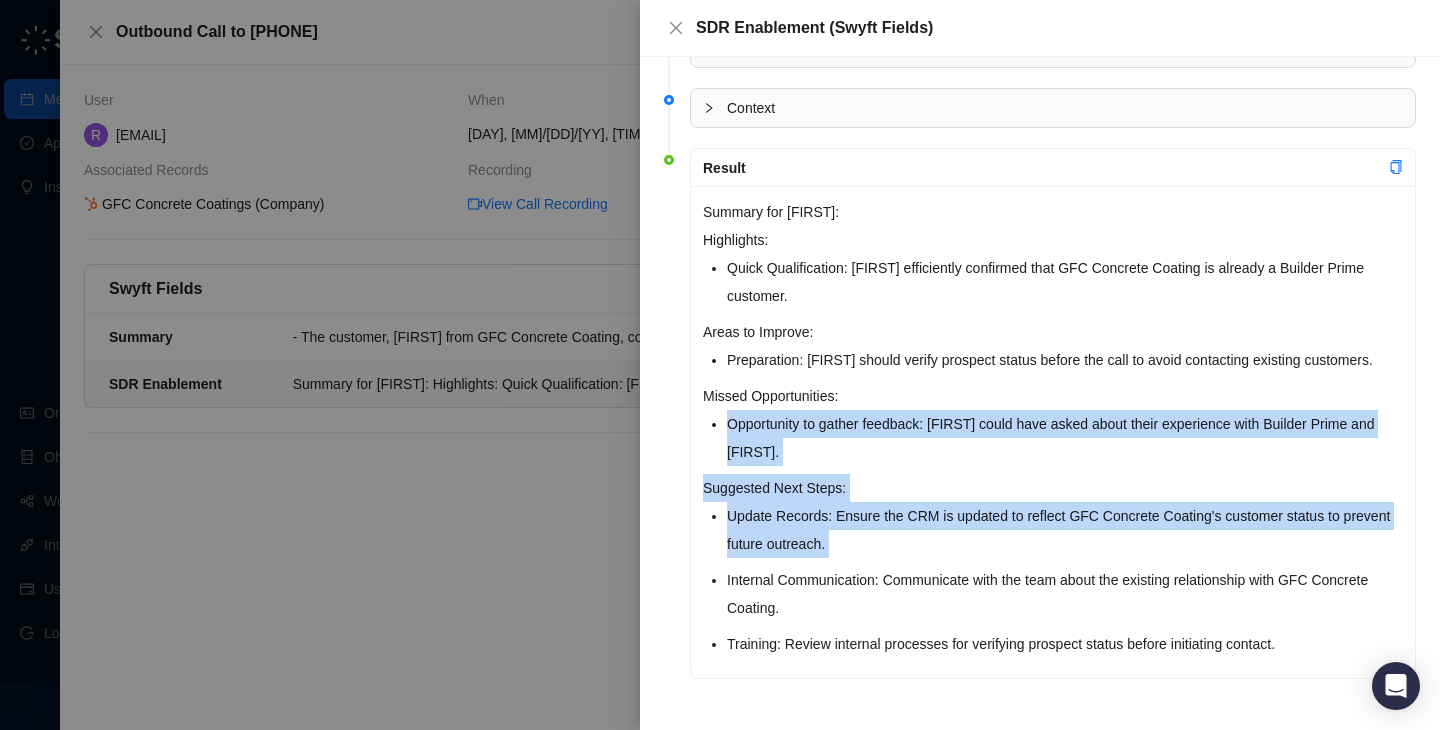 drag, startPoint x: 1009, startPoint y: 539, endPoint x: 914, endPoint y: 359, distance: 203.53133 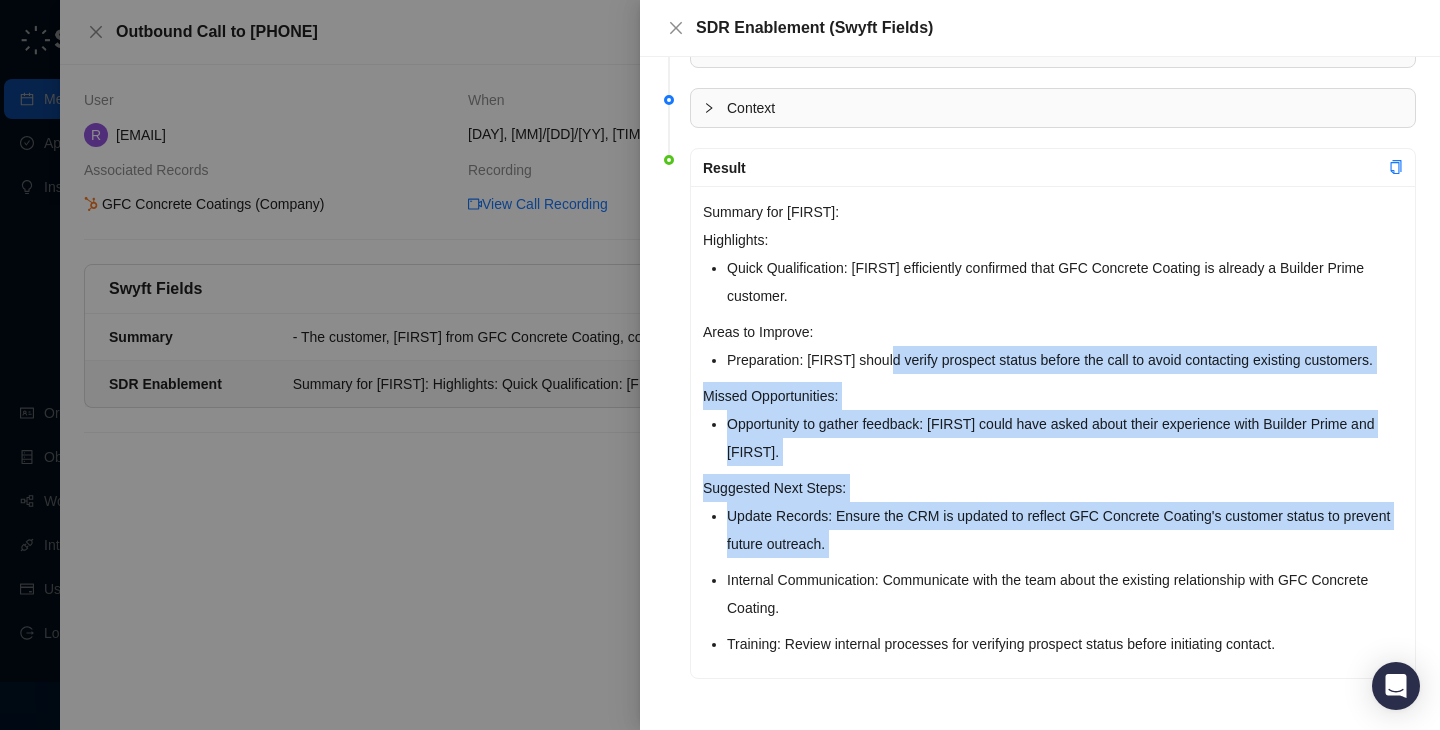 click on "Preparation: [FIRST] should verify prospect status before the call to avoid contacting existing customers." at bounding box center (1065, 282) 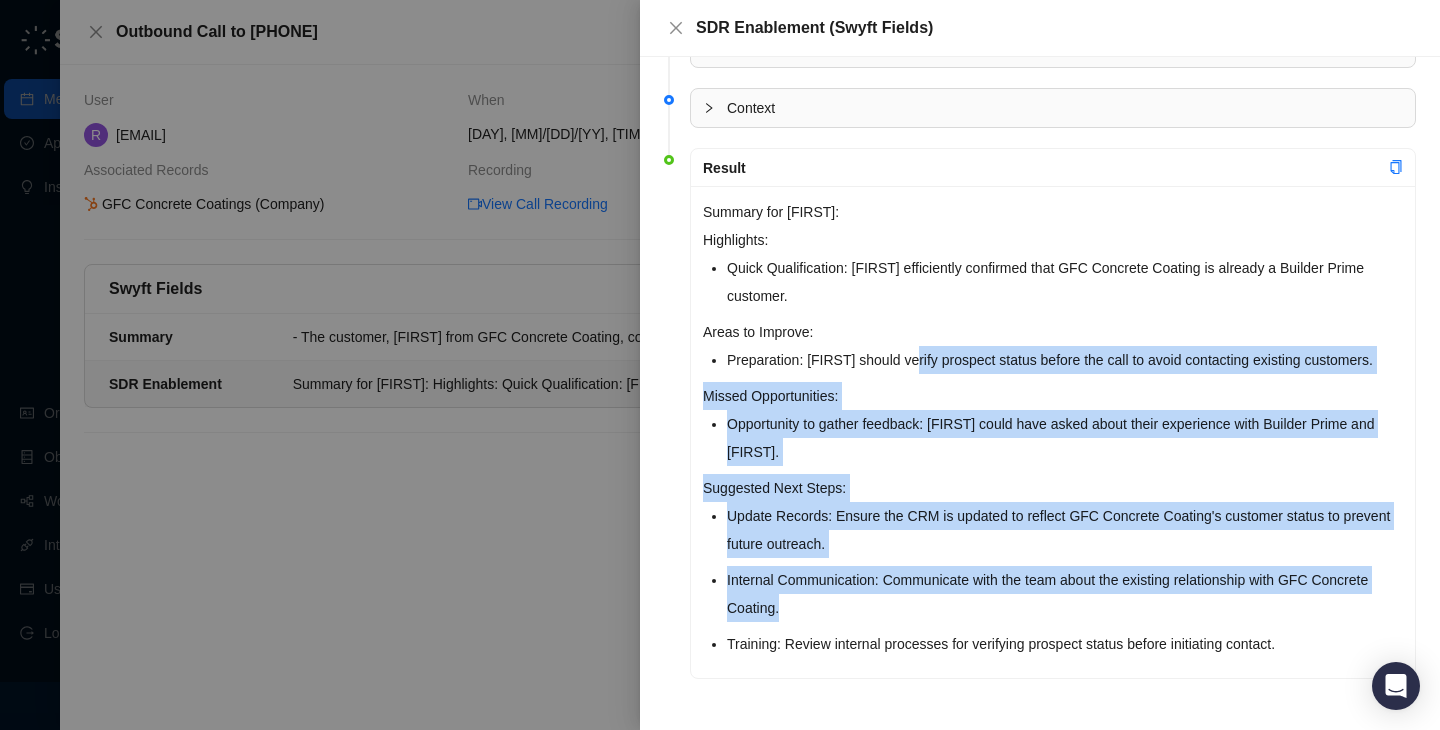 drag, startPoint x: 914, startPoint y: 359, endPoint x: 954, endPoint y: 618, distance: 262.0706 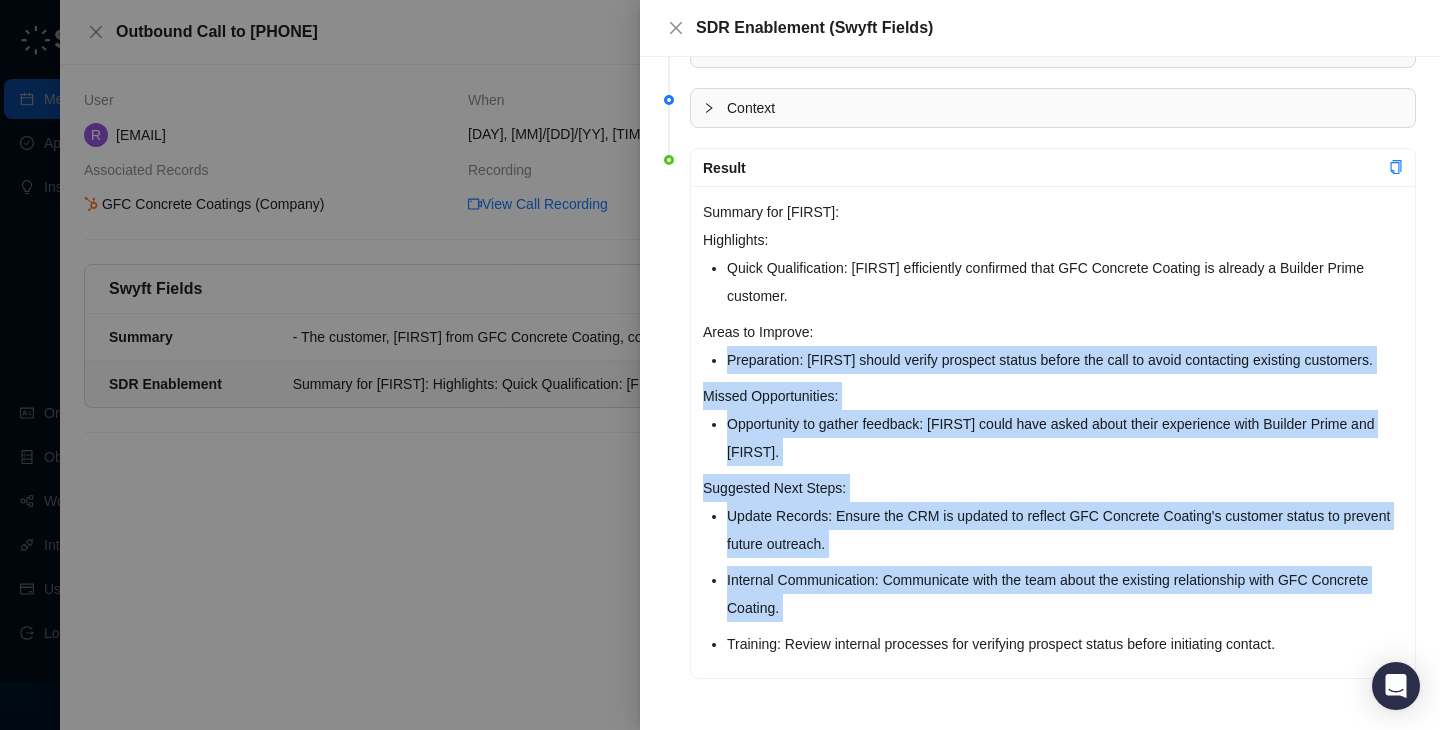drag, startPoint x: 954, startPoint y: 618, endPoint x: 954, endPoint y: 313, distance: 305 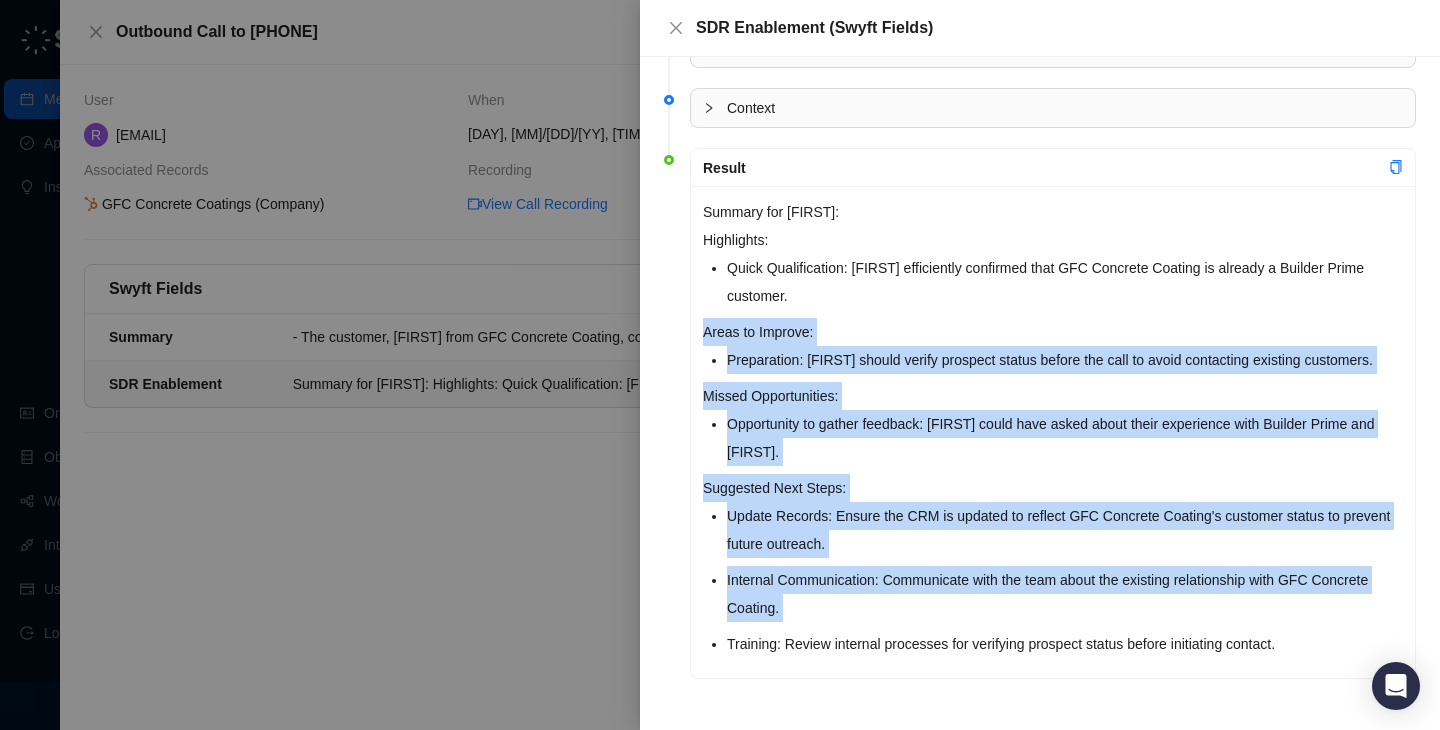 click on "Summary for [FIRST]:
Highlights:
Quick Qualification: [FIRST] efficiently confirmed that GFC Concrete Coating is already a Builder Prime customer.
Areas to Improve:
Preparation: [FIRST] should verify prospect status before the call to avoid contacting existing customers.
Missed Opportunities:
Opportunity to gather feedback: [FIRST] could have asked about their experience with Builder Prime and [FIRST].
Suggested Next Steps:
Update Records: Ensure the CRM is updated to reflect GFC Concrete Coating's customer status to prevent future outreach.
Internal Communication: Communicate with the team about the existing relationship with GFC Concrete Coating.
Training: Review internal processes for verifying prospect status before initiating contact." at bounding box center (1053, 432) 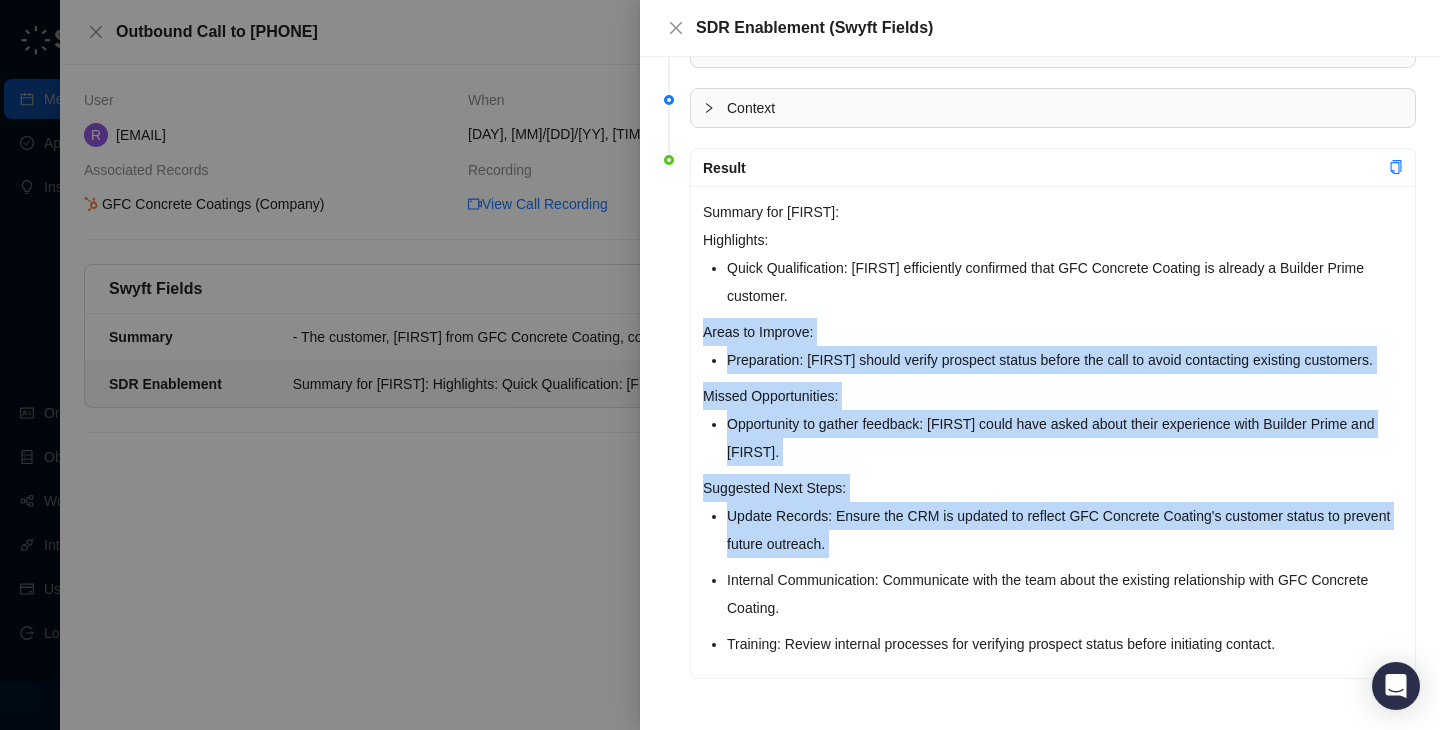 drag, startPoint x: 954, startPoint y: 313, endPoint x: 997, endPoint y: 563, distance: 253.67105 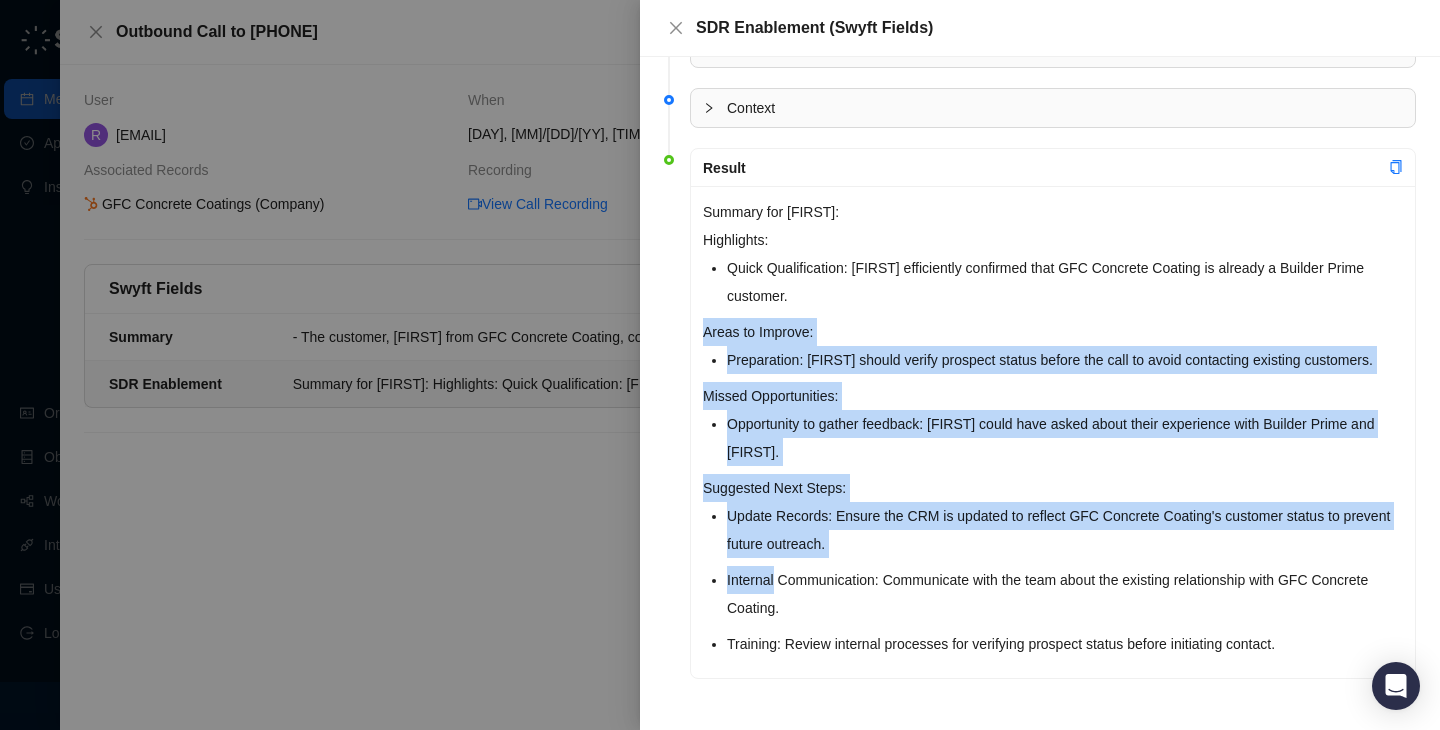 click on "Update Records: Ensure the CRM is updated to reflect GFC Concrete Coating's customer status to prevent future outreach.
Internal Communication: Communicate with the team about the existing relationship with GFC Concrete Coating.
Training: Review internal processes for verifying prospect status before initiating contact." at bounding box center (1065, 580) 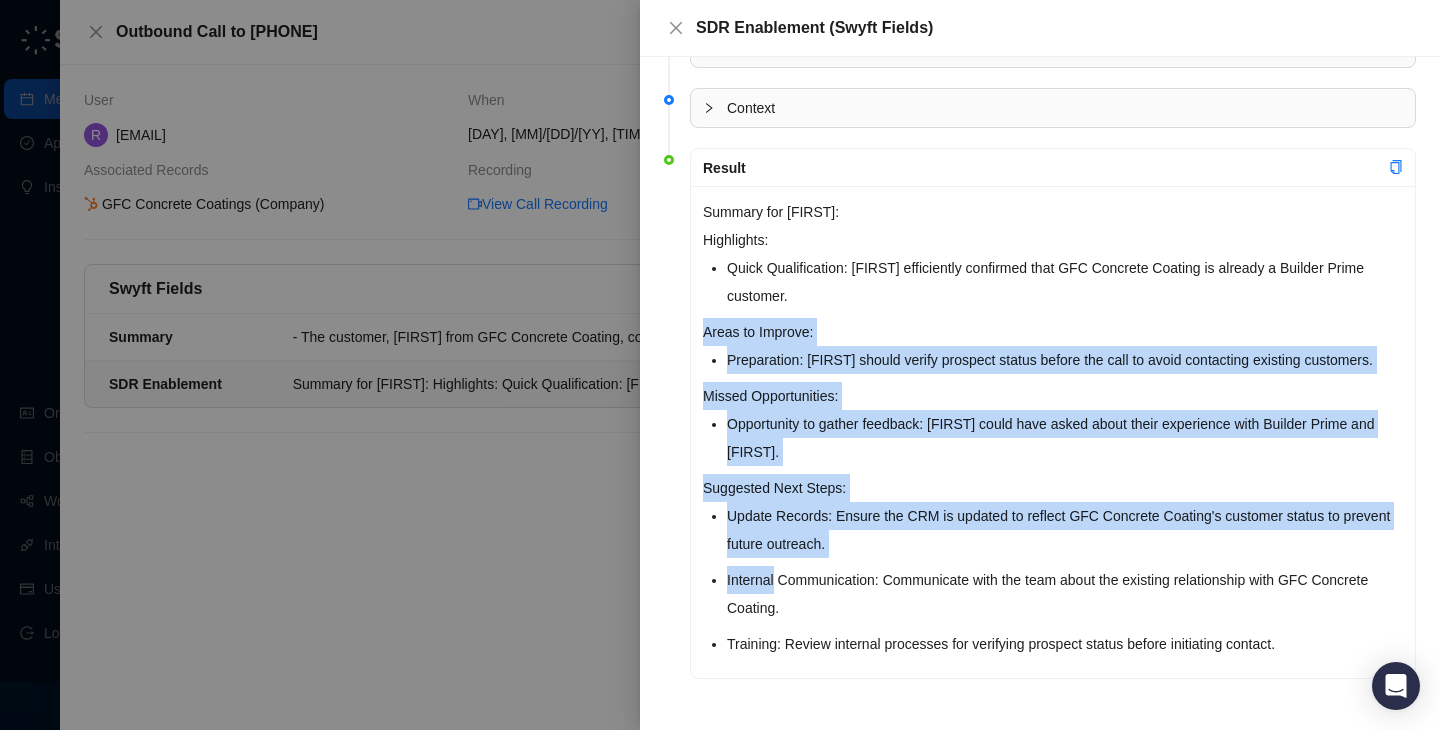 drag, startPoint x: 997, startPoint y: 563, endPoint x: 961, endPoint y: 309, distance: 256.53848 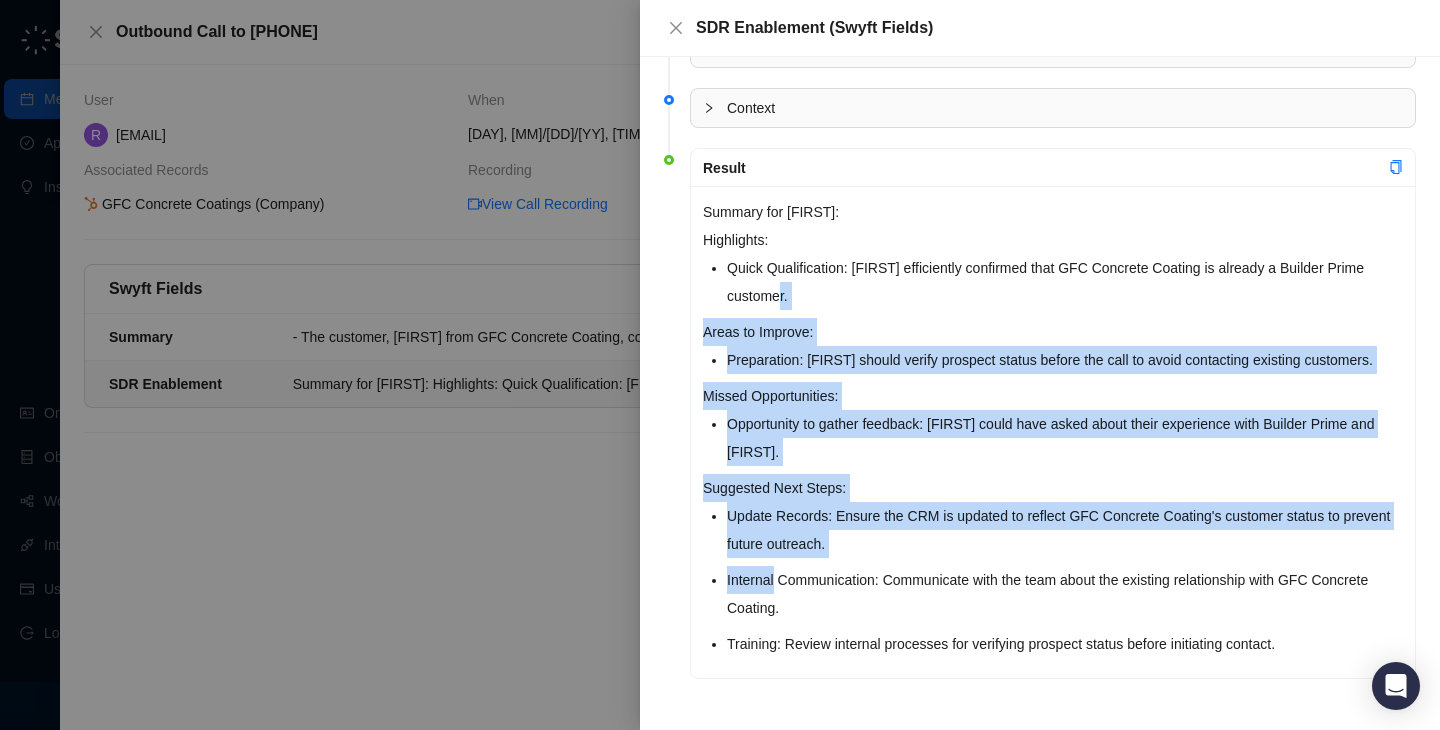 click on "Quick Qualification: [FIRST] efficiently confirmed that GFC Concrete Coating is already a Builder Prime customer." at bounding box center [1065, 282] 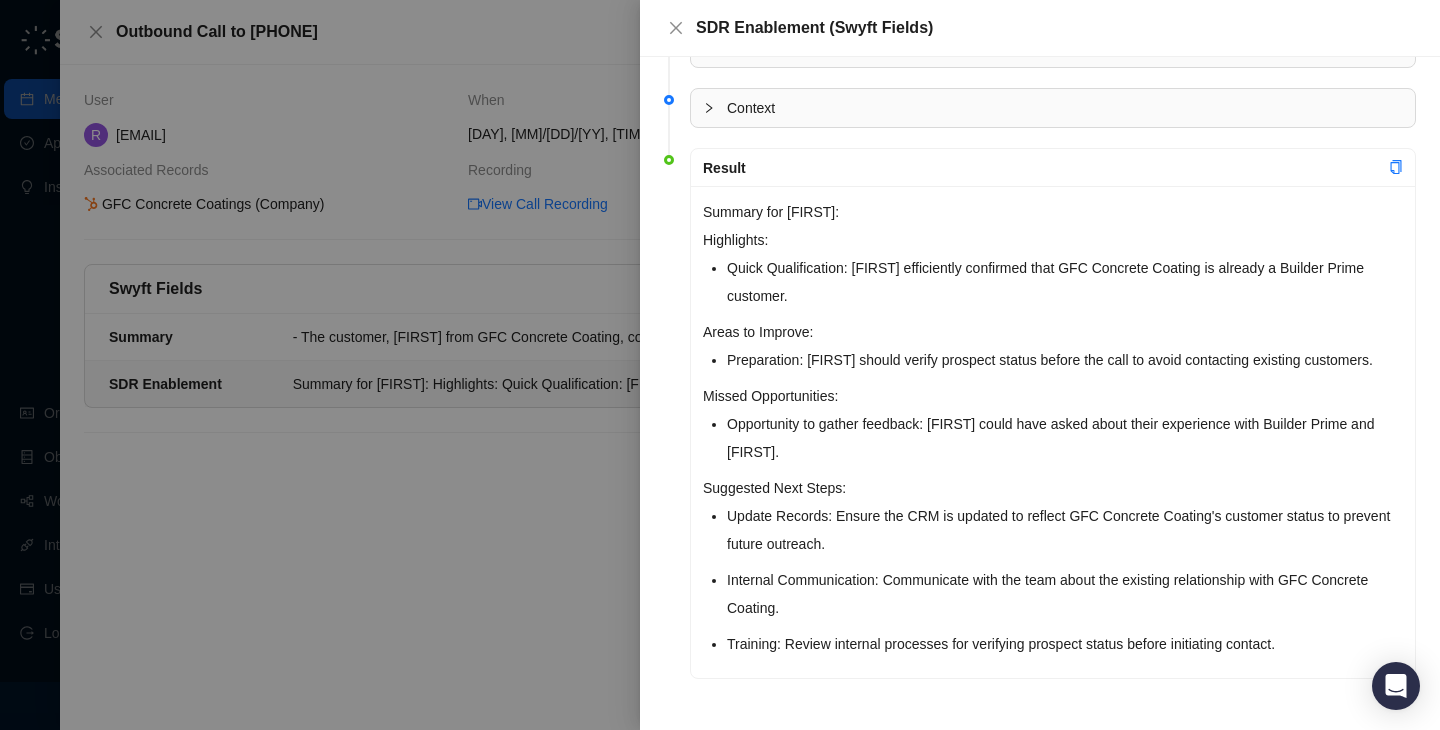 click at bounding box center (720, 365) 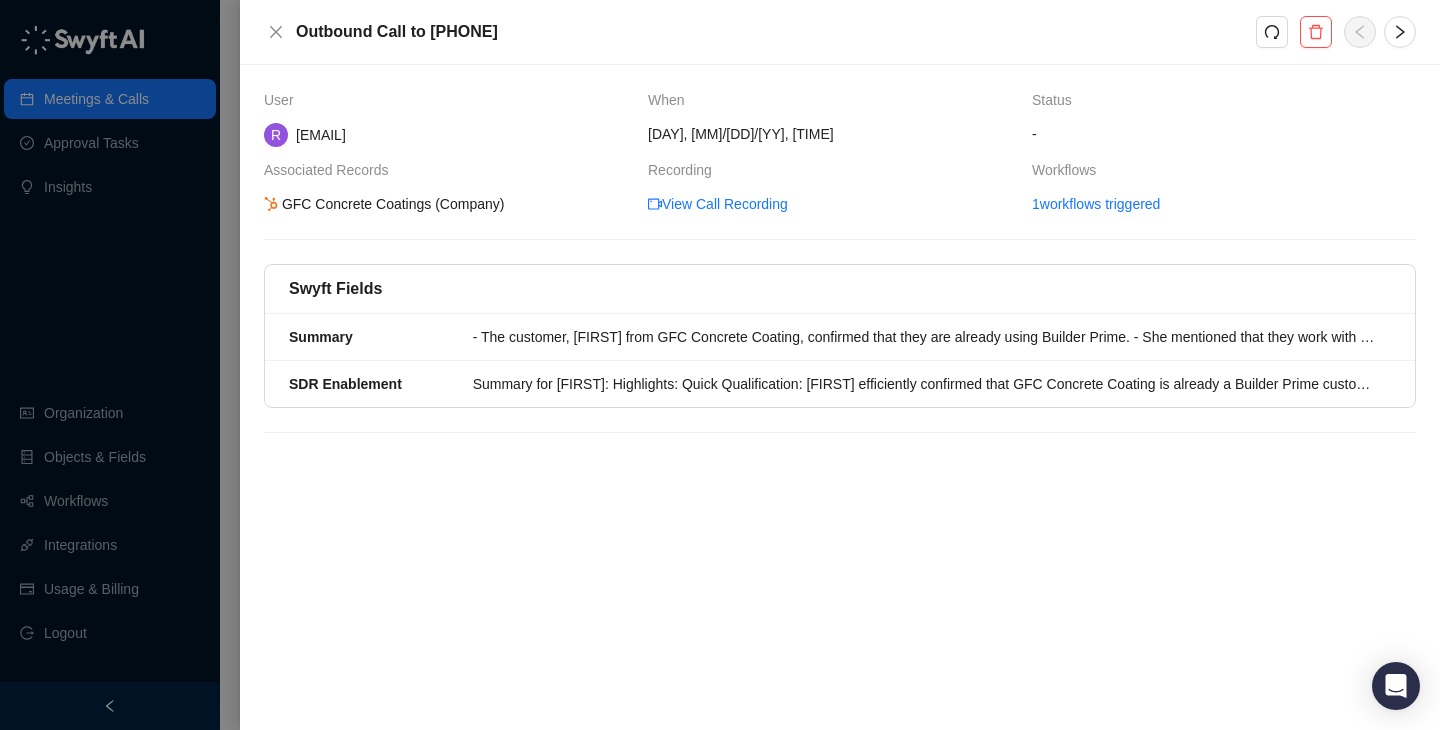 click at bounding box center [720, 365] 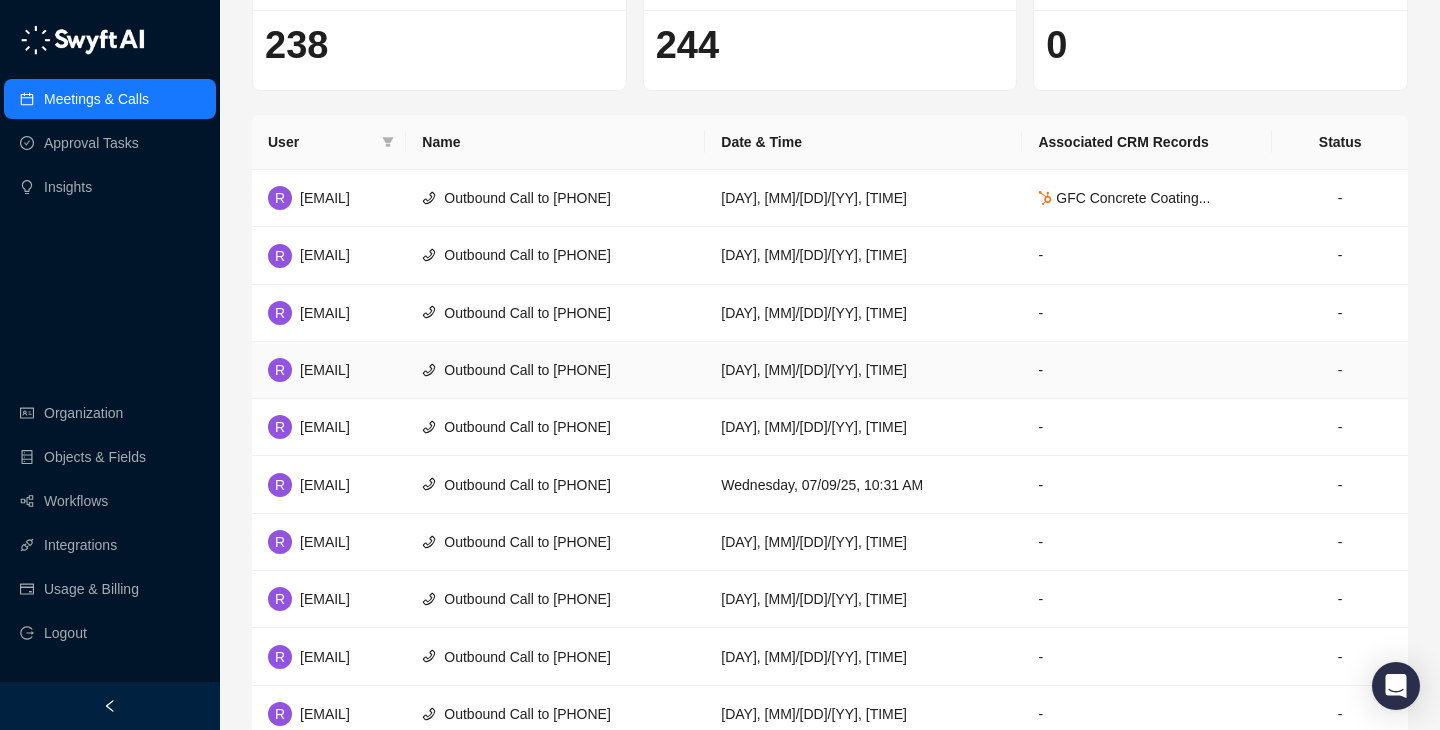 scroll, scrollTop: 0, scrollLeft: 0, axis: both 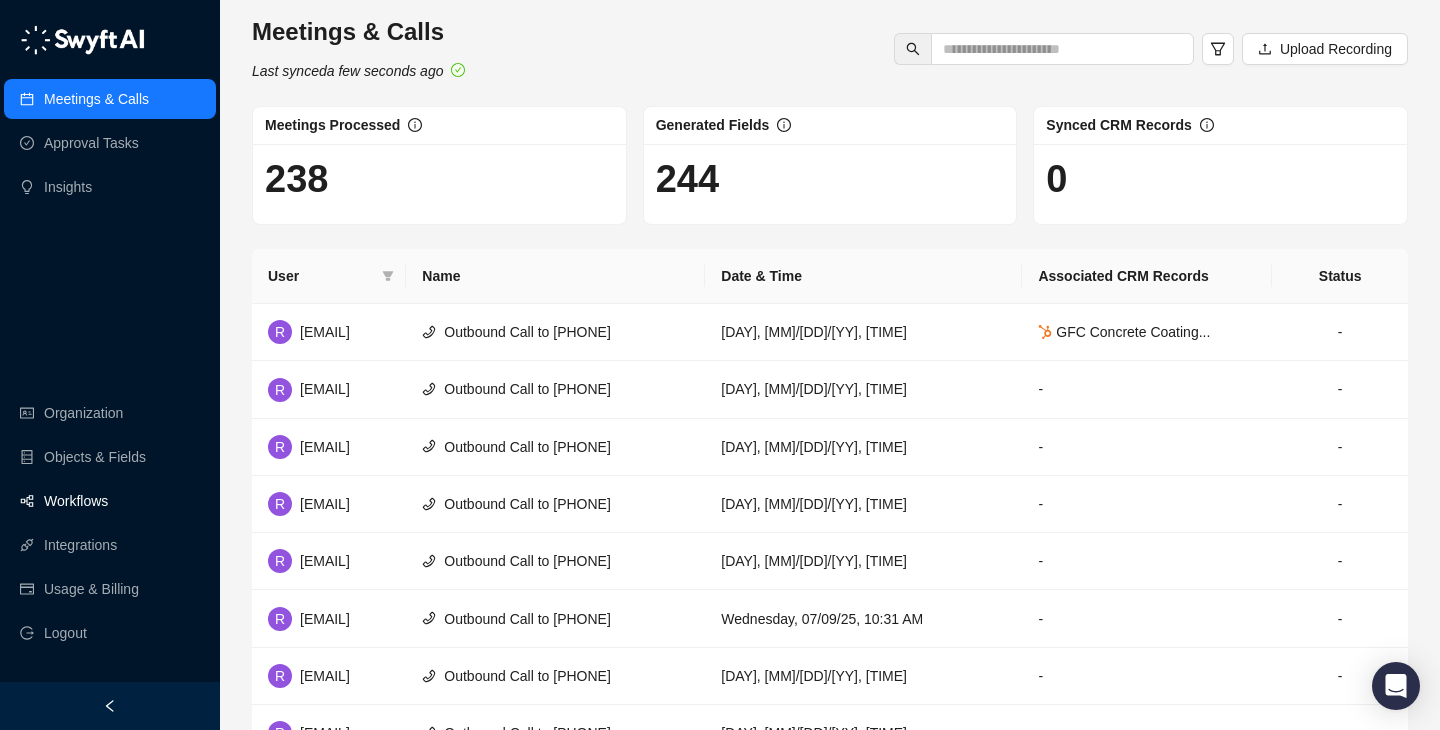 click on "Workflows" at bounding box center [110, 501] 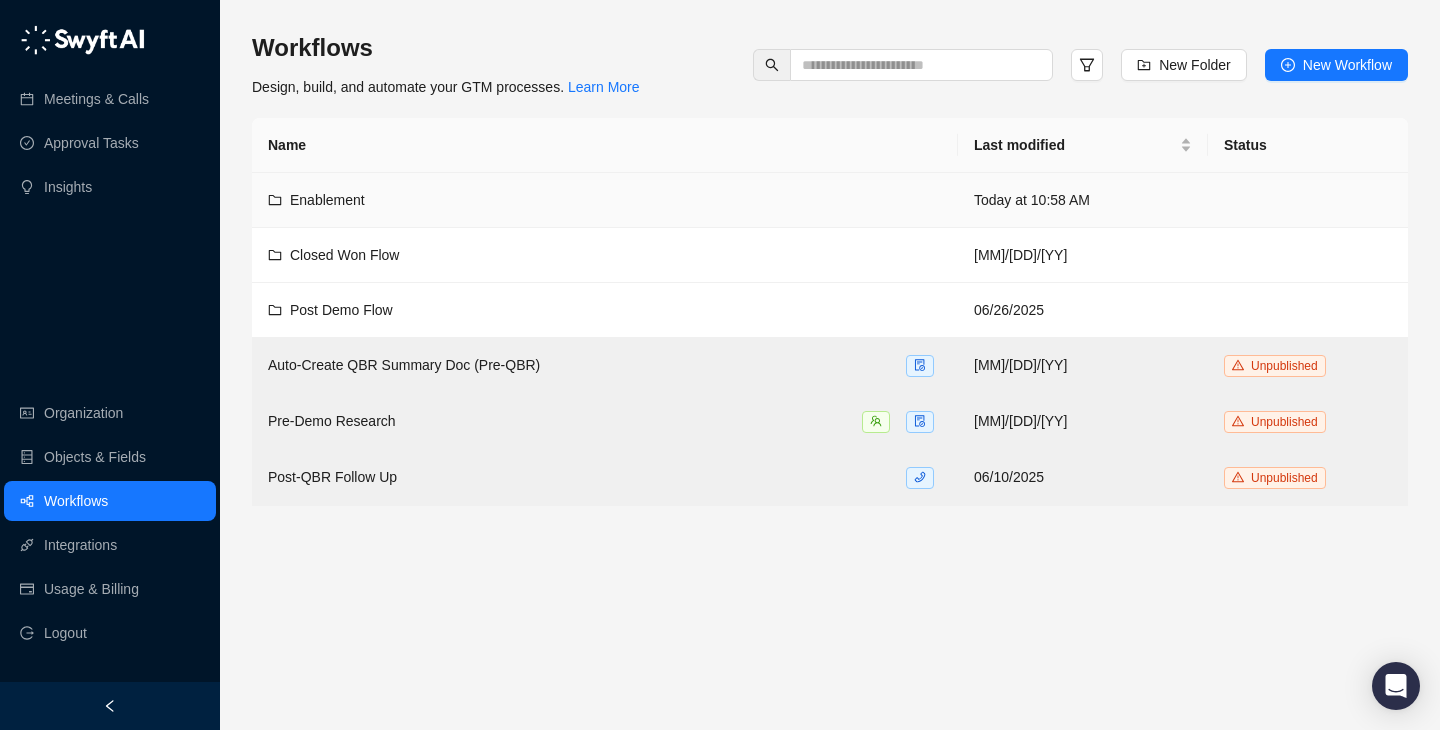 click on "Enablement" at bounding box center [605, 200] 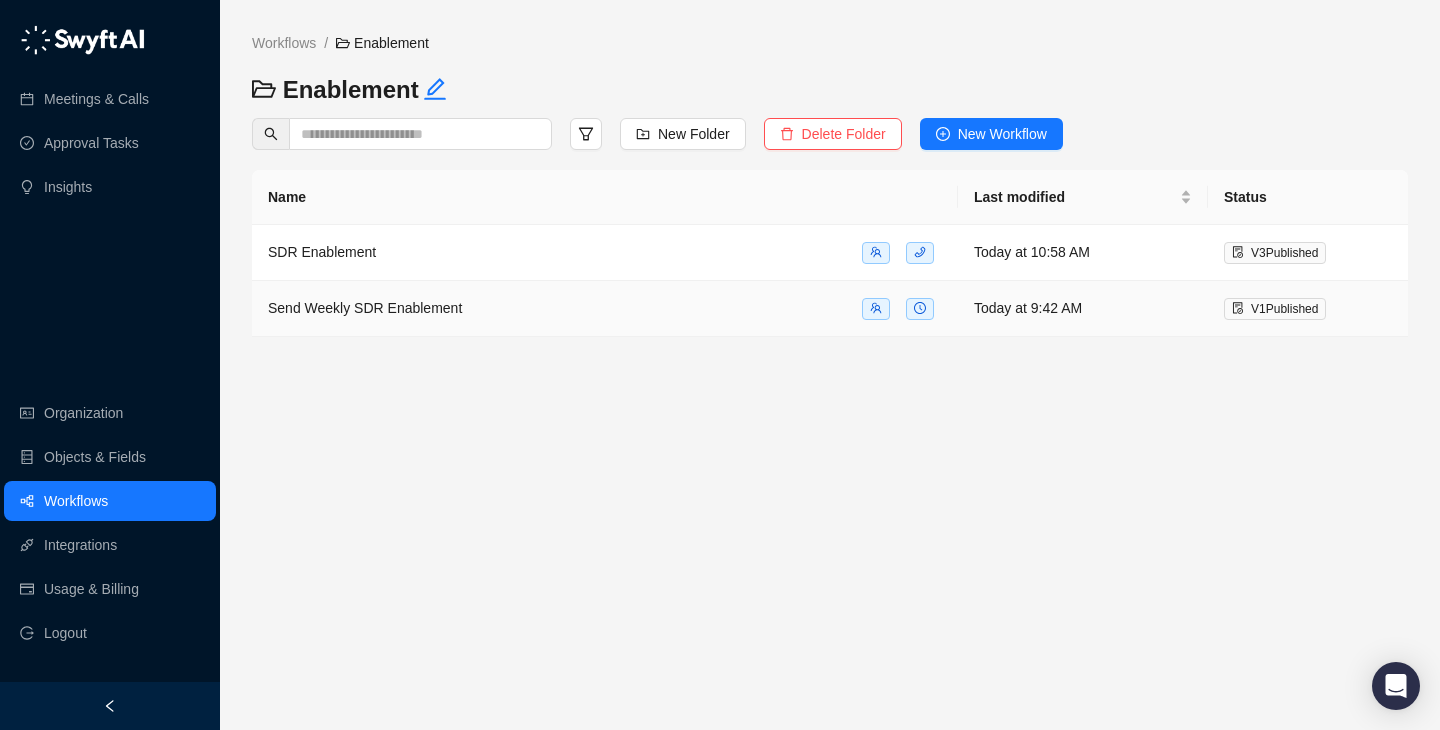 click on "Send Weekly SDR Enablement" at bounding box center [605, 308] 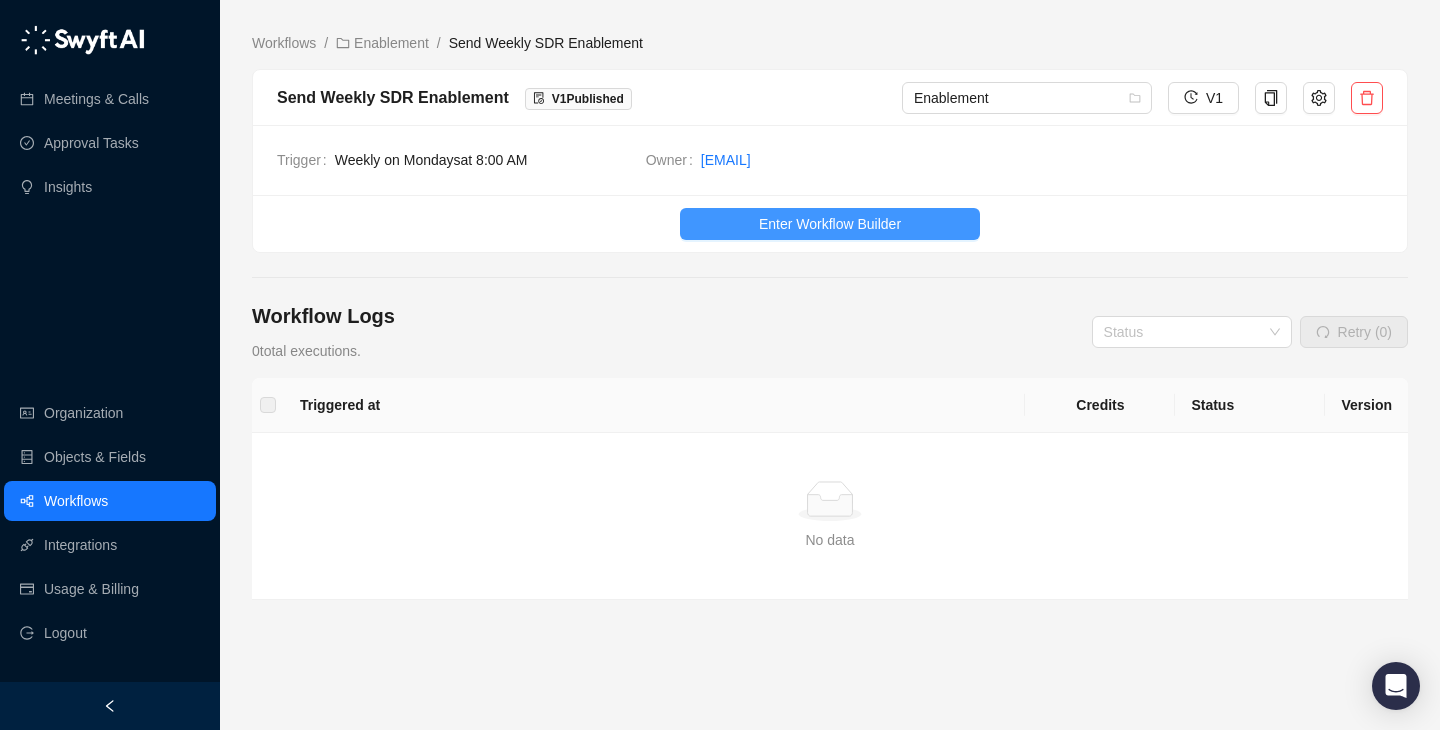 click on "Enter Workflow Builder" at bounding box center [830, 224] 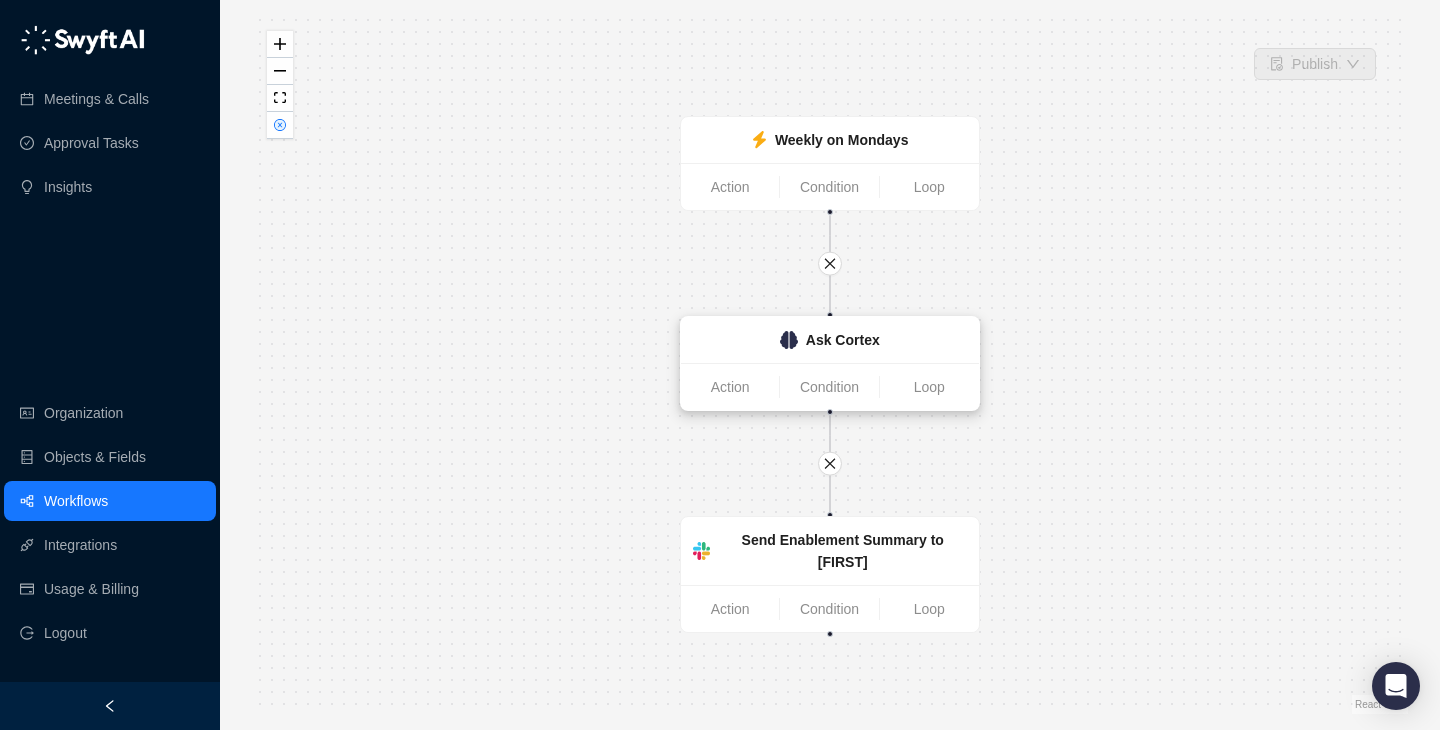 click on "Ask Cortex" at bounding box center [843, 340] 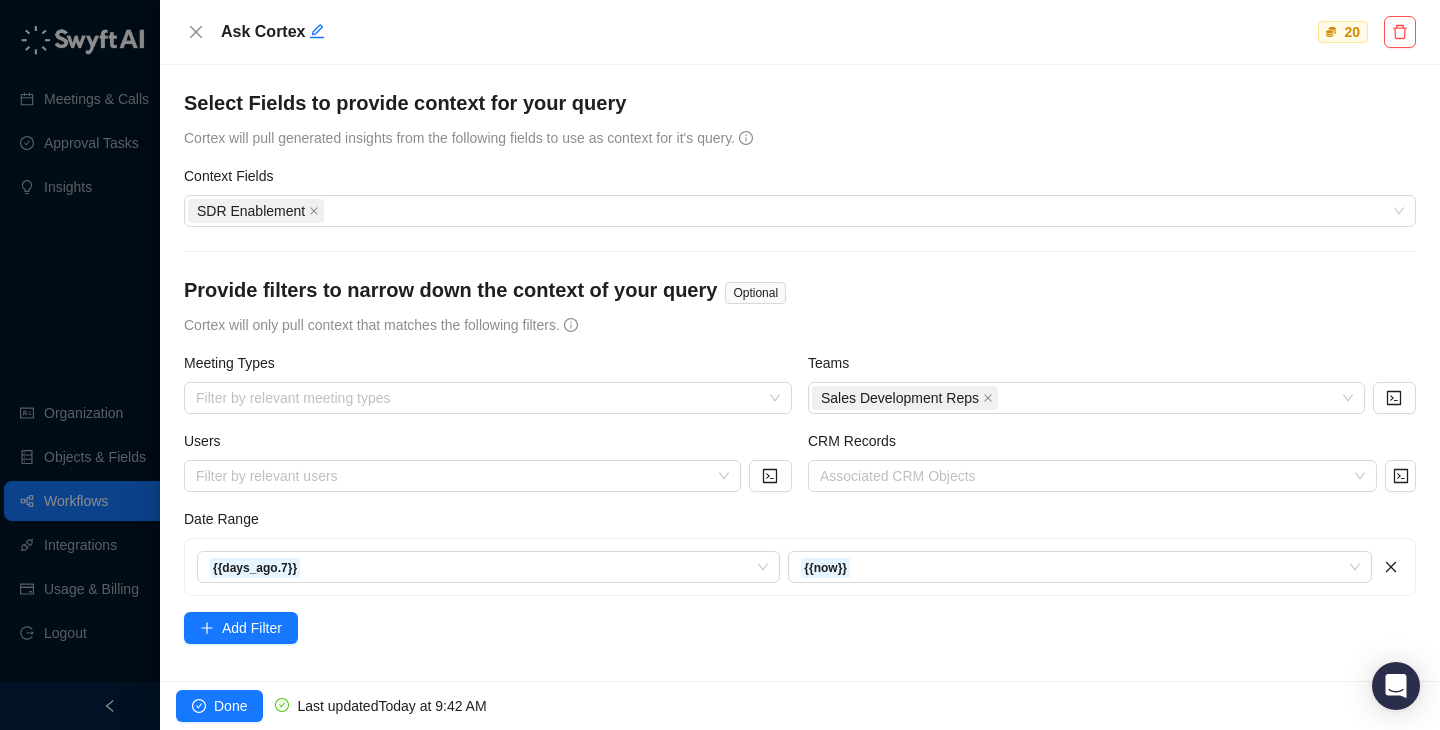scroll, scrollTop: 293, scrollLeft: 0, axis: vertical 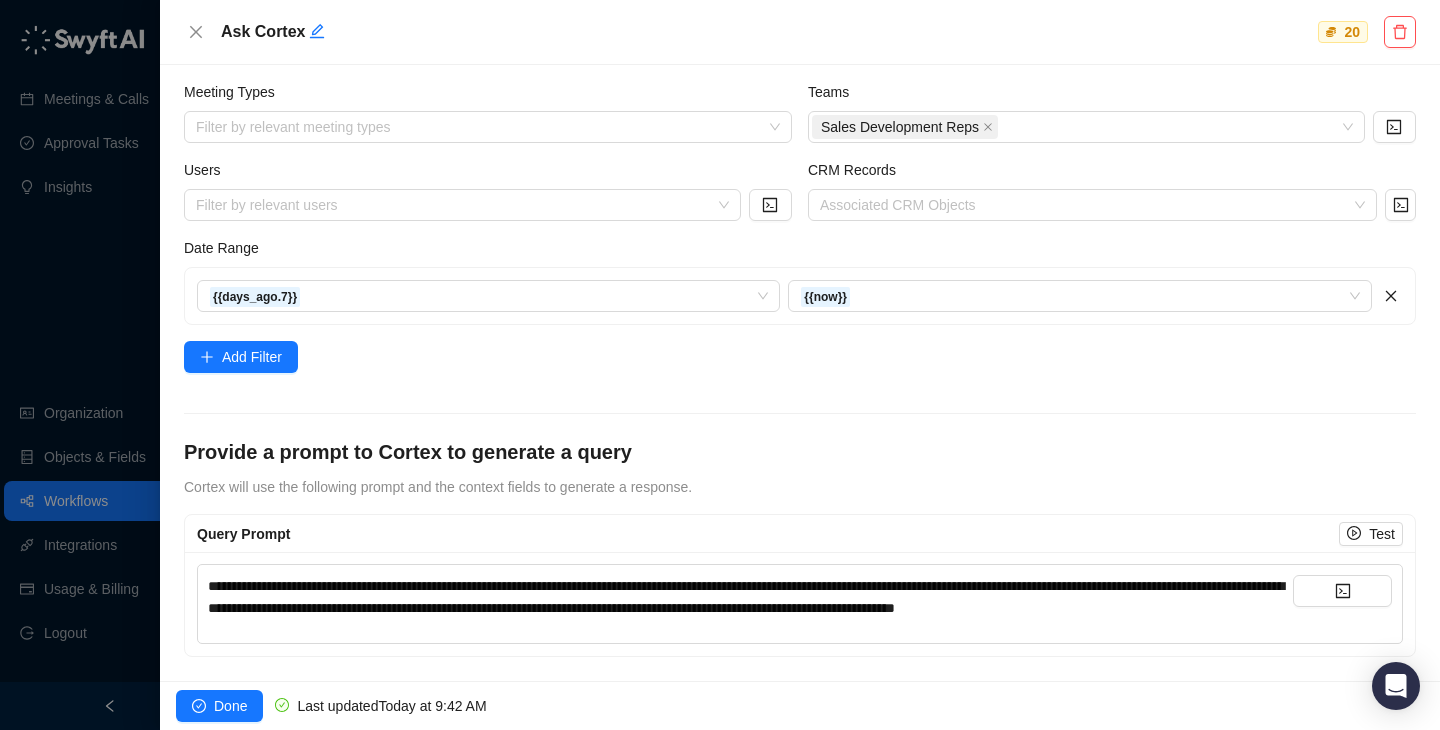 click at bounding box center [720, 365] 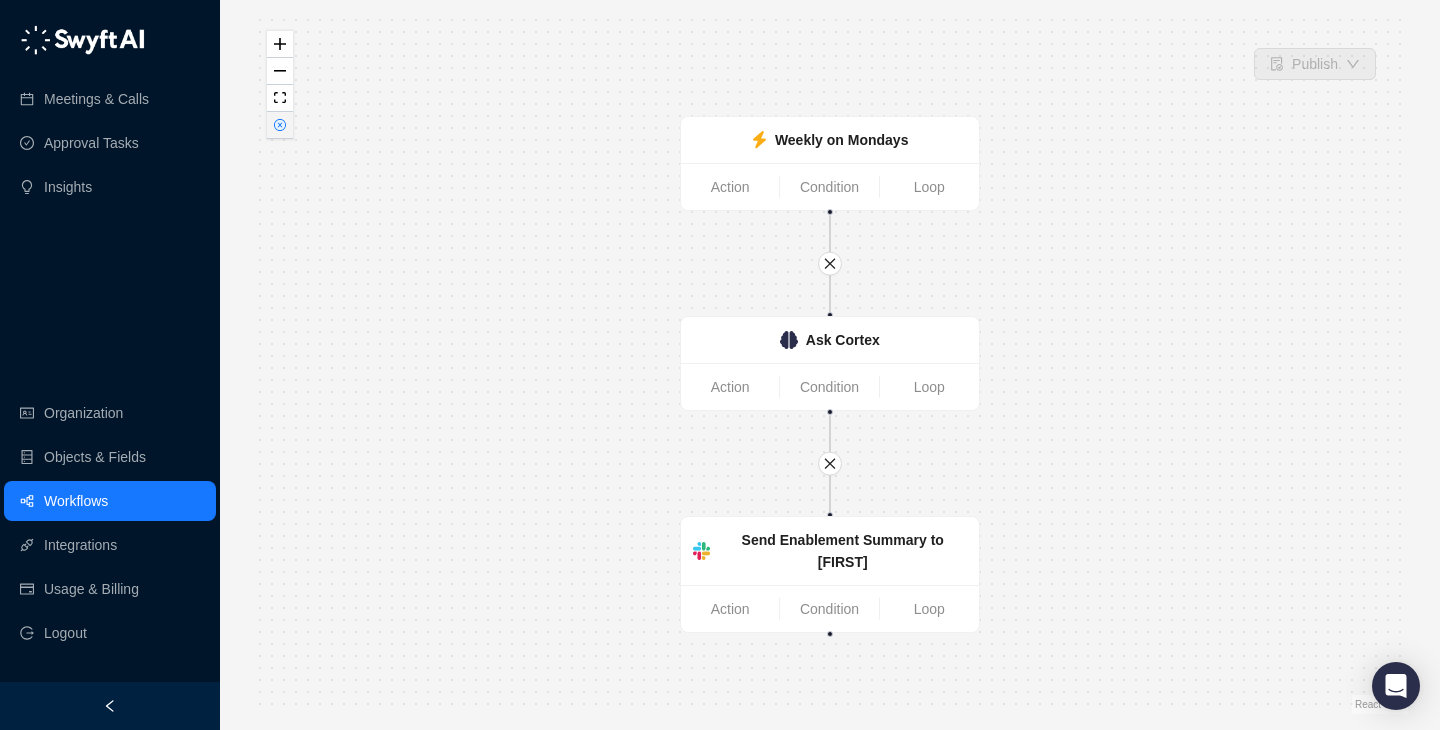 click at bounding box center (280, 125) 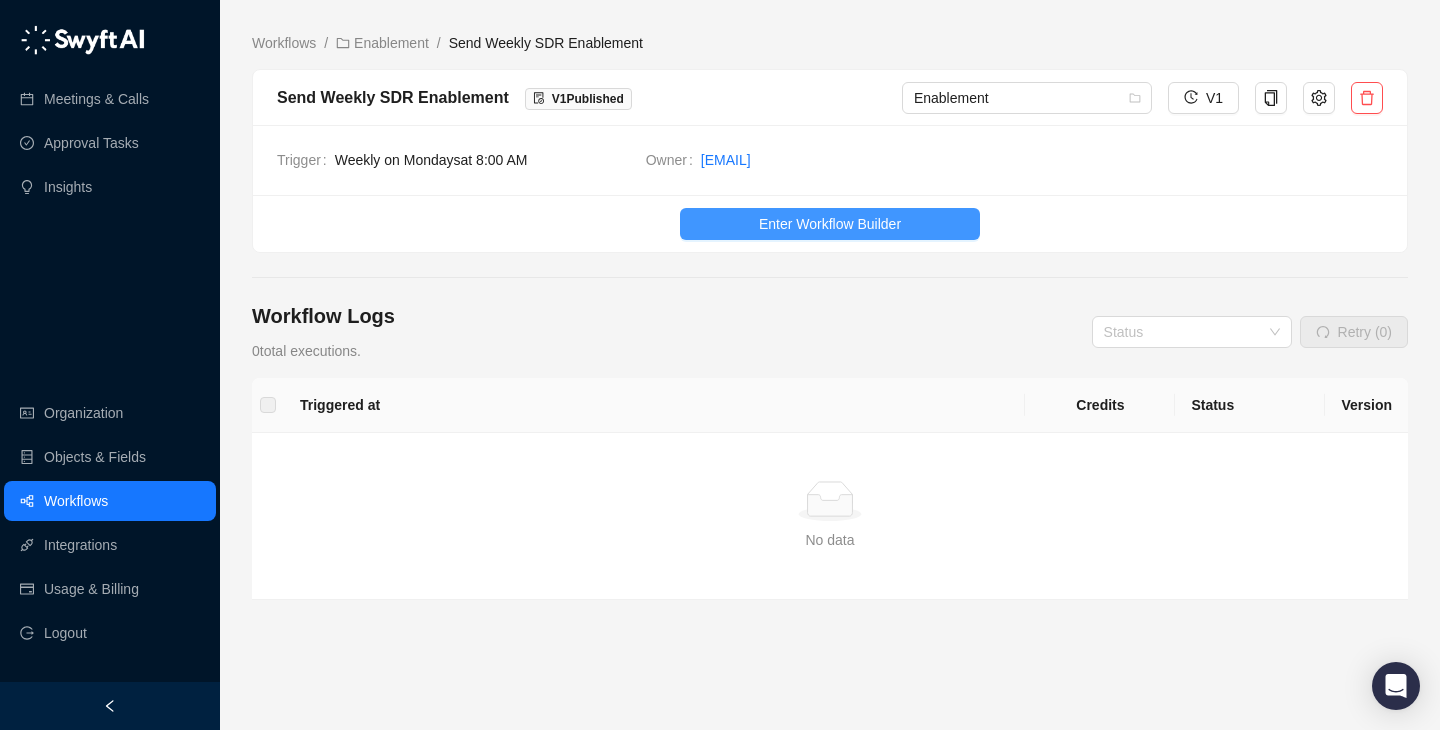 click on "Enter Workflow Builder" at bounding box center (830, 224) 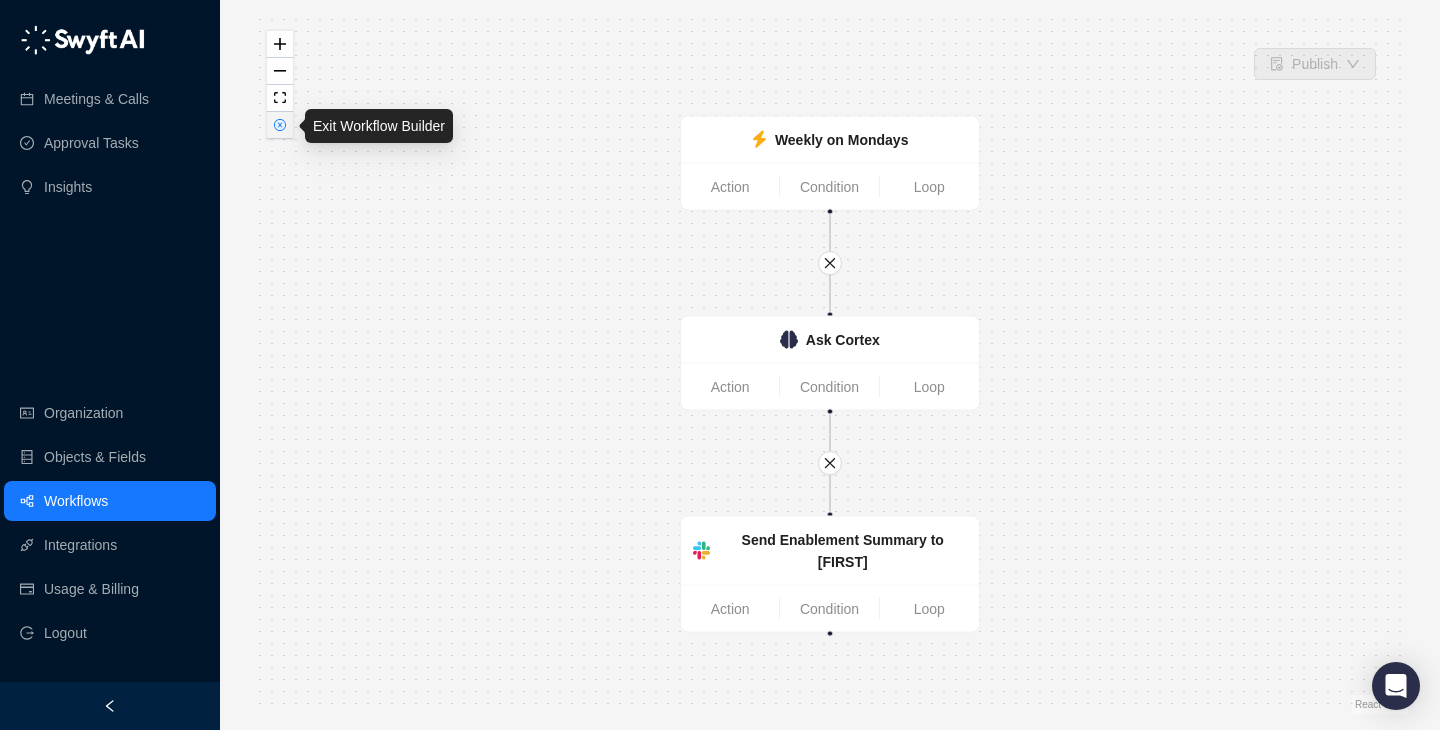 click at bounding box center [280, 125] 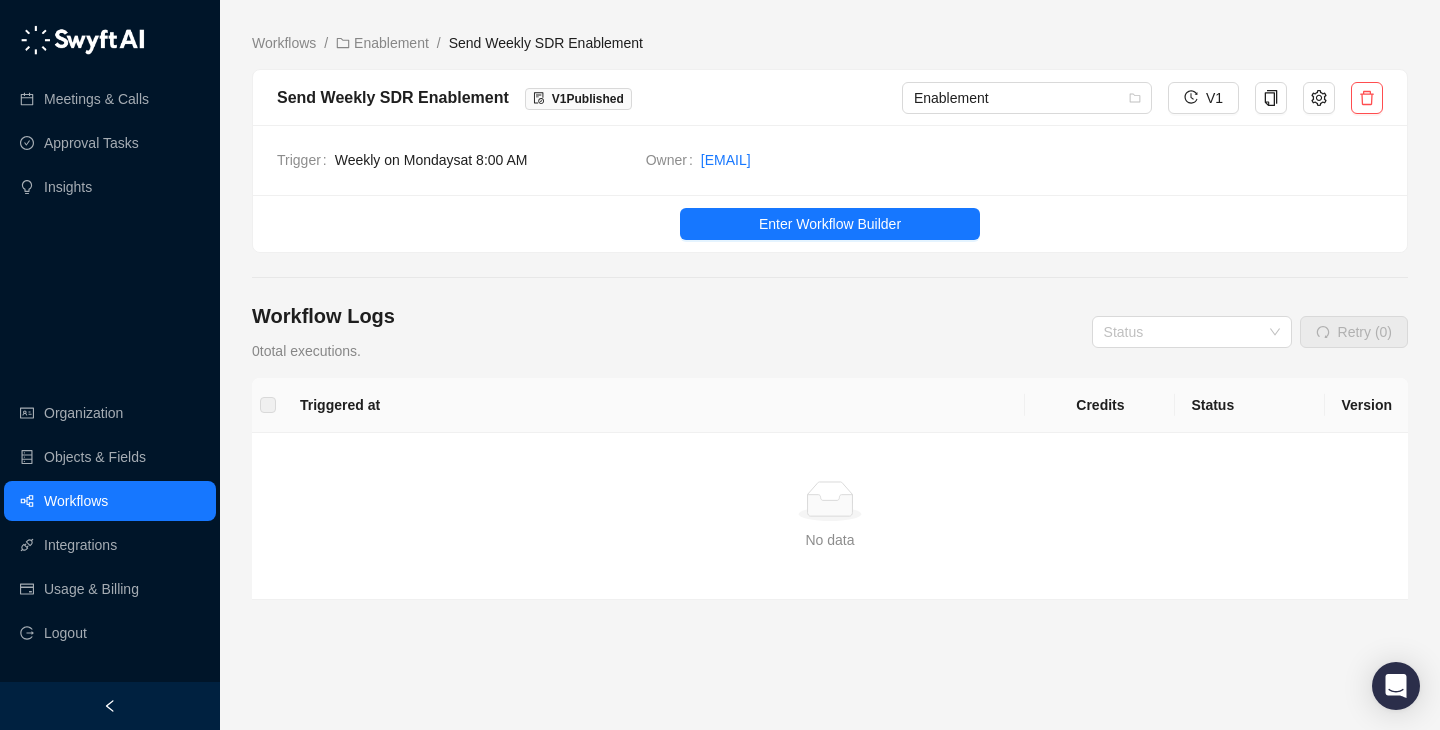 click on "Workflows /   Enablement / Send Weekly SDR Enablement Send Weekly SDR Enablement   V 1  Published Enablement V1 Trigger Weekly on Mondays  at   8:00 AM Owner [EMAIL] Enter Workflow Builder Workflow Logs 0  total executions. Status Retry (0) Triggered at Credits Status Version Simple Empty No data" at bounding box center (830, 391) 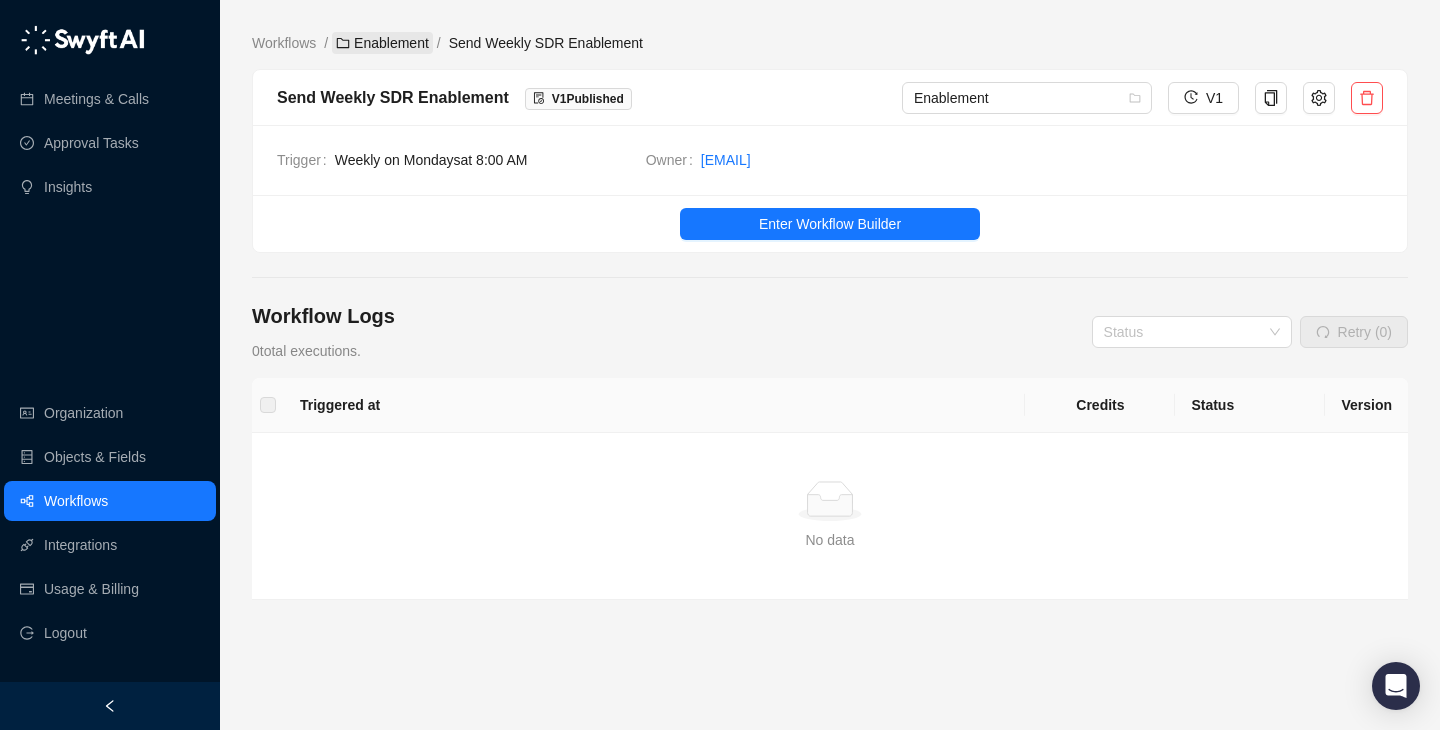 click on "Enablement" at bounding box center [284, 43] 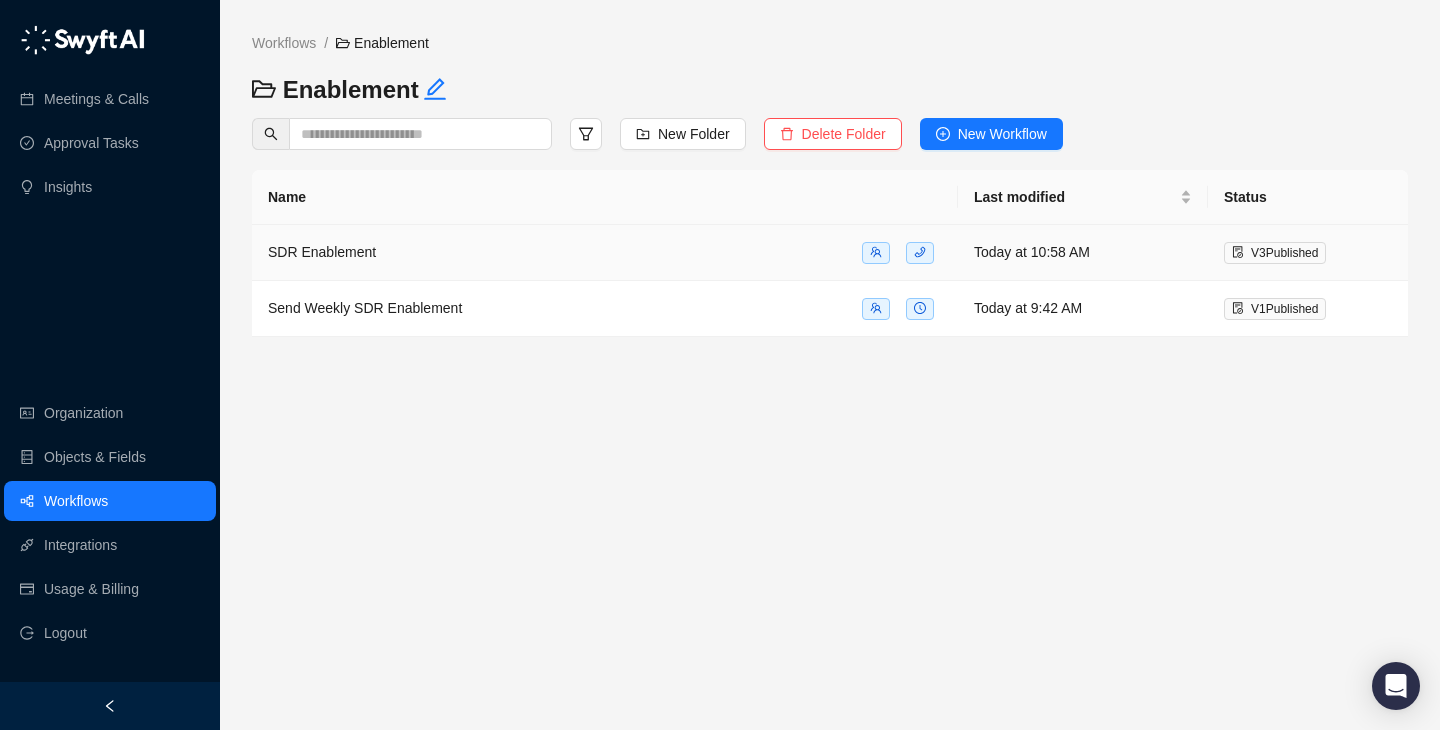 click on "SDR Enablement" at bounding box center (605, 252) 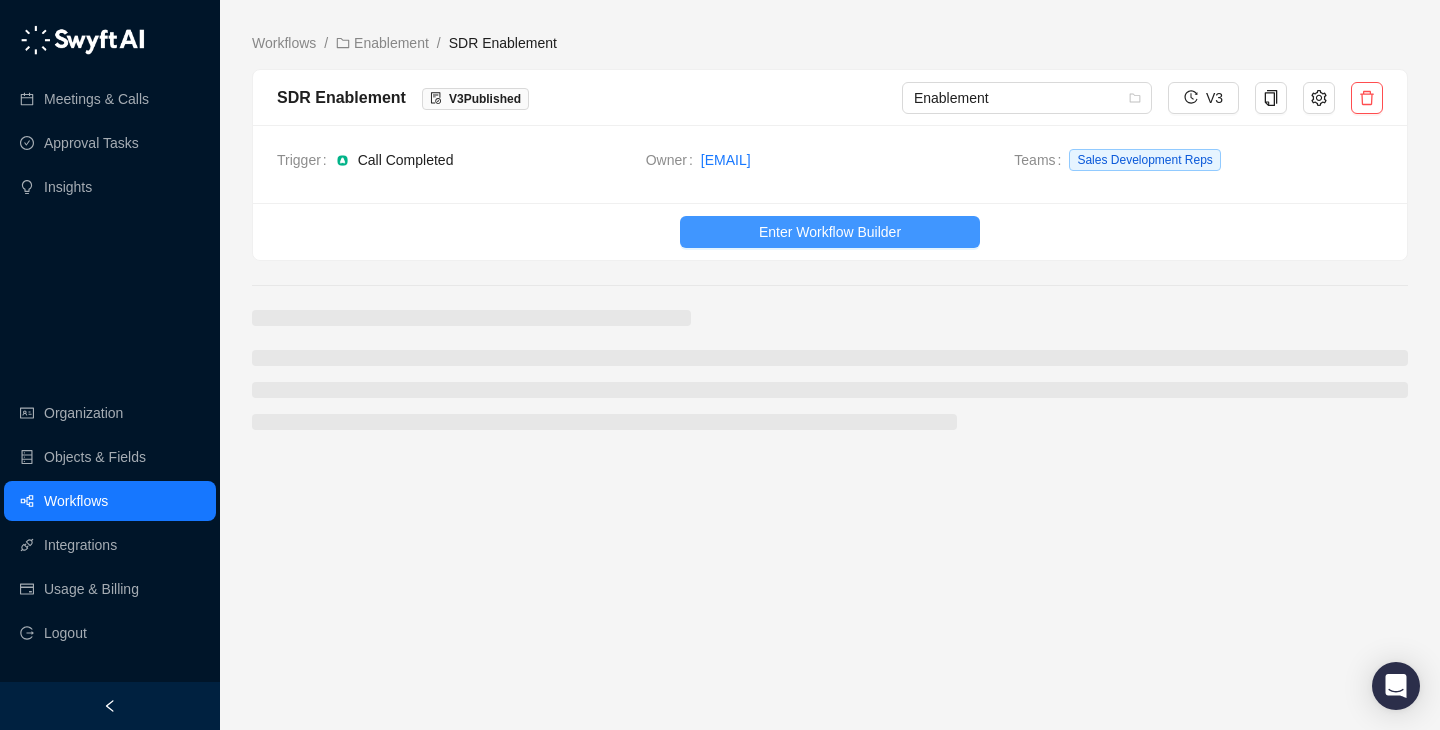 click on "Enter Workflow Builder" at bounding box center [830, 232] 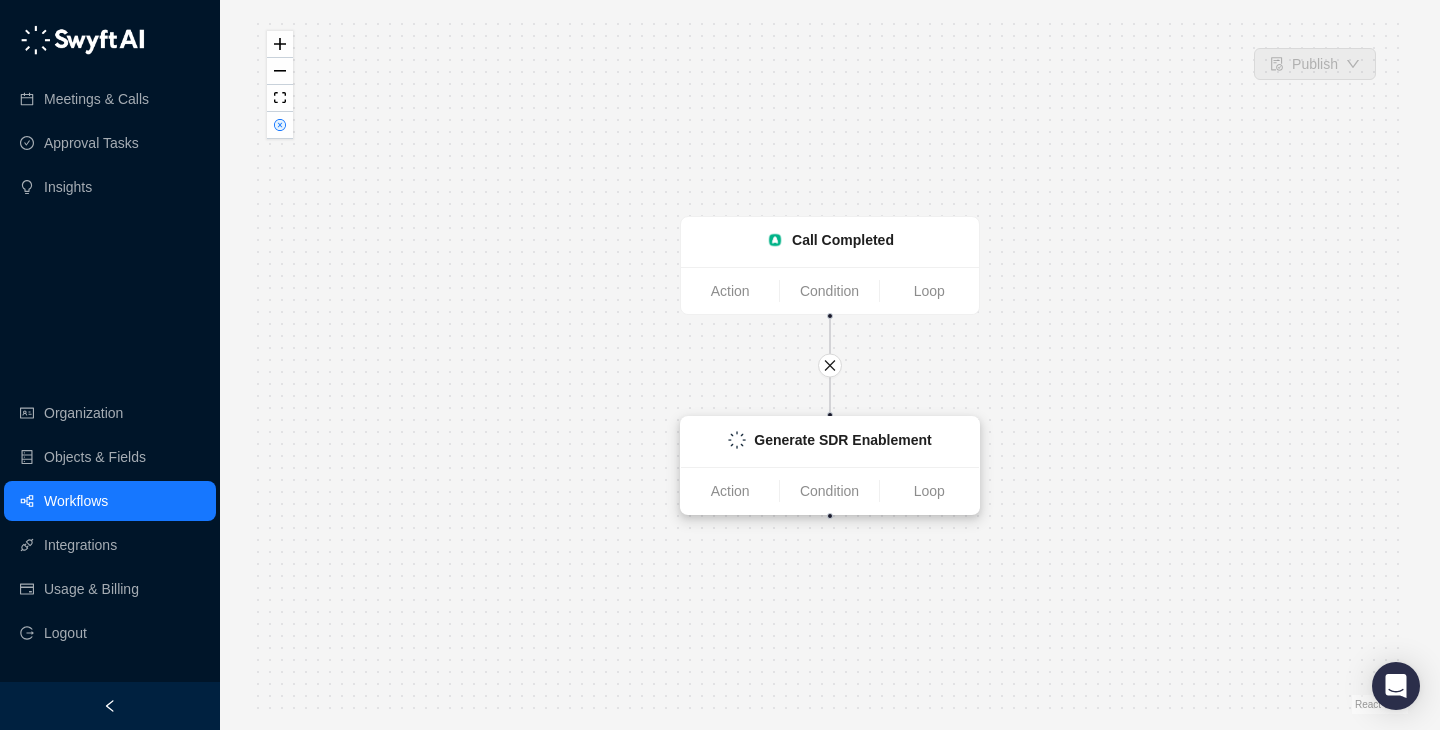click on "Generate SDR Enablement" at bounding box center [842, 440] 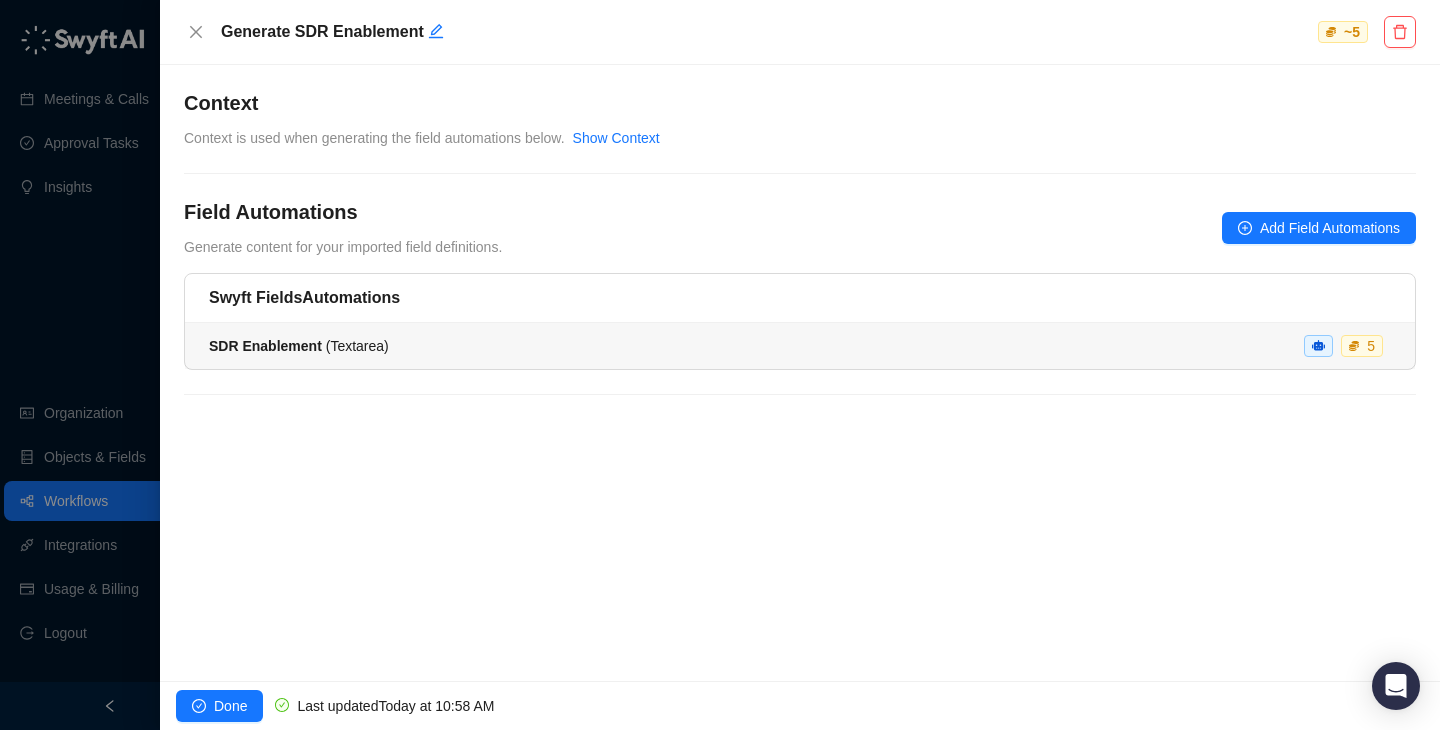 click on "SDR Enablement   ( Textarea ) 5" at bounding box center (800, 346) 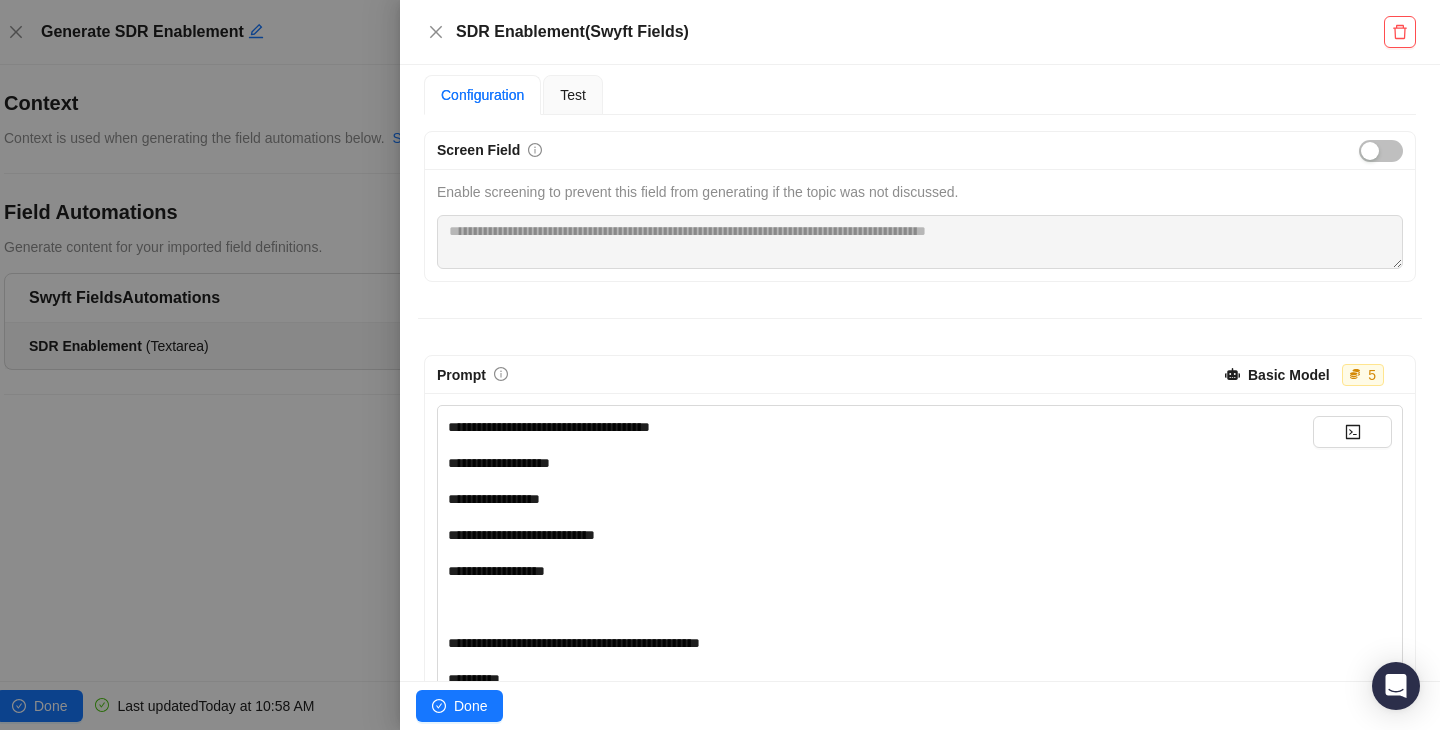 scroll, scrollTop: 167, scrollLeft: 0, axis: vertical 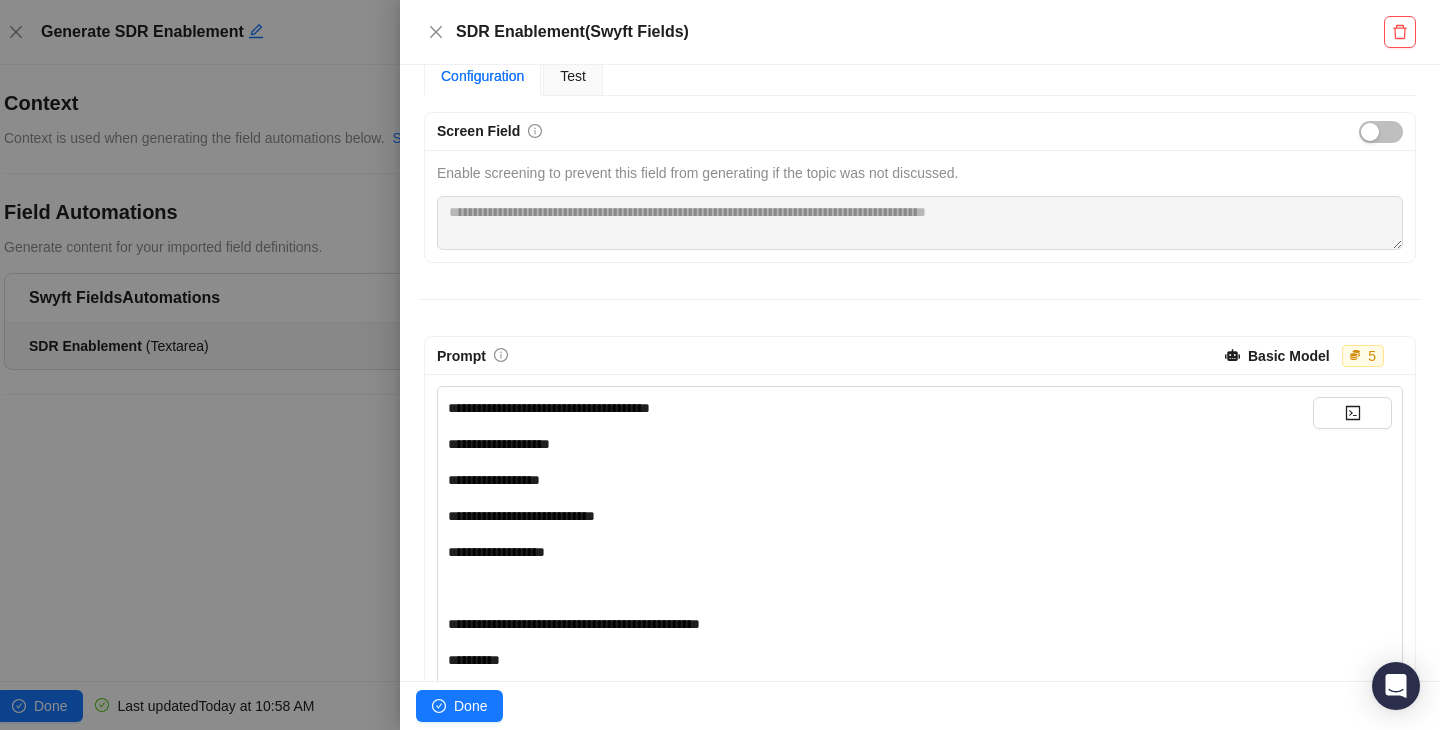 click on "**********" at bounding box center (549, 408) 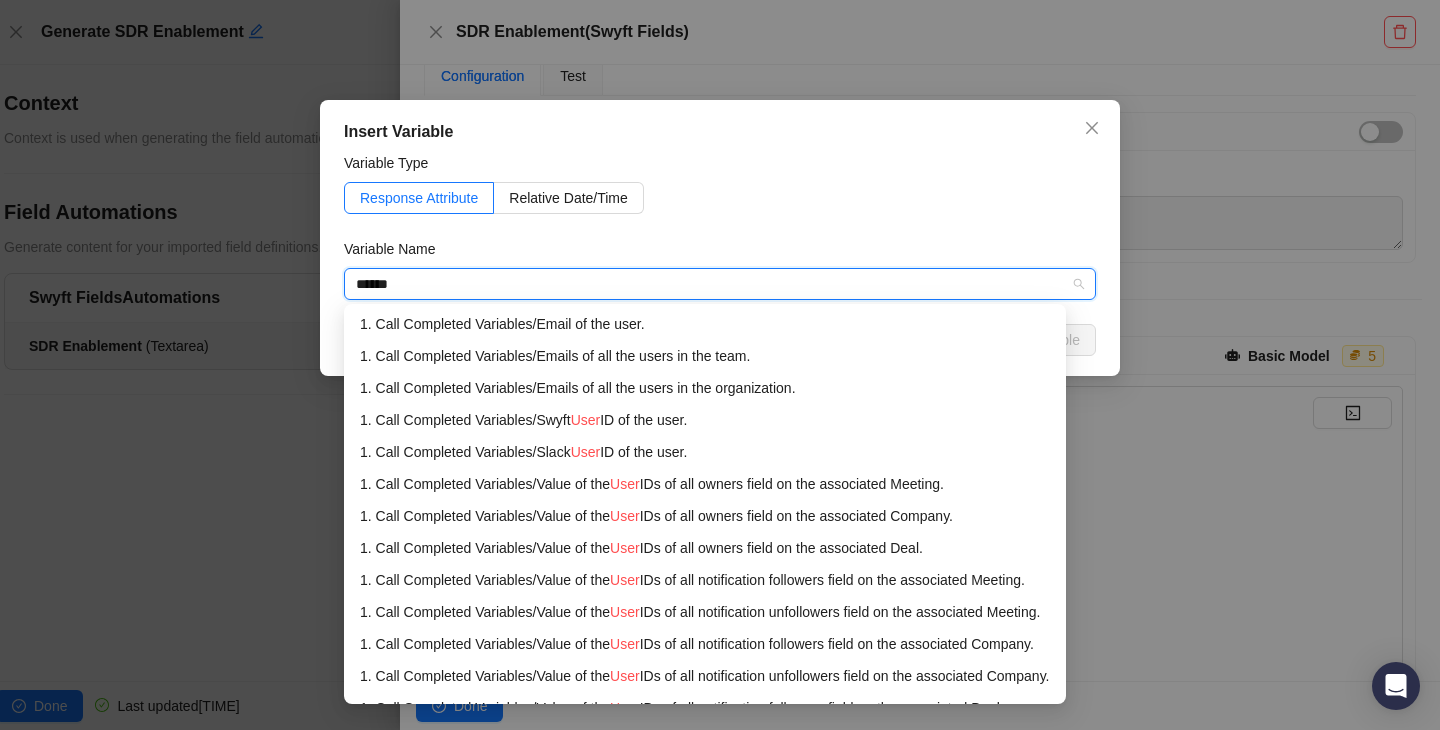 type on "*******" 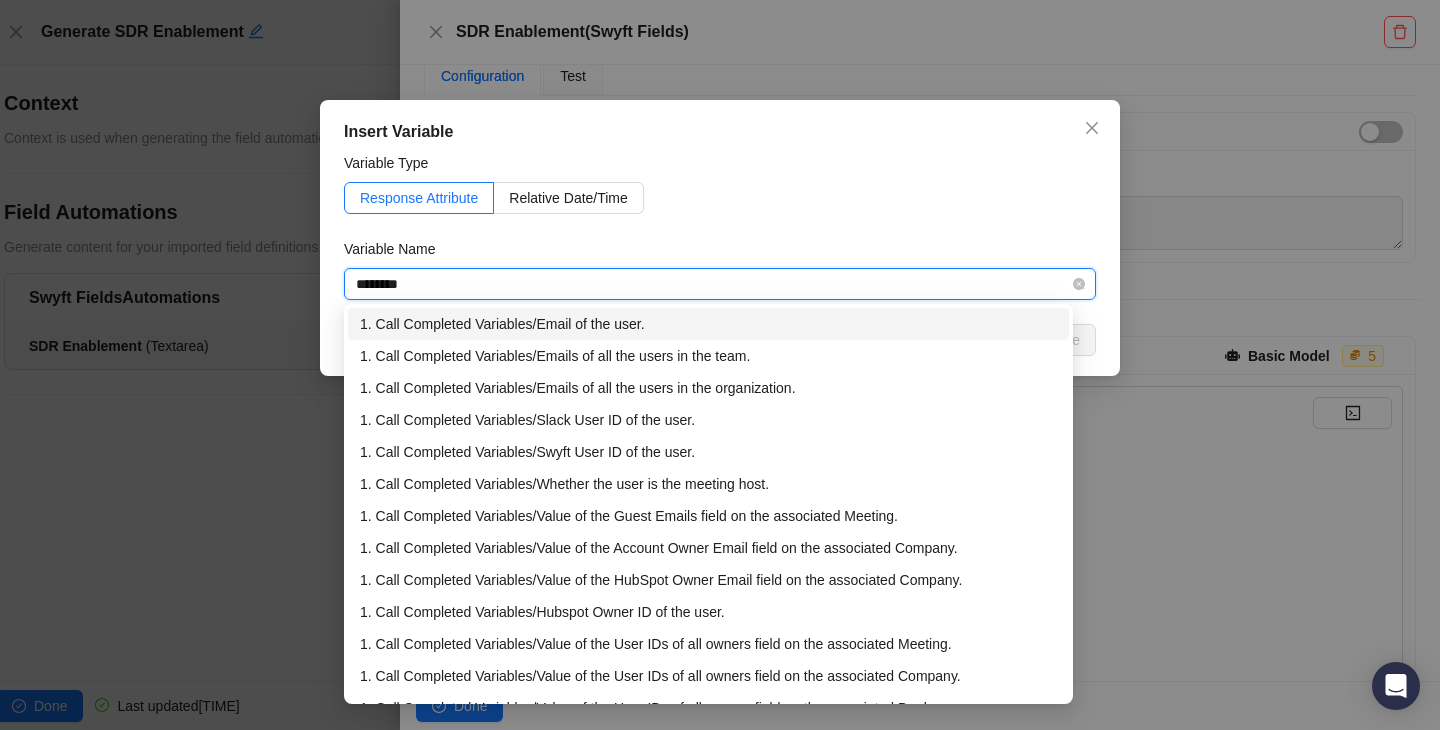 click on "1. Call Completed Variables  /  Email of the user." at bounding box center [708, 324] 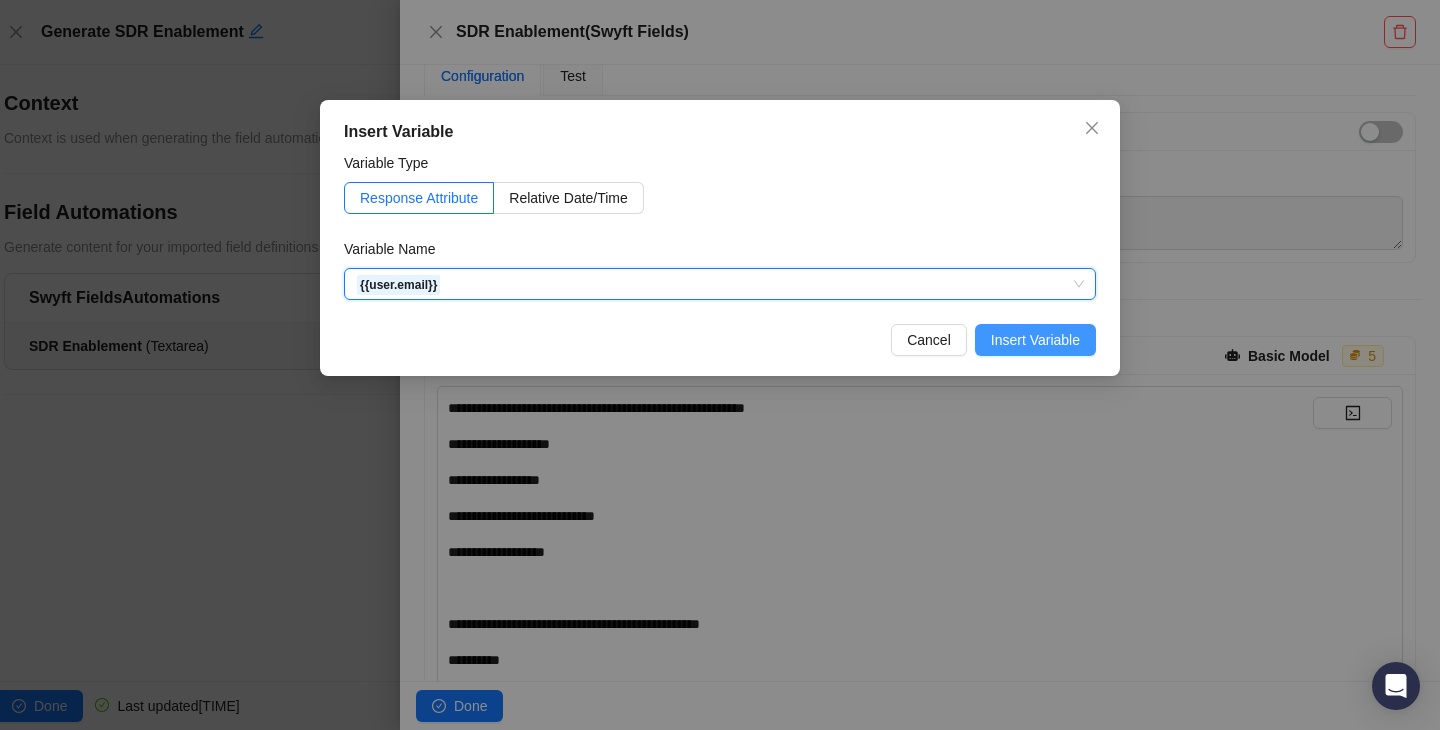click on "Insert Variable" at bounding box center (1035, 340) 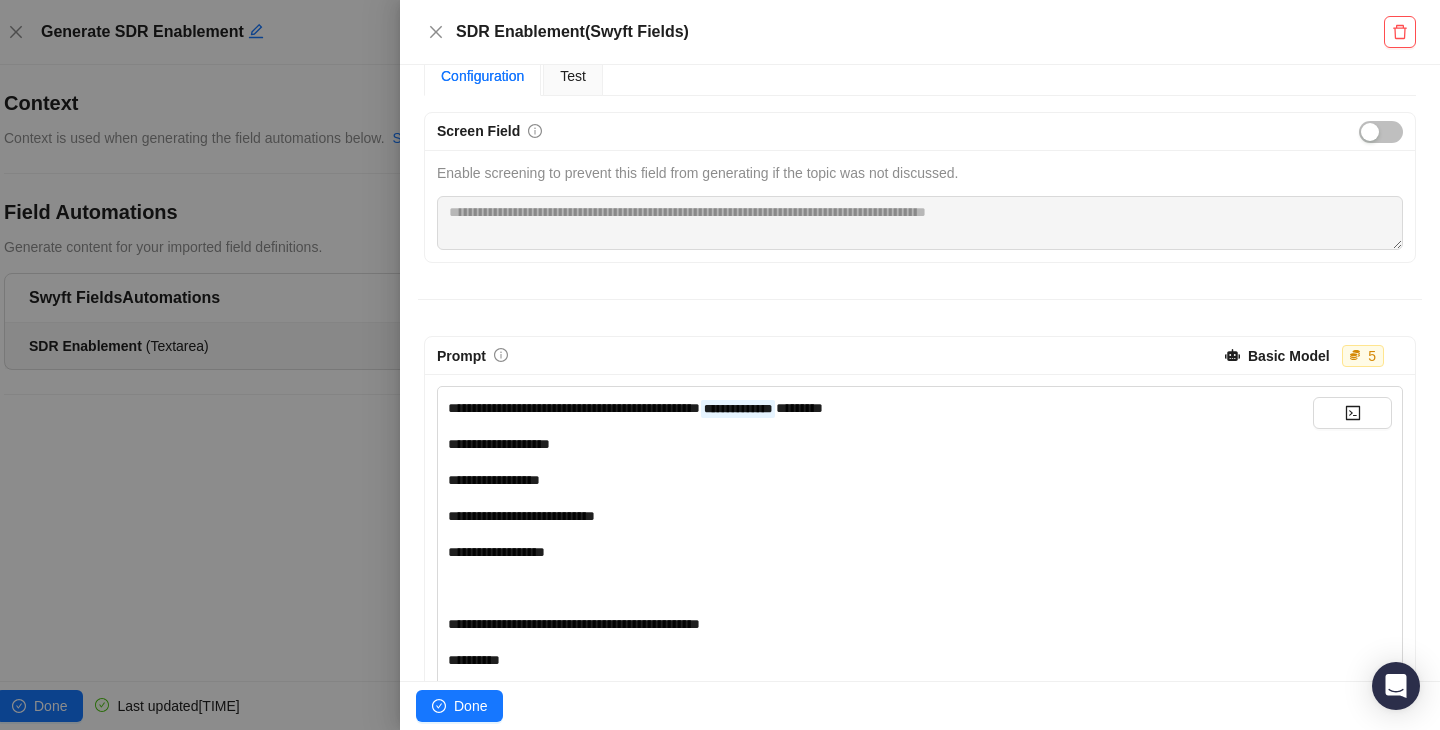 click on "*********" at bounding box center (574, 408) 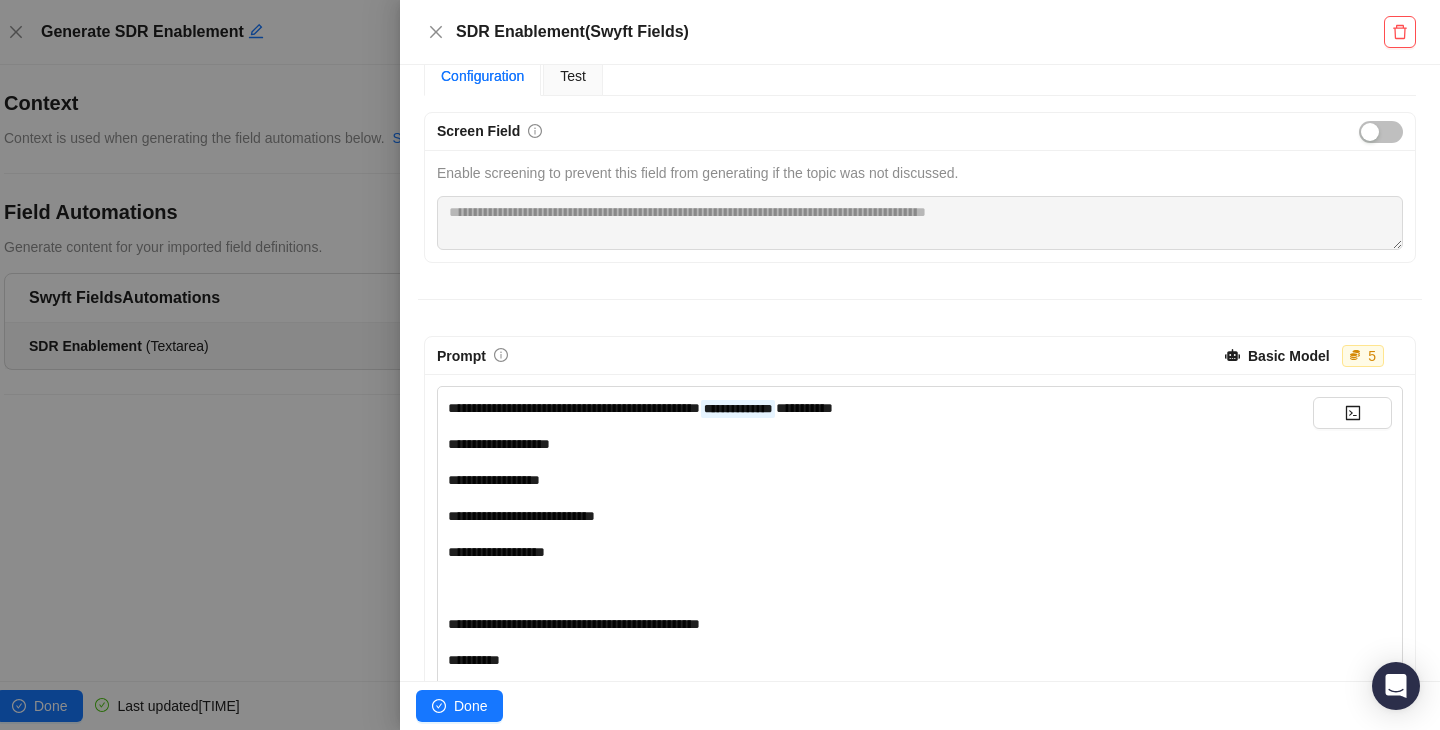 click on "**********" at bounding box center (880, 588) 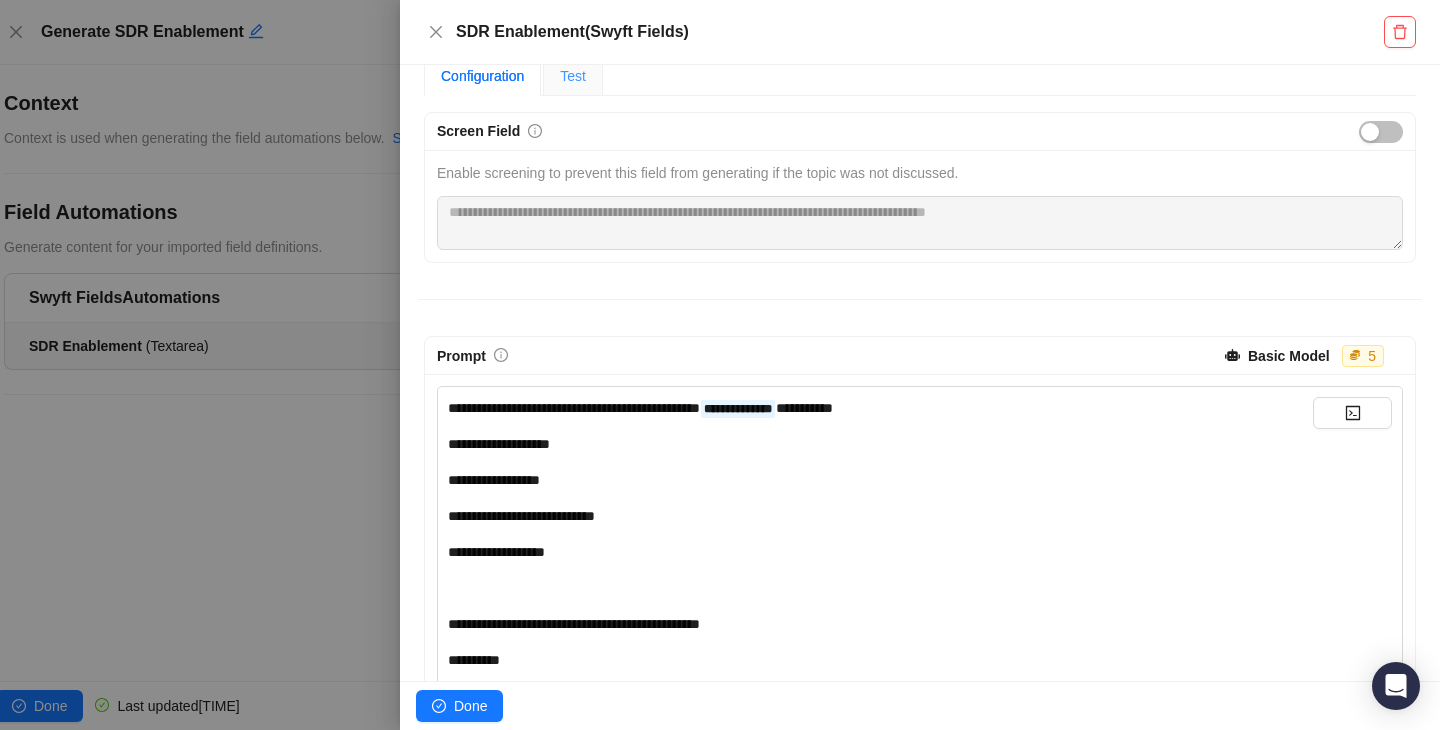 click on "Test" at bounding box center [573, 76] 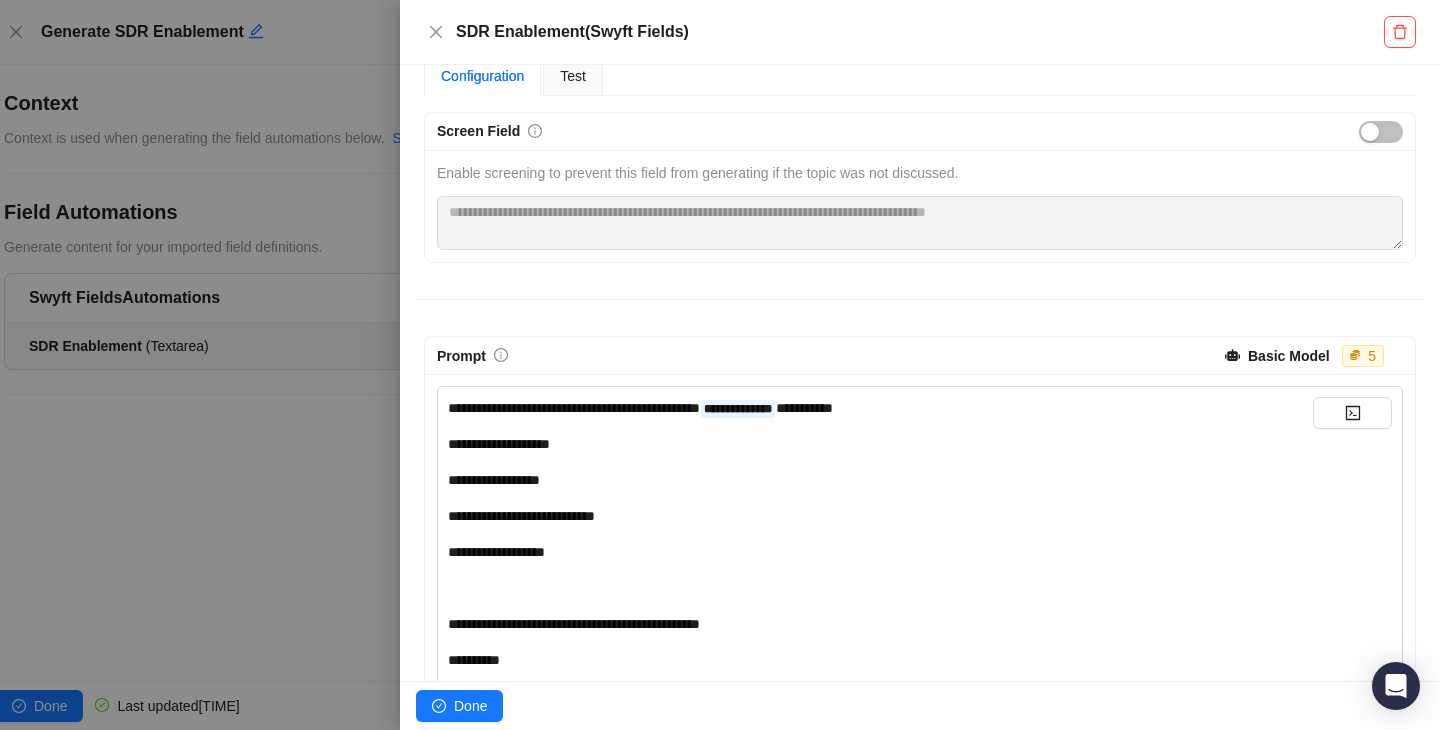 scroll, scrollTop: 0, scrollLeft: 0, axis: both 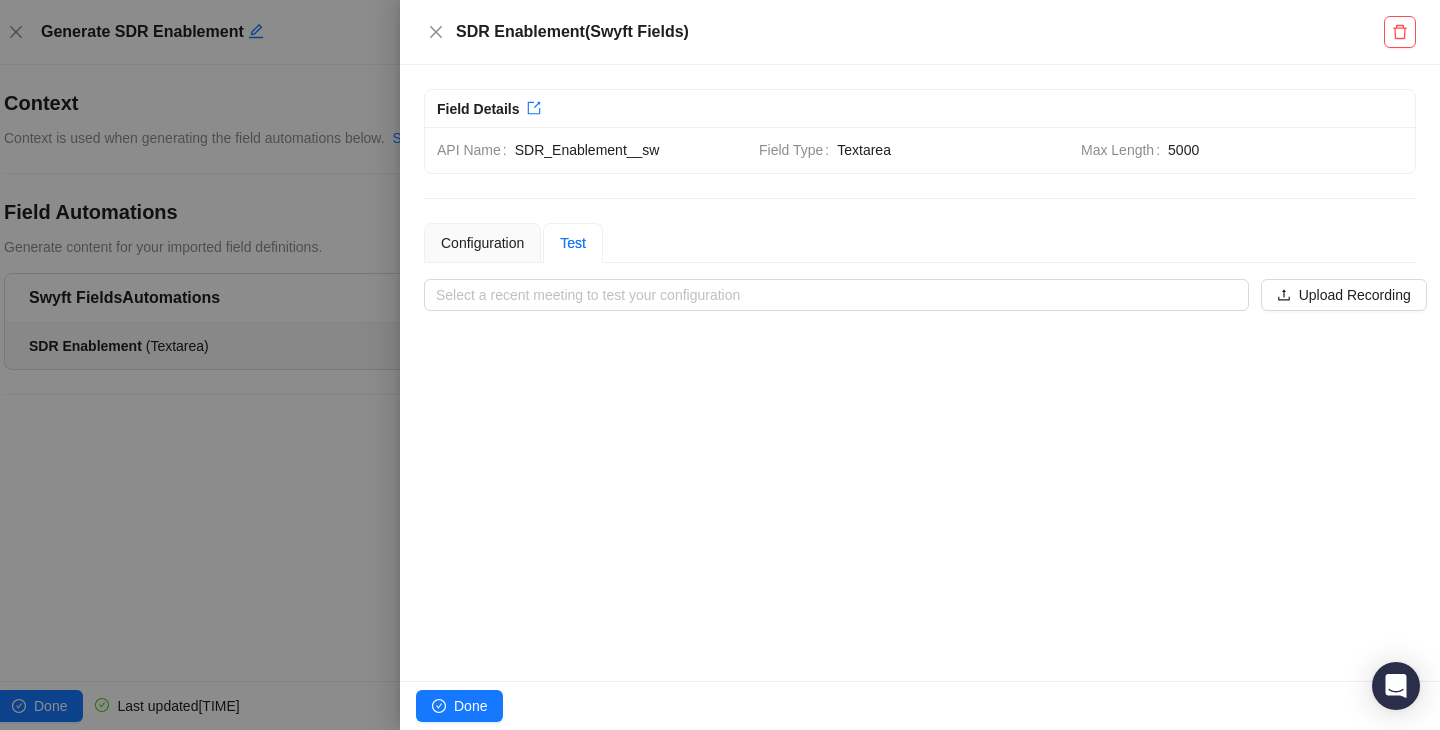 click on "**********" at bounding box center [620, 373] 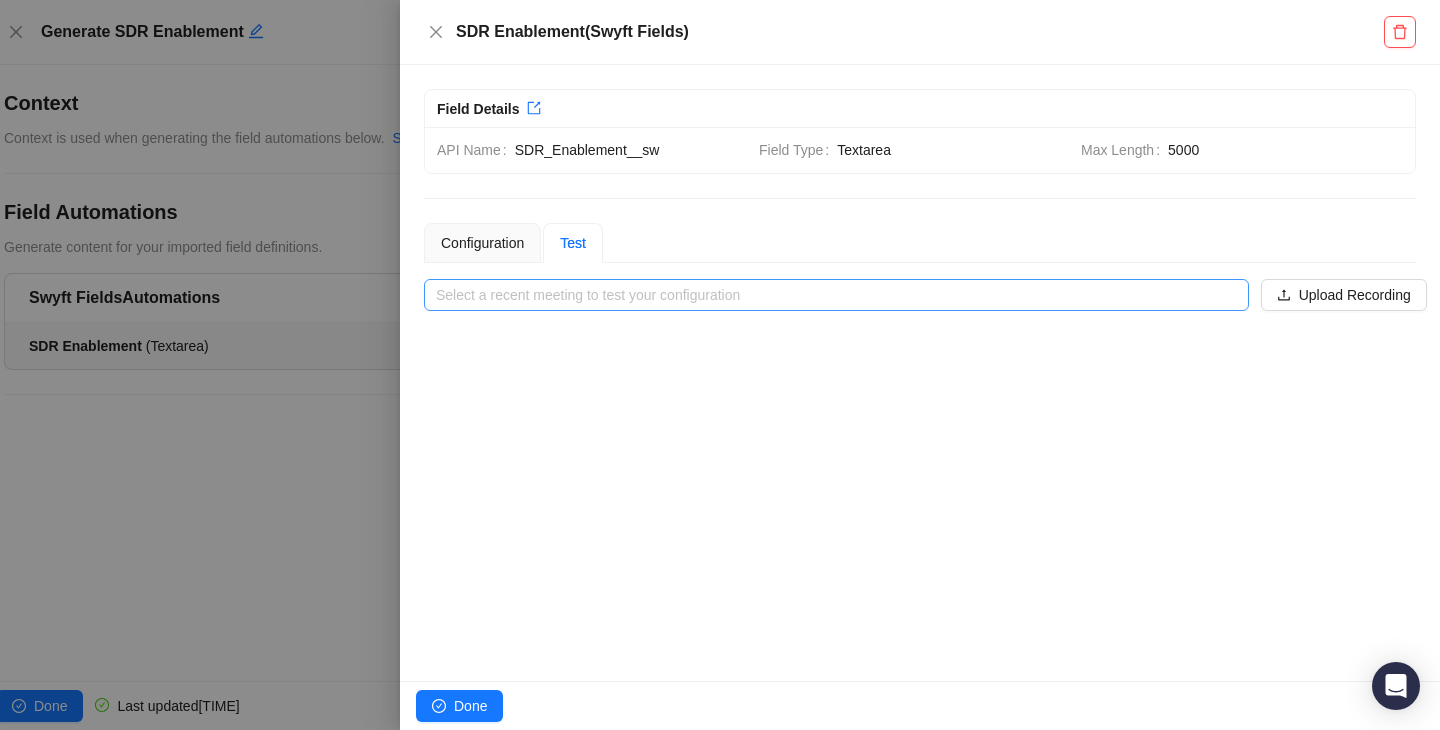 click at bounding box center [830, 295] 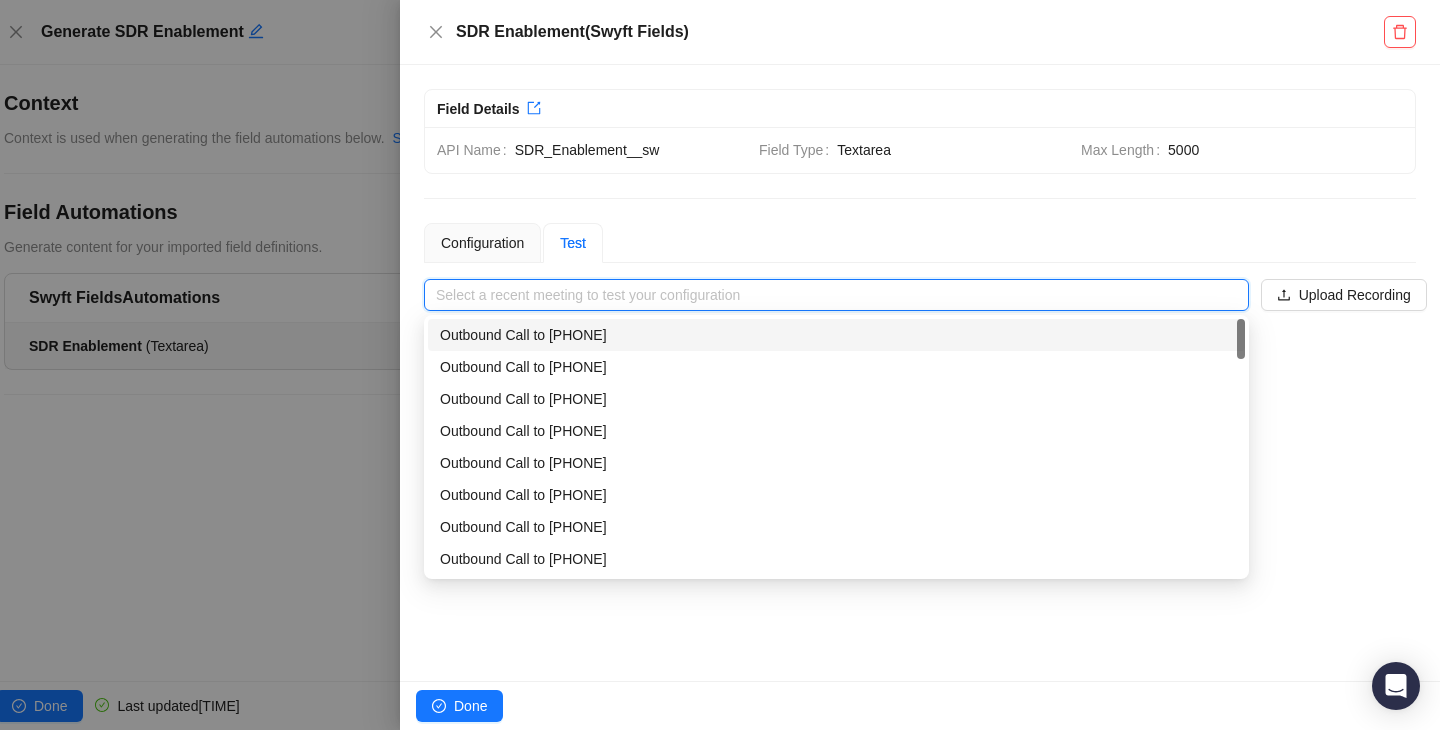 click on "Outbound Call to [PHONE]" at bounding box center (836, 335) 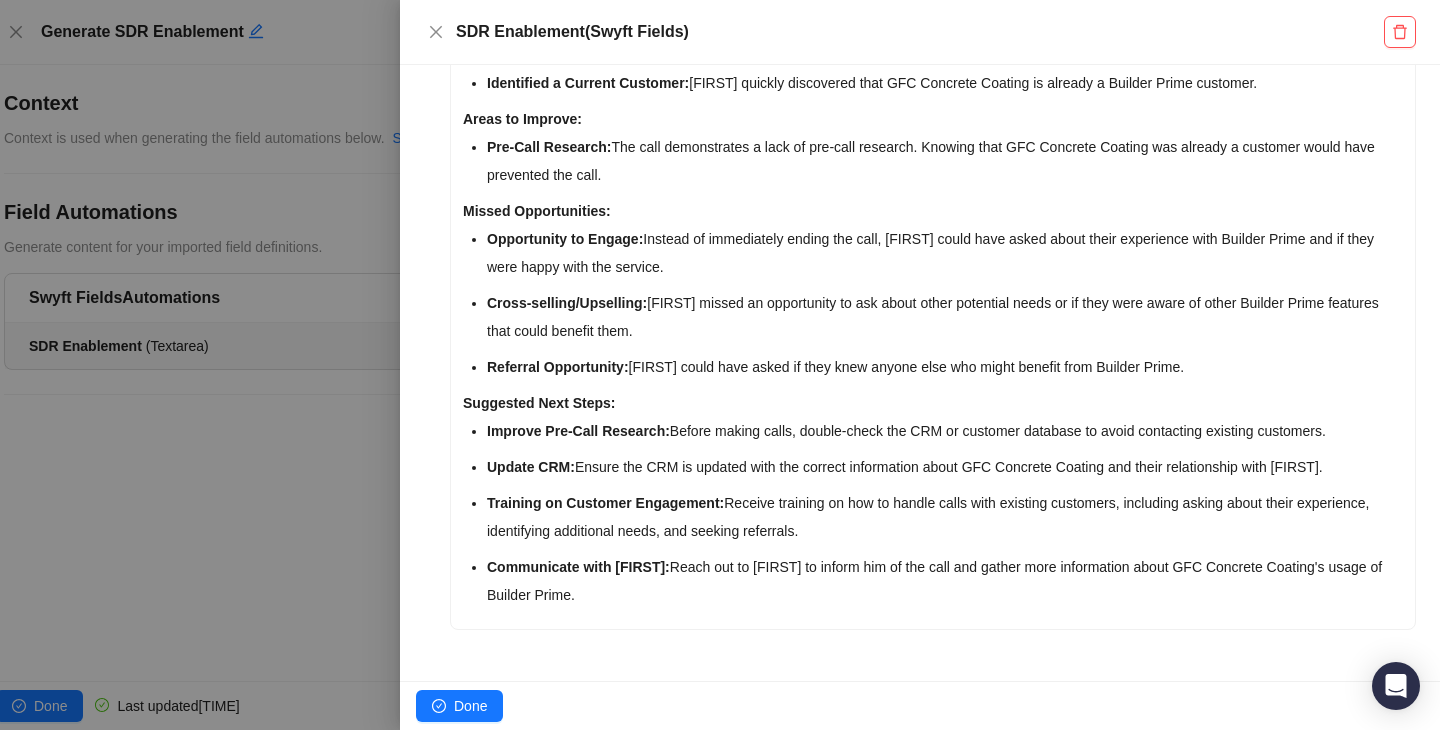 scroll, scrollTop: 534, scrollLeft: 0, axis: vertical 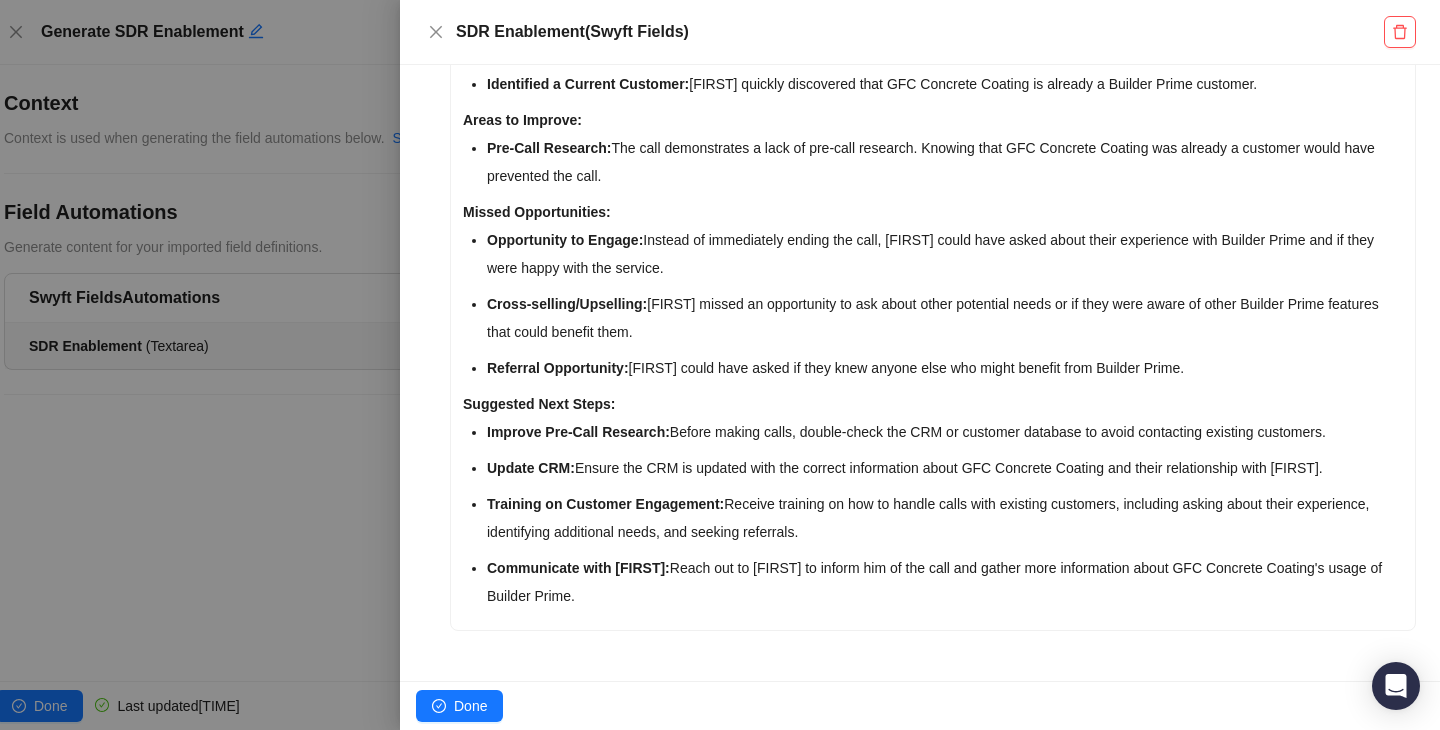 drag, startPoint x: 700, startPoint y: 460, endPoint x: 723, endPoint y: 158, distance: 302.87457 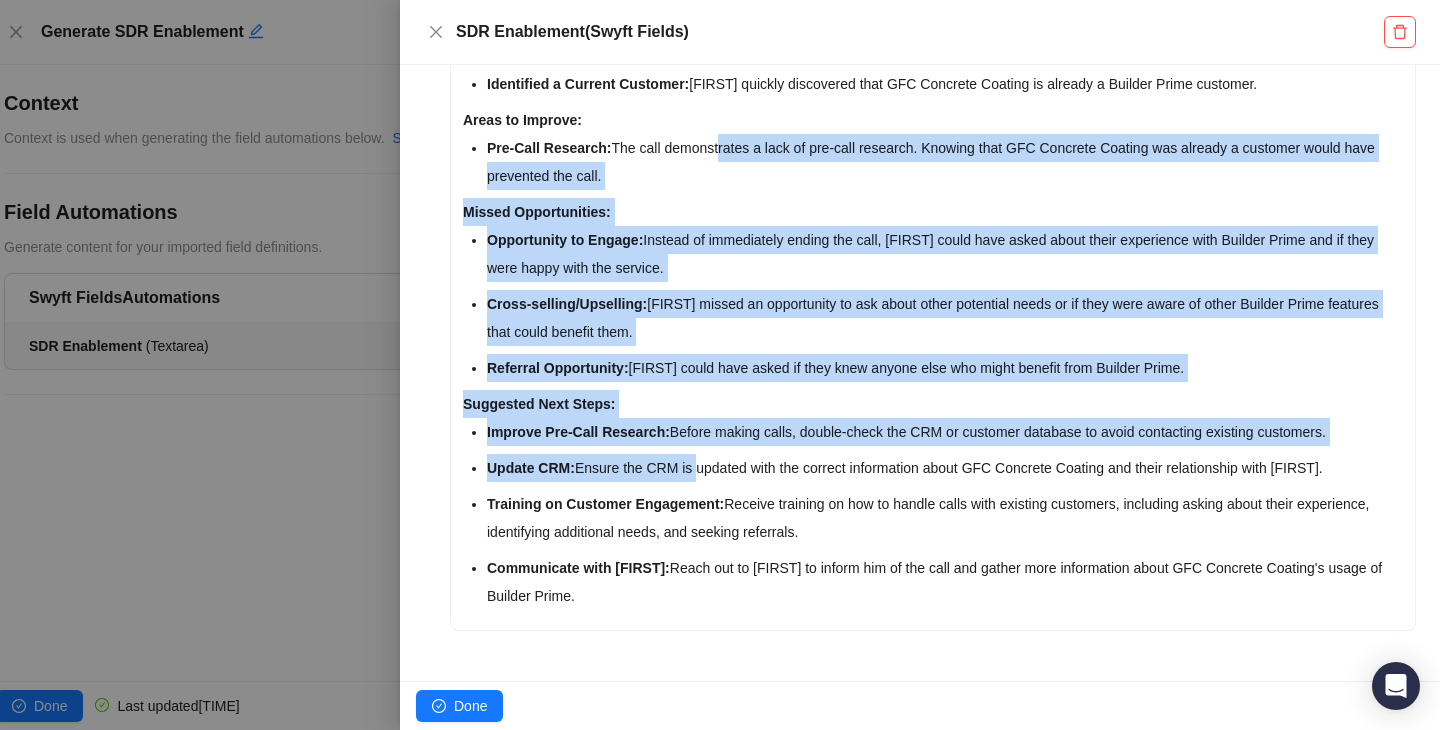 click on "Pre-Call Research:  The call demonstrates a lack of pre-call research. Knowing that GFC Concrete Coating was already a customer would have prevented the call." at bounding box center (945, 84) 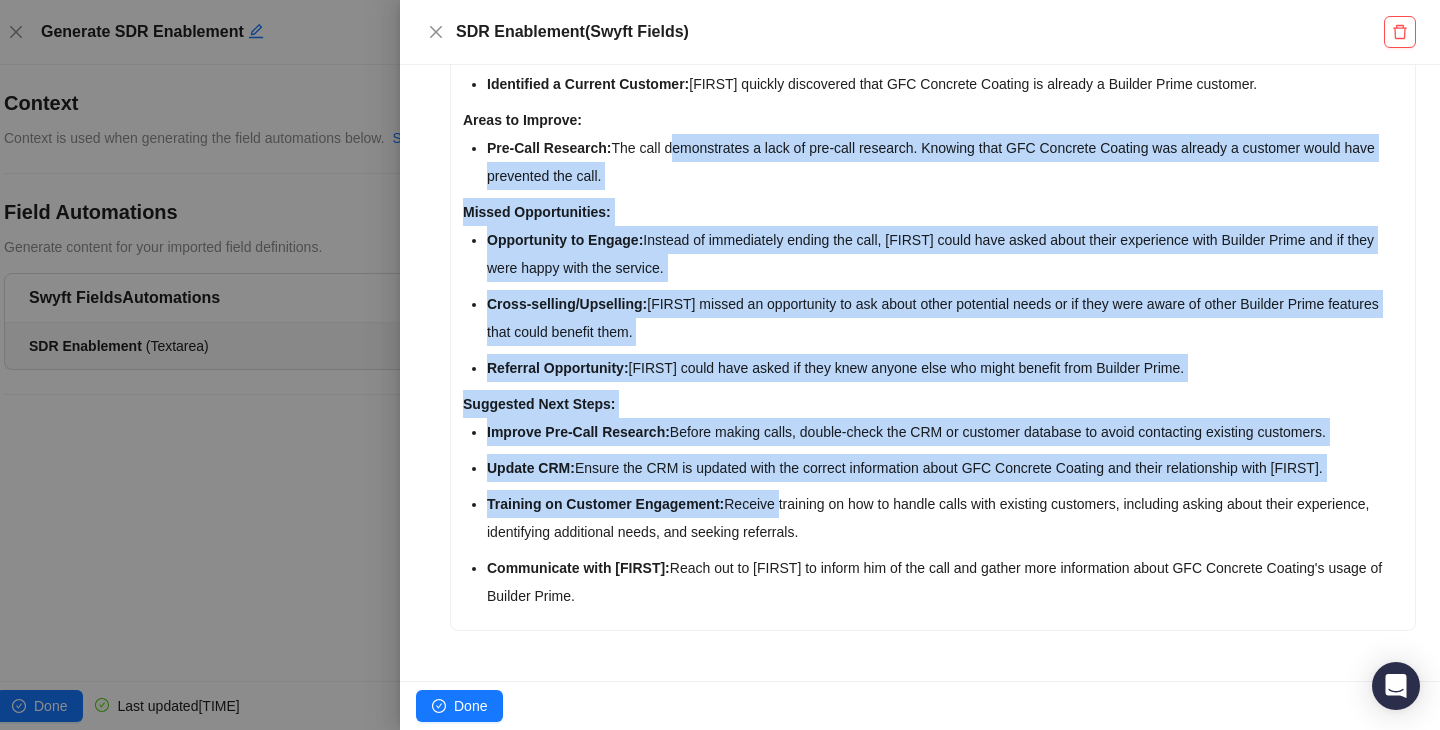 drag, startPoint x: 723, startPoint y: 158, endPoint x: 751, endPoint y: 493, distance: 336.16812 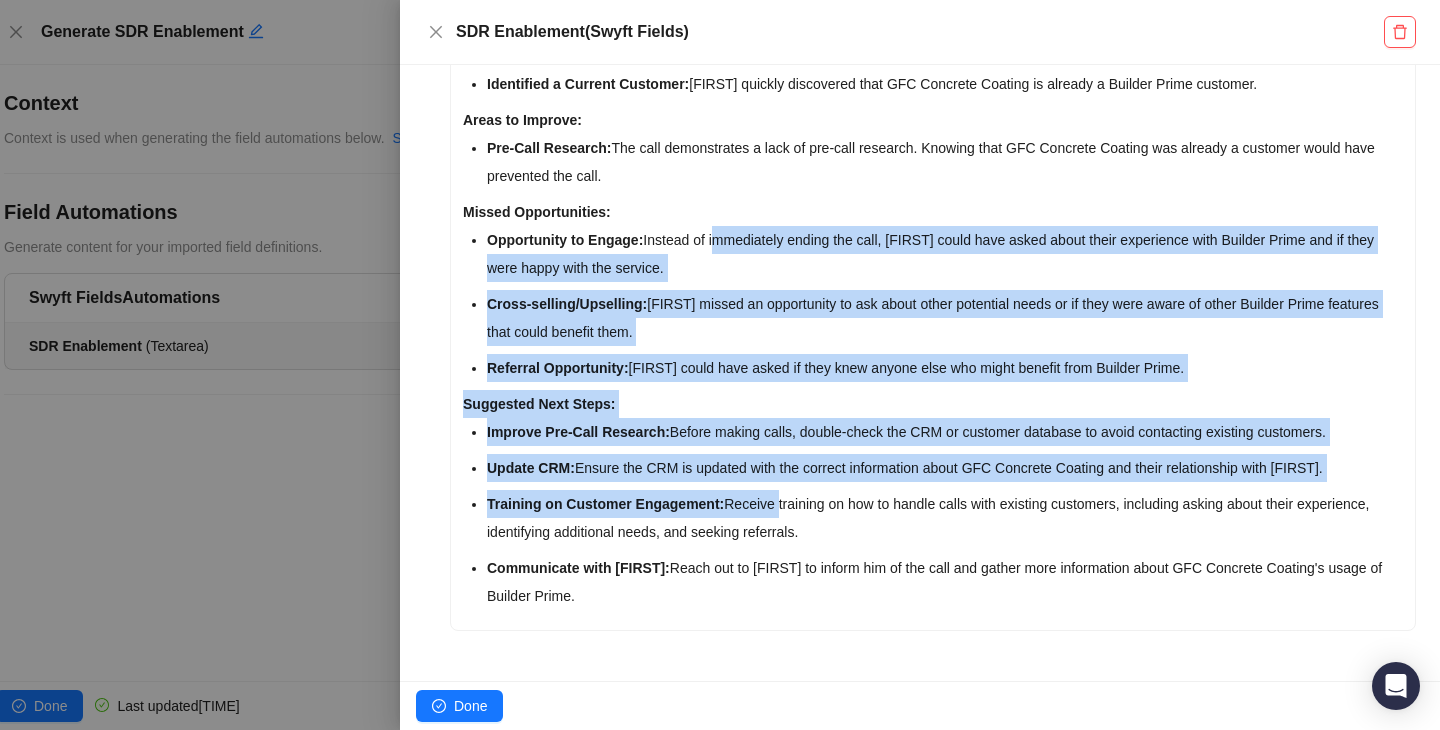 drag, startPoint x: 751, startPoint y: 493, endPoint x: 798, endPoint y: 171, distance: 325.41205 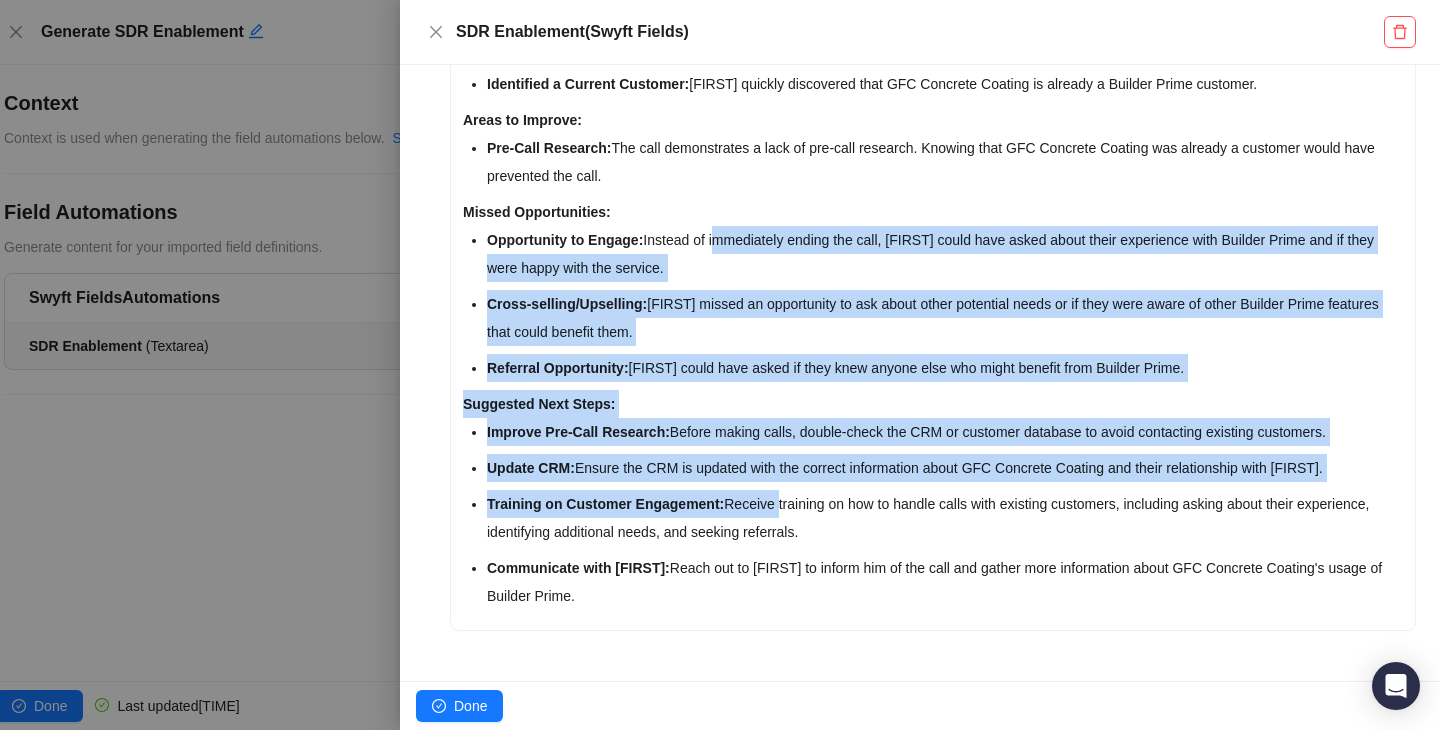 drag, startPoint x: 798, startPoint y: 171, endPoint x: 796, endPoint y: 556, distance: 385.0052 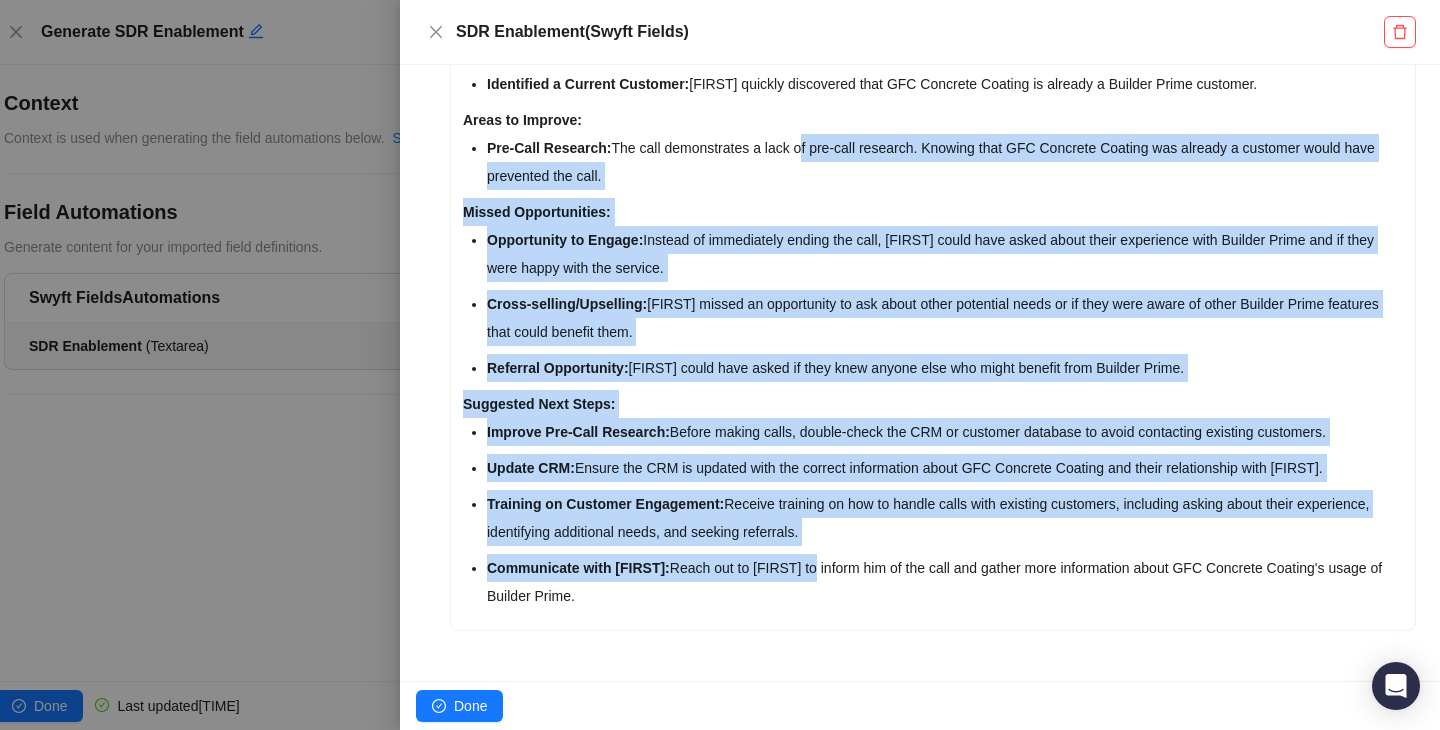 drag, startPoint x: 796, startPoint y: 556, endPoint x: 811, endPoint y: 126, distance: 430.26154 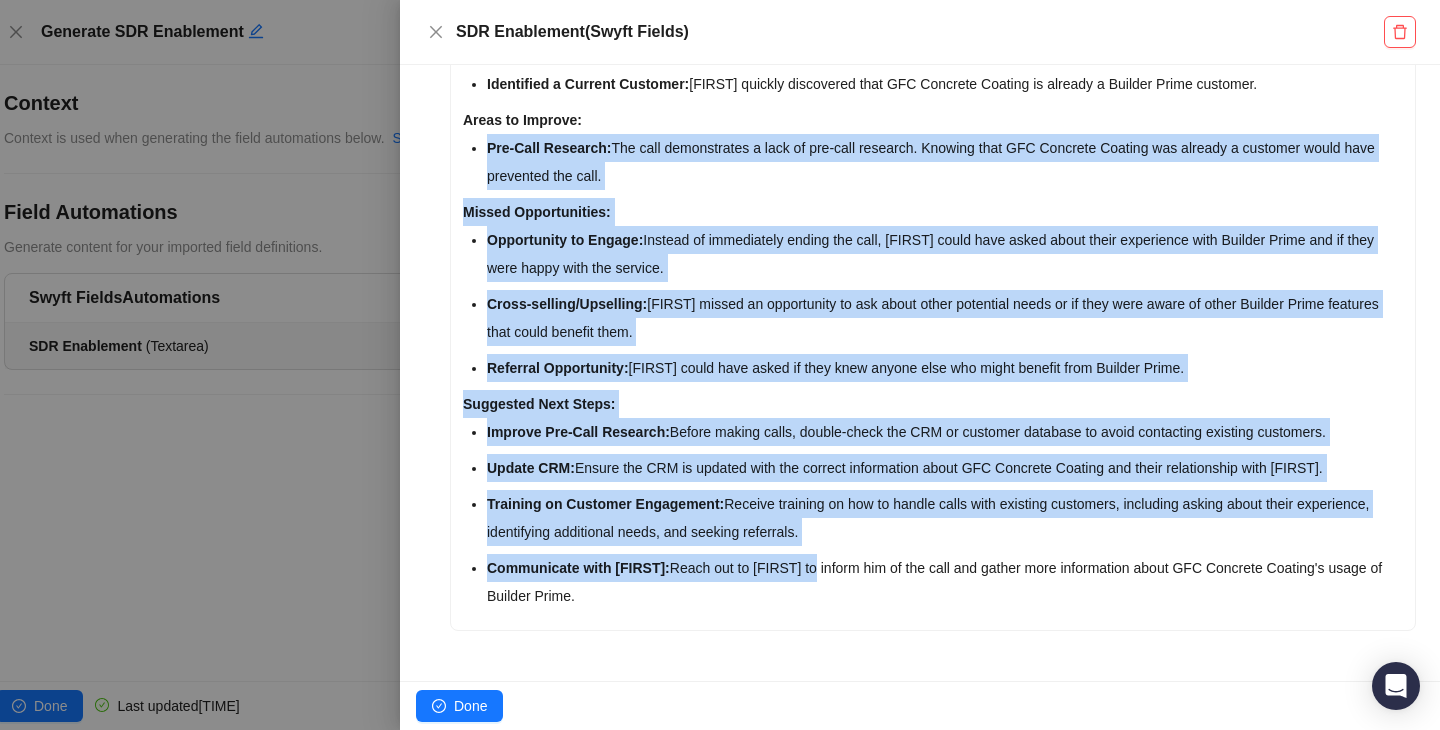 click on "Areas to Improve:" at bounding box center [933, 120] 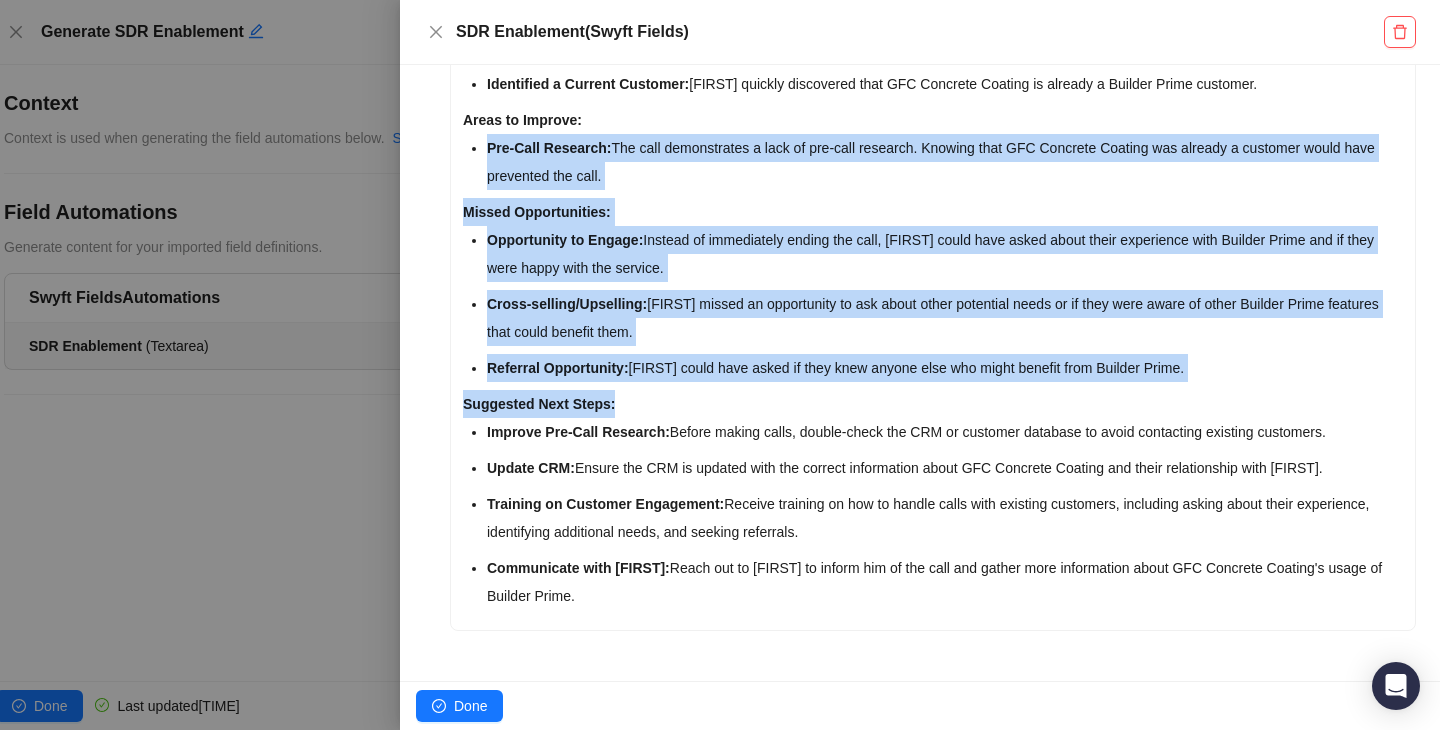 drag, startPoint x: 811, startPoint y: 125, endPoint x: 810, endPoint y: 430, distance: 305.00165 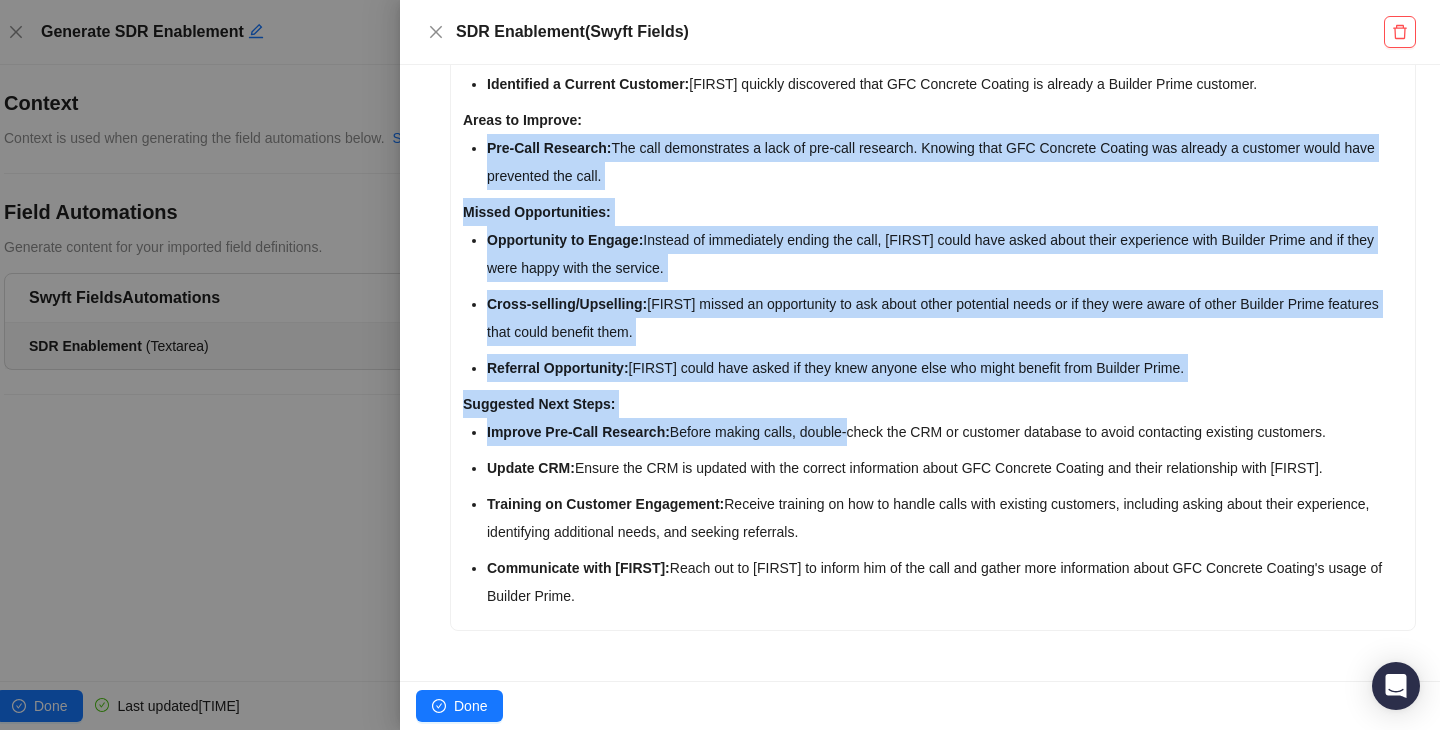 click on "Improve Pre-Call Research:  Before making calls, double-check the CRM or customer database to avoid contacting existing customers." at bounding box center [945, 84] 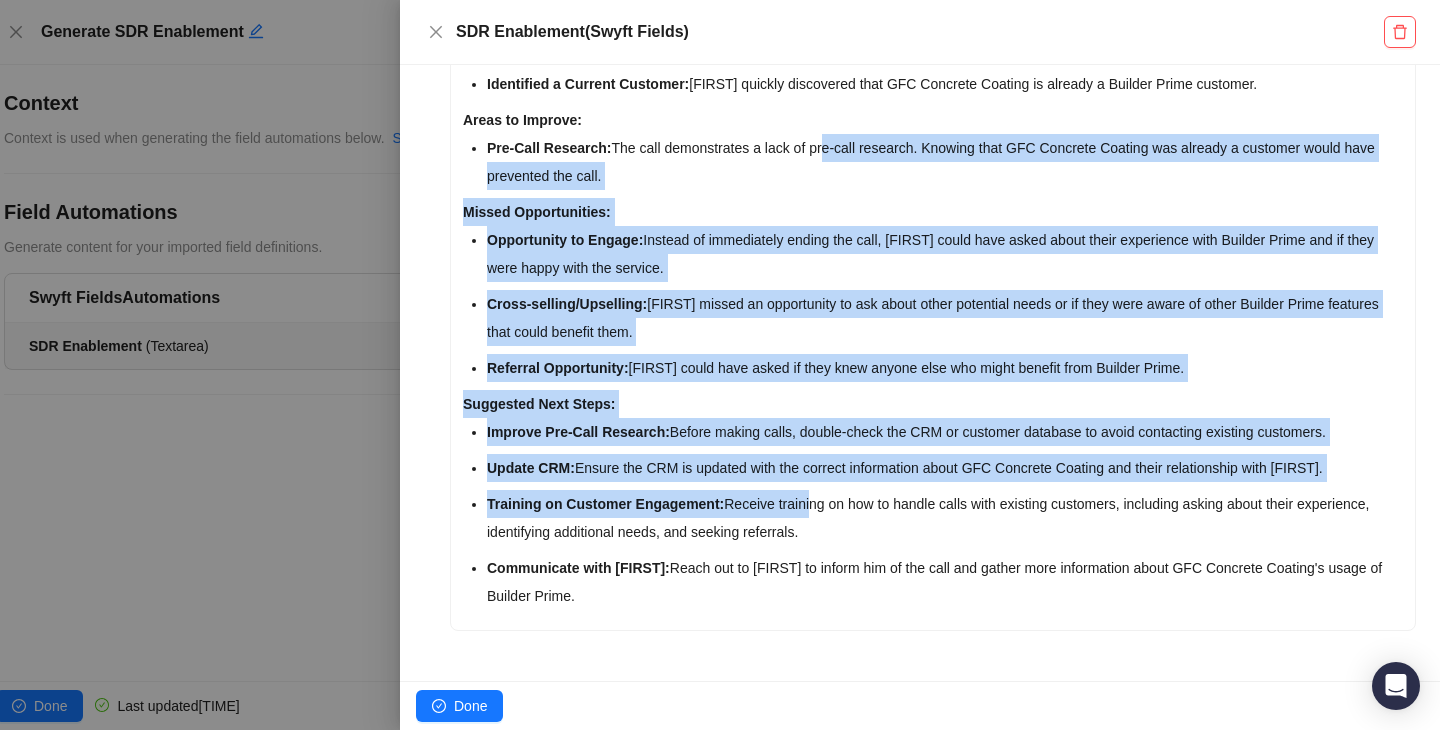 click on "Pre-Call Research:  The call demonstrates a lack of pre-call research. Knowing that GFC Concrete Coating was already a customer would have prevented the call." at bounding box center (945, 84) 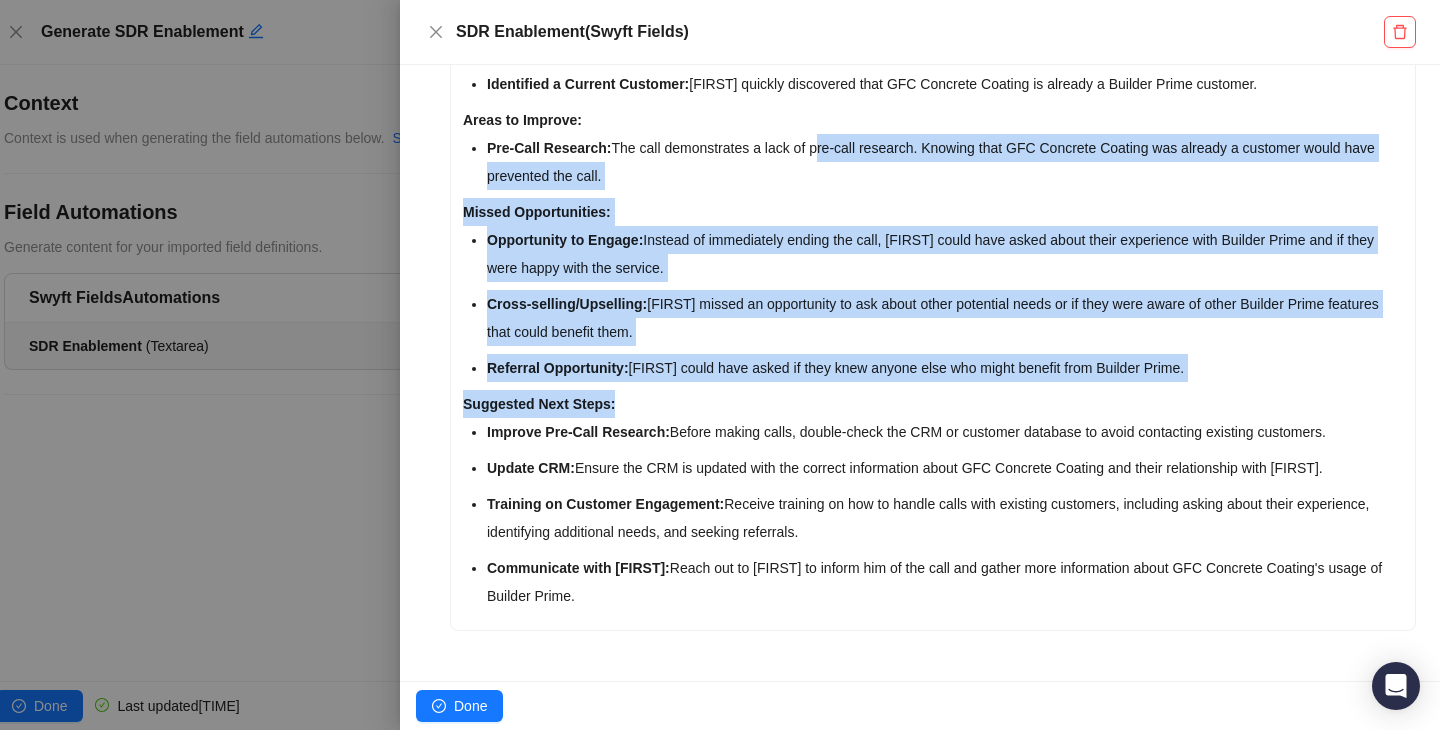 drag, startPoint x: 830, startPoint y: 145, endPoint x: 829, endPoint y: 404, distance: 259.00192 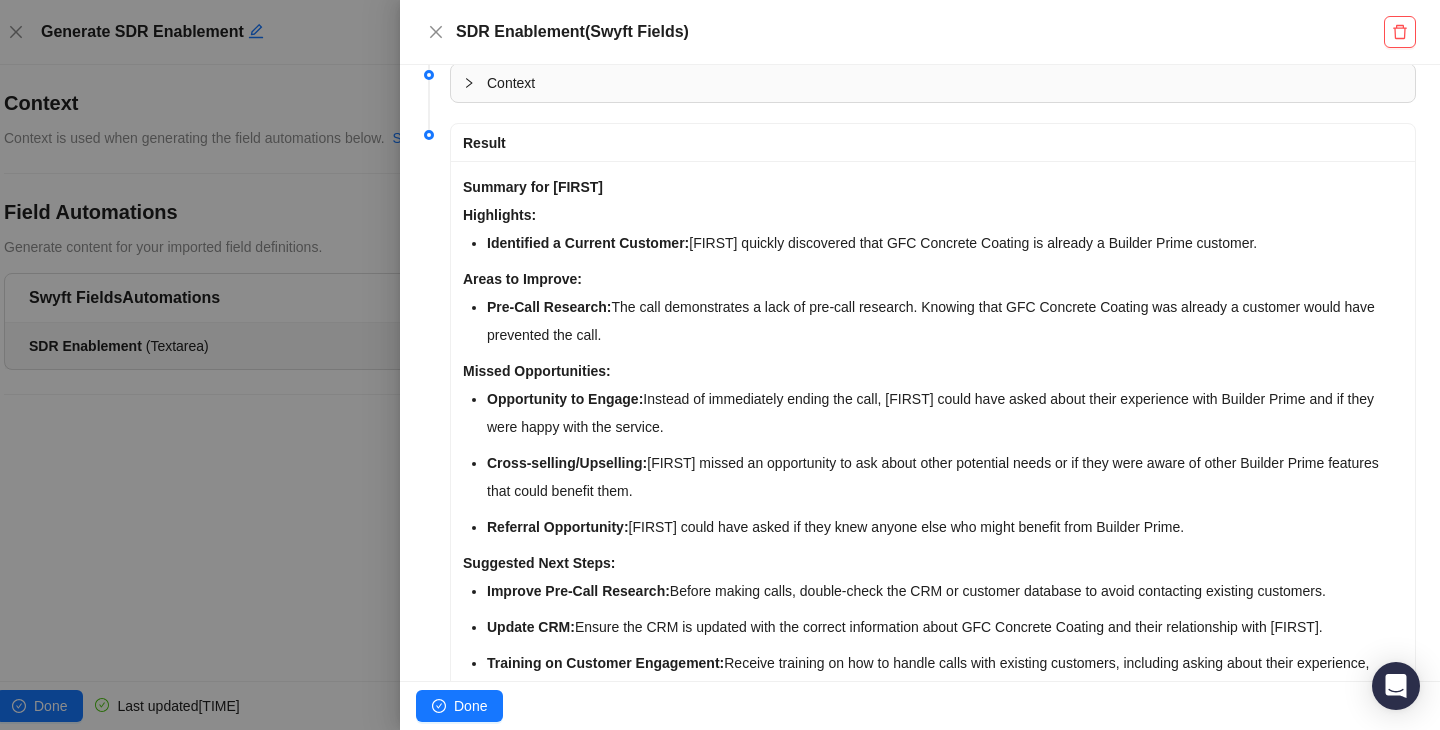 scroll, scrollTop: 431, scrollLeft: 0, axis: vertical 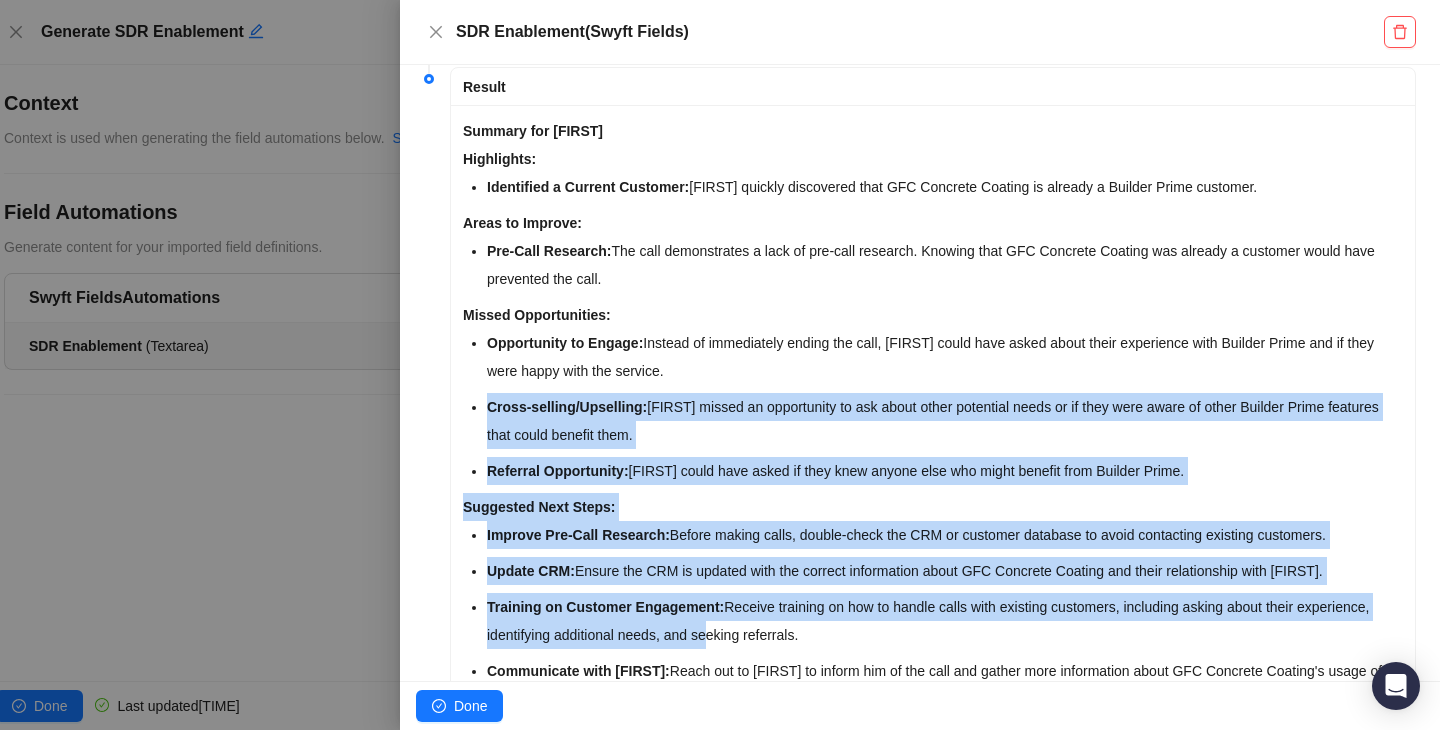 drag, startPoint x: 787, startPoint y: 395, endPoint x: 788, endPoint y: 650, distance: 255.00197 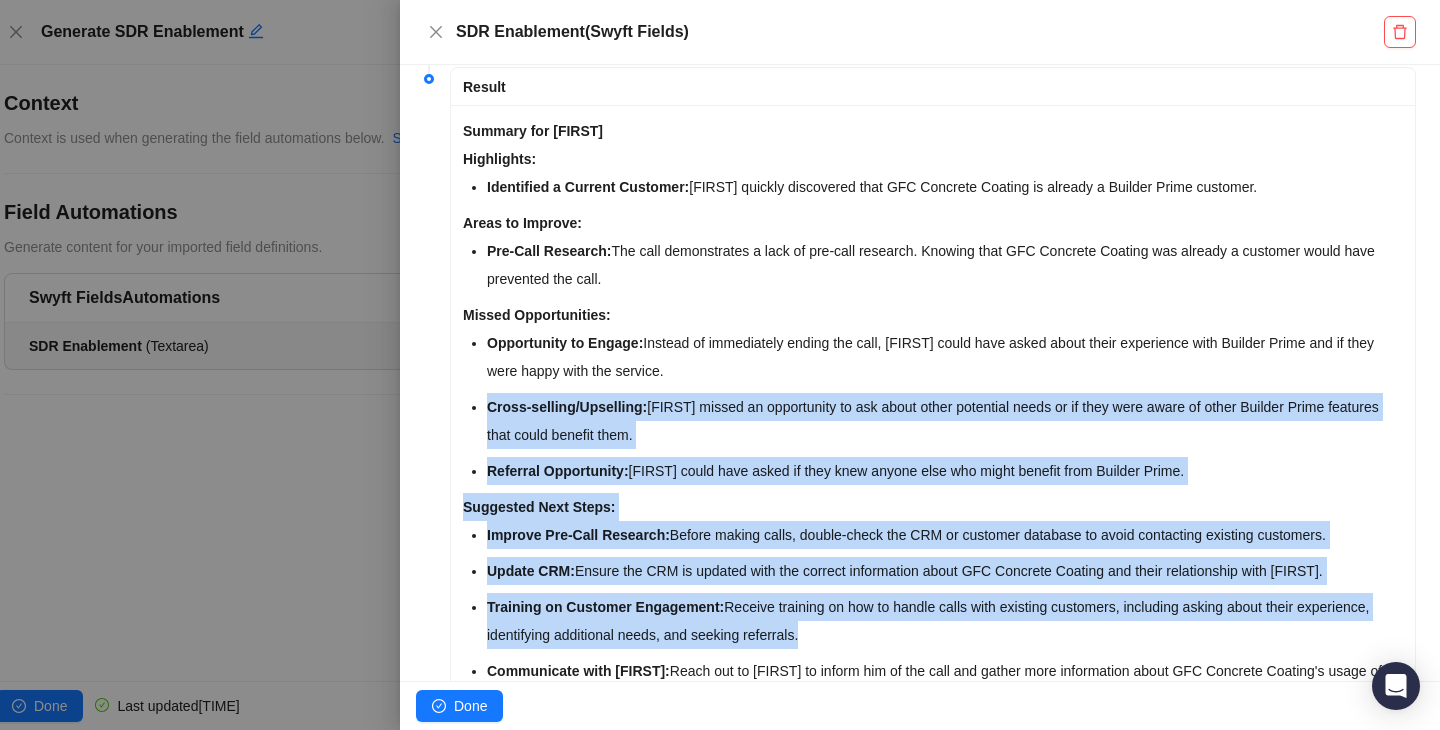 click on "Improve Pre-Call Research:  Before making calls, double-check the CRM or customer database to avoid contacting existing customers.
Update CRM:  Ensure the CRM is updated with the correct information about GFC Concrete Coating and their relationship with [FIRST].
Training on Customer Engagement:  Receive training on how to handle calls with existing customers, including asking about their experience, identifying additional needs, and seeking referrals.
Communicate with [FIRST]:  Reach out to [FIRST] to inform him of the call and gather more information about GFC Concrete Coating's usage of Builder Prime." at bounding box center (945, 617) 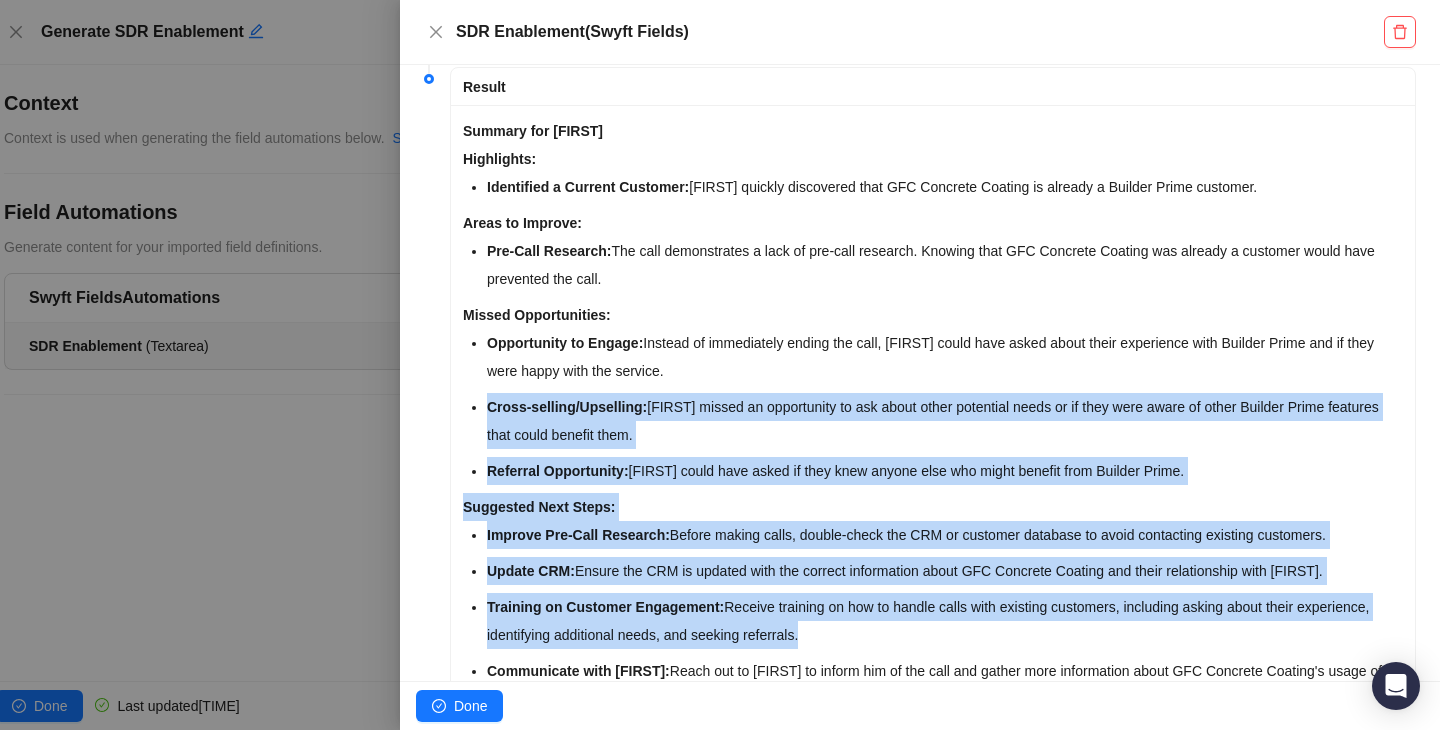 drag, startPoint x: 787, startPoint y: 650, endPoint x: 805, endPoint y: 281, distance: 369.43875 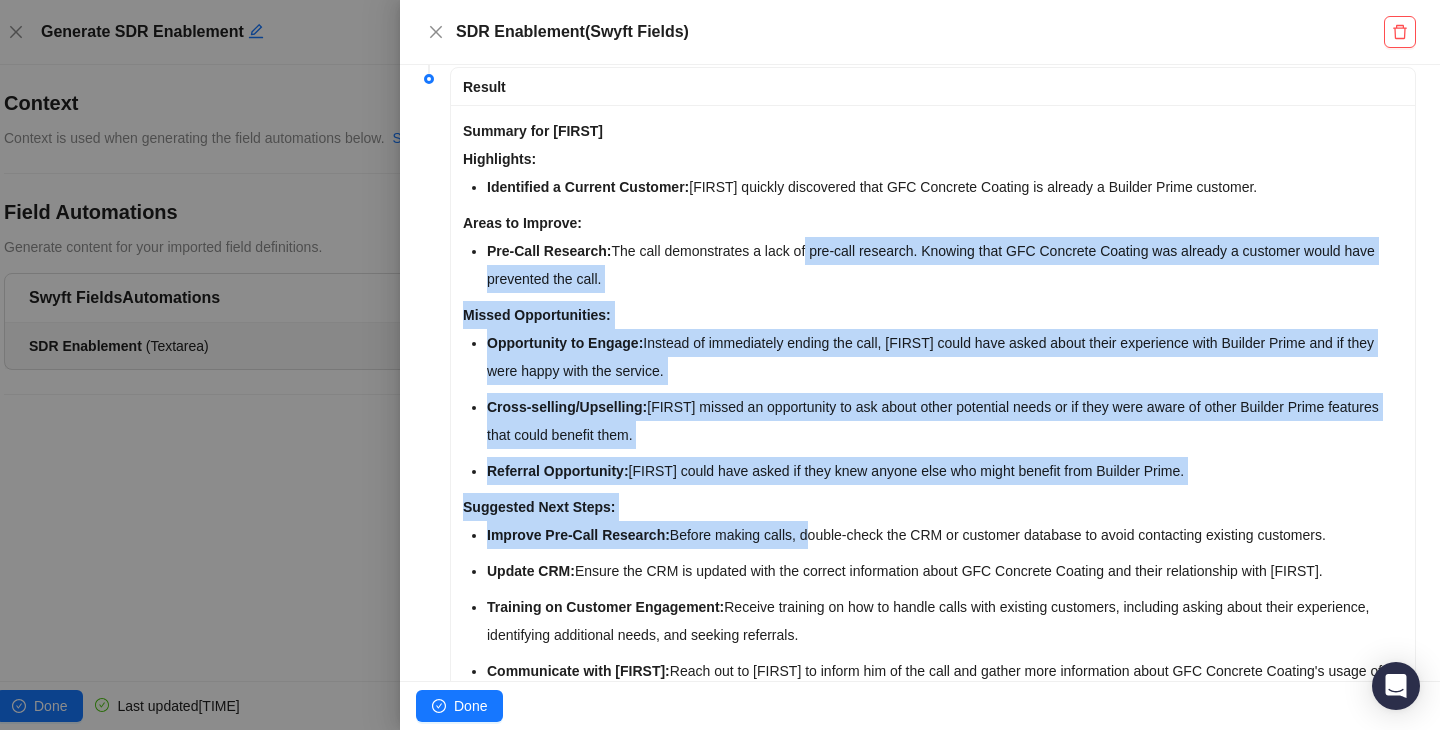drag, startPoint x: 812, startPoint y: 249, endPoint x: 810, endPoint y: 542, distance: 293.00684 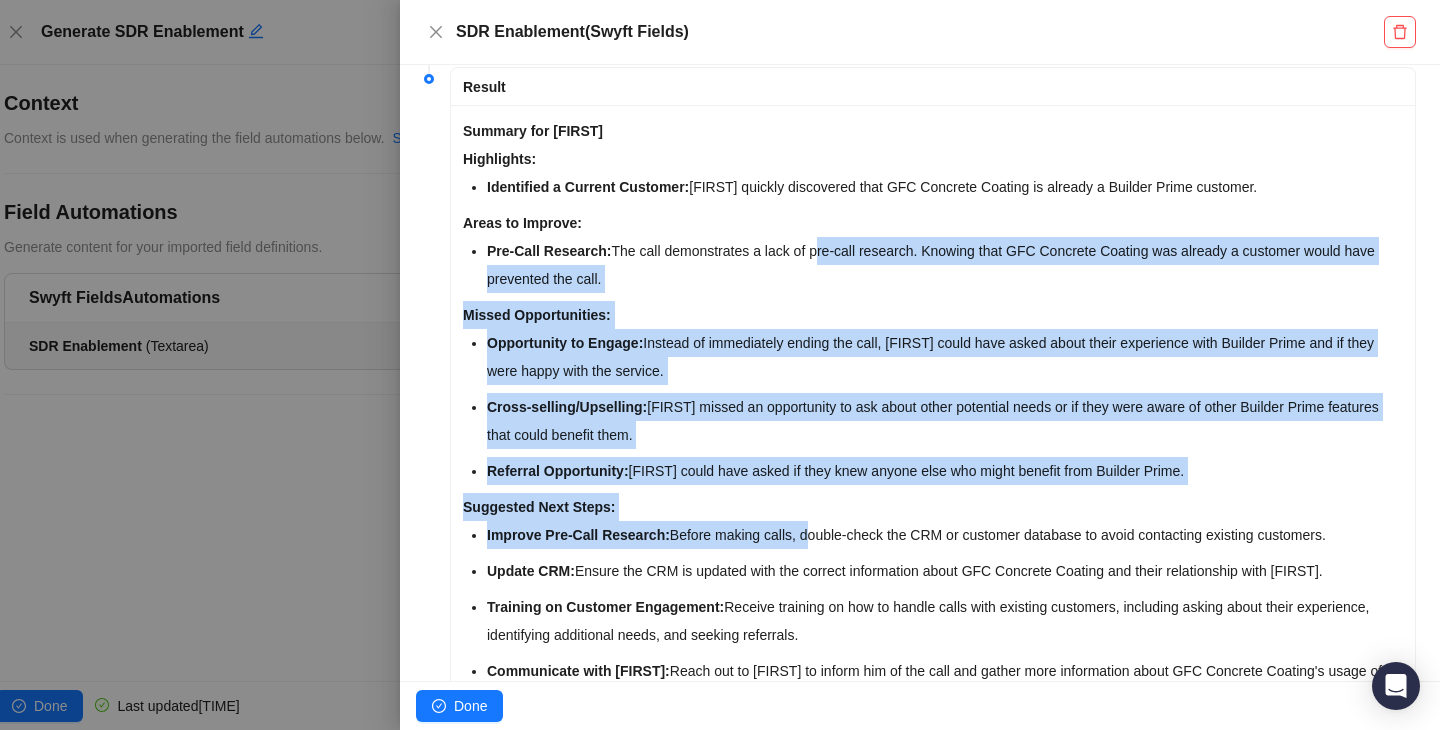 drag, startPoint x: 810, startPoint y: 542, endPoint x: 826, endPoint y: 236, distance: 306.41803 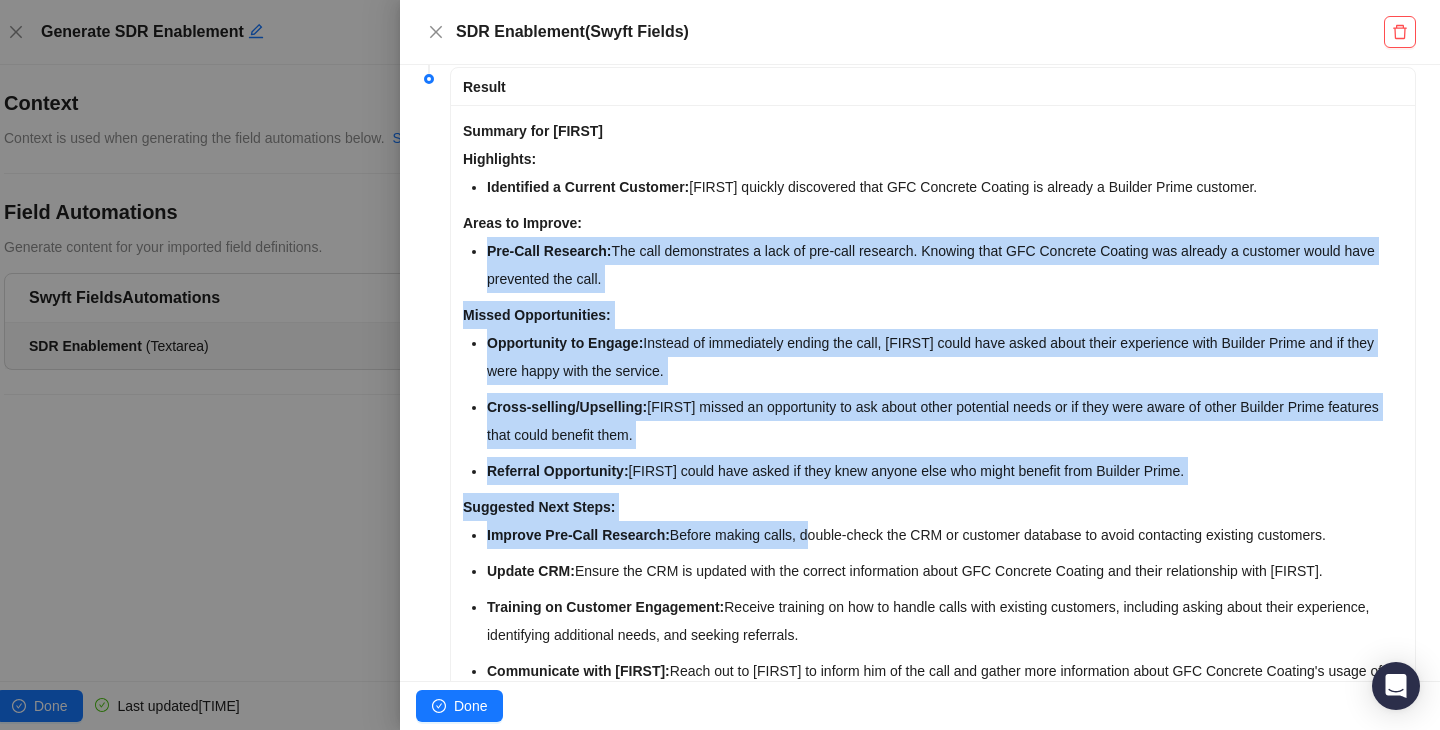 click on "Areas to Improve:" at bounding box center [933, 223] 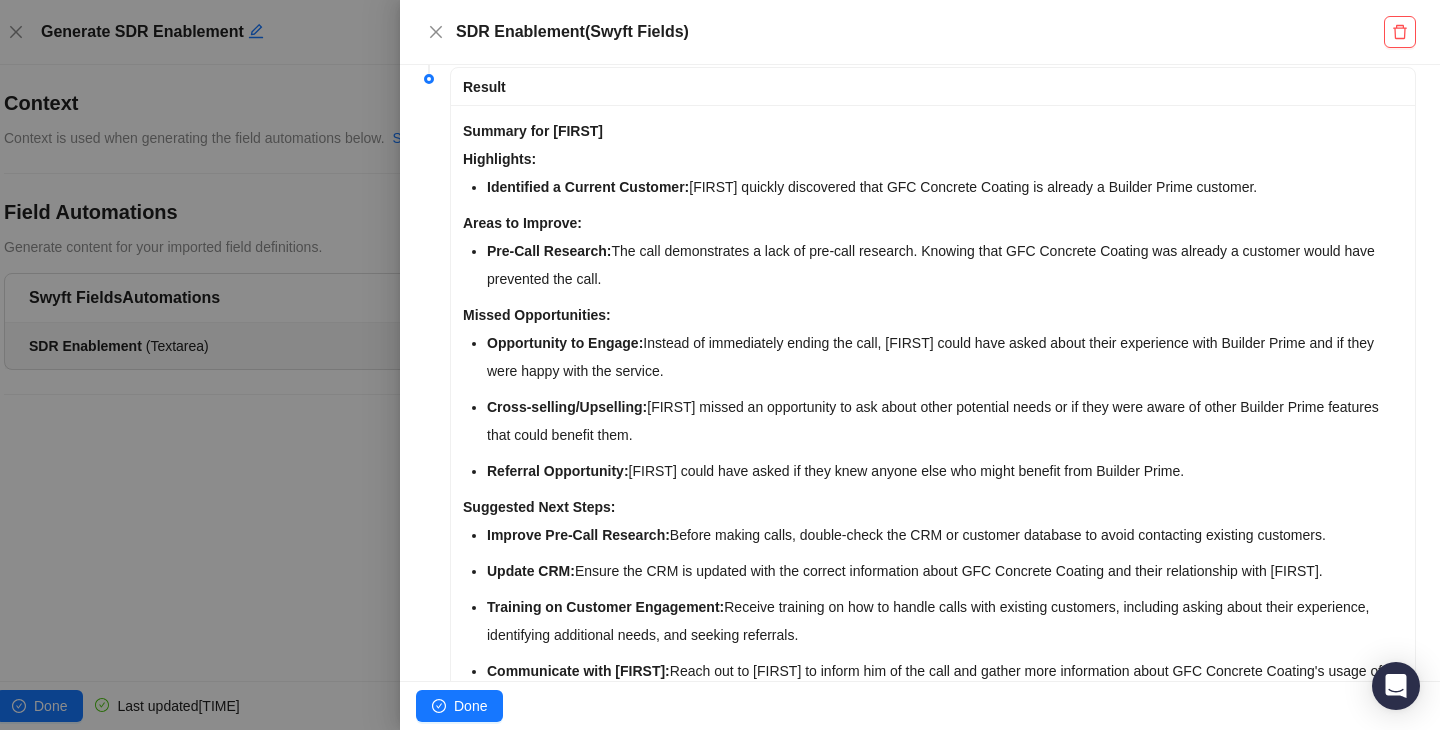 scroll, scrollTop: 0, scrollLeft: 0, axis: both 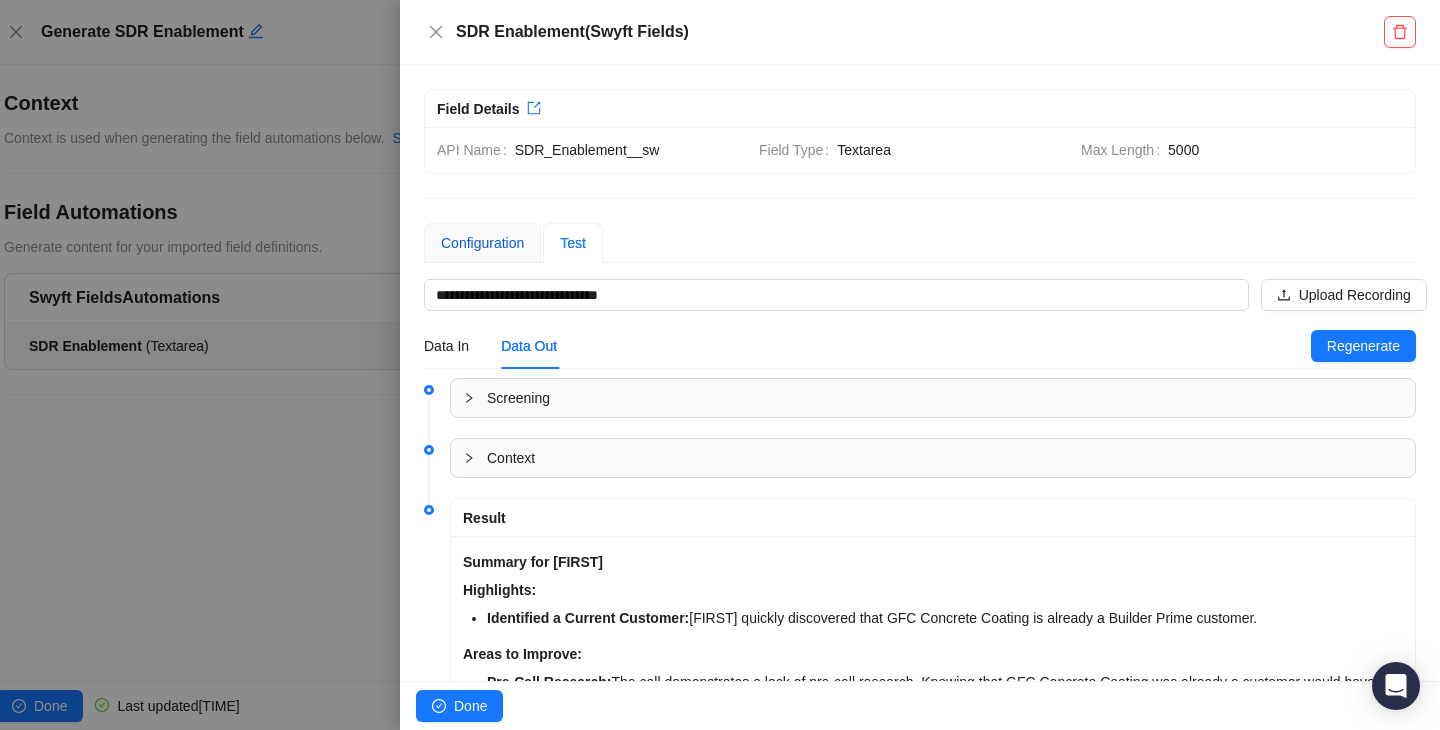 click on "Configuration" at bounding box center [482, 243] 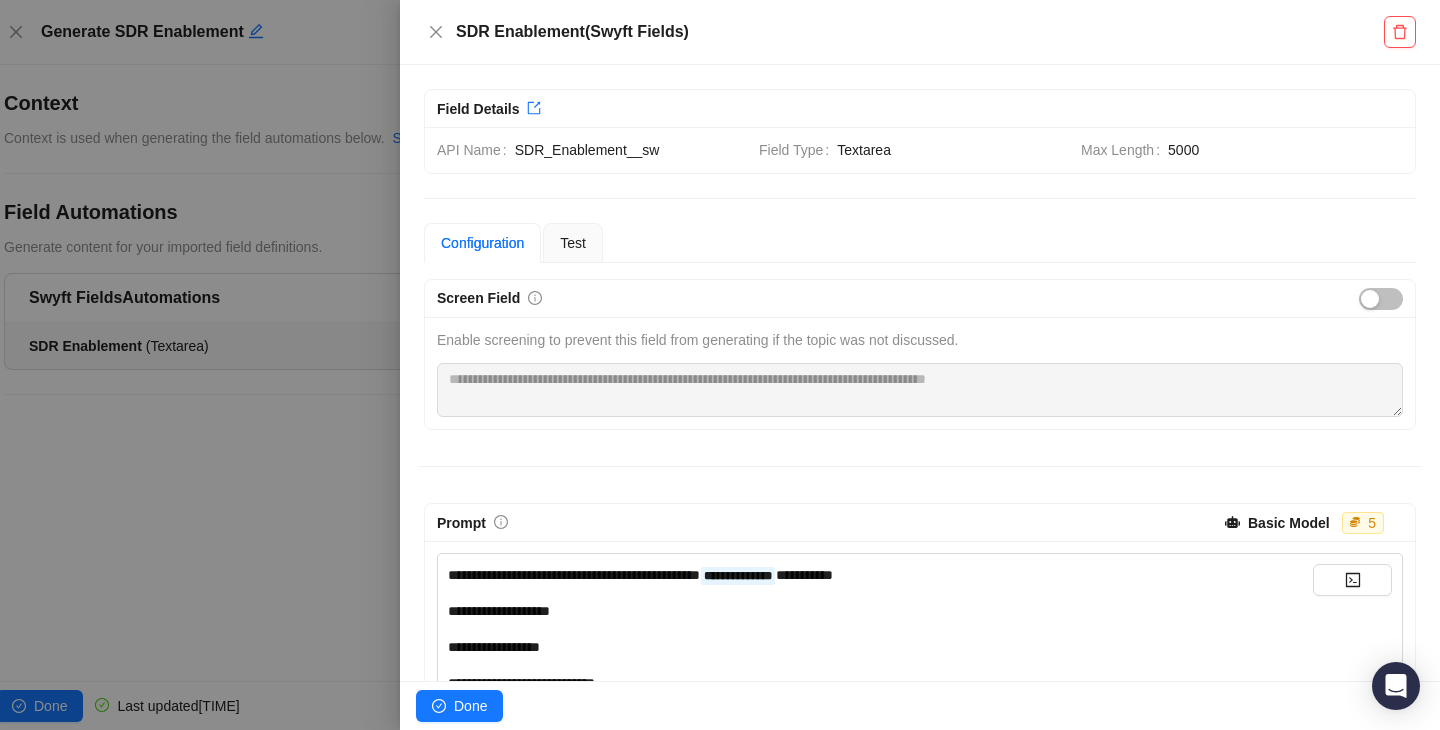 scroll, scrollTop: 246, scrollLeft: 0, axis: vertical 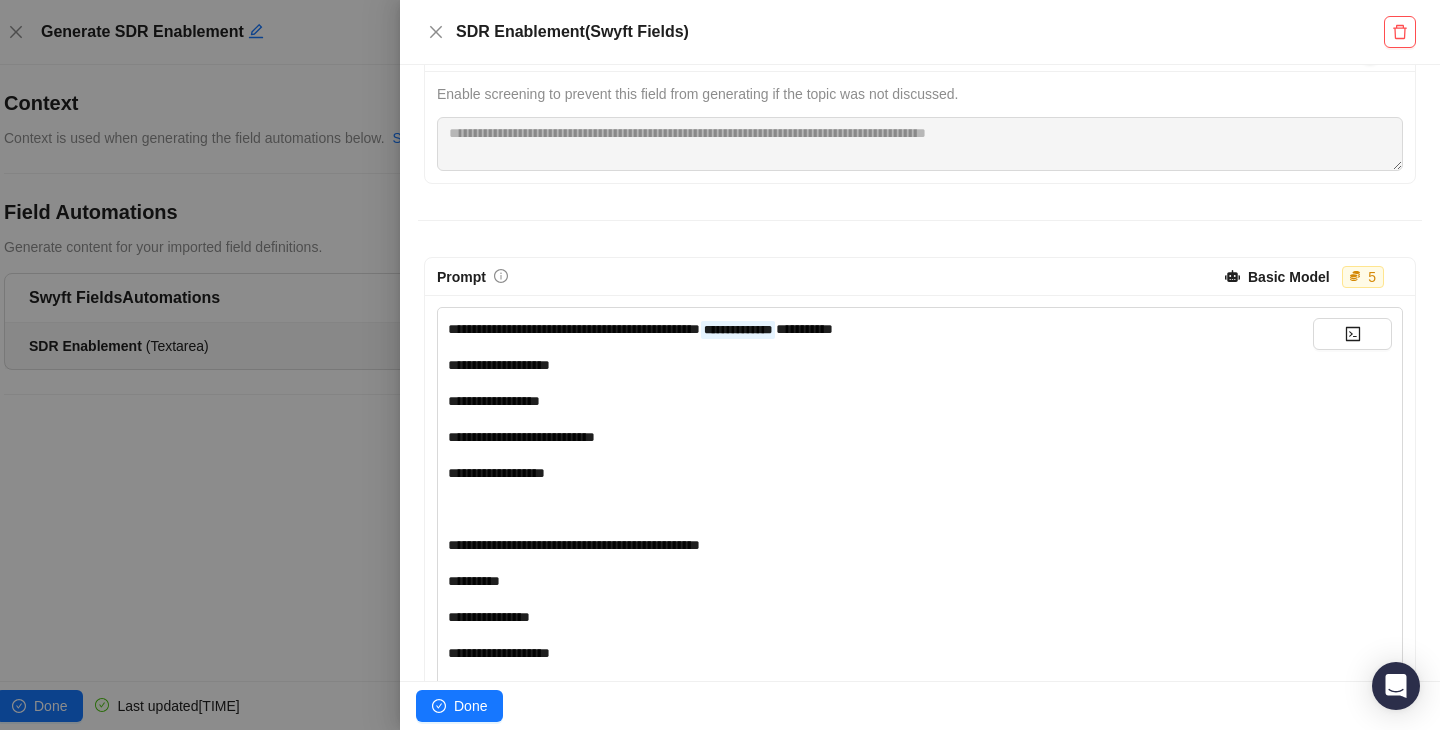click on "**********" at bounding box center [880, 365] 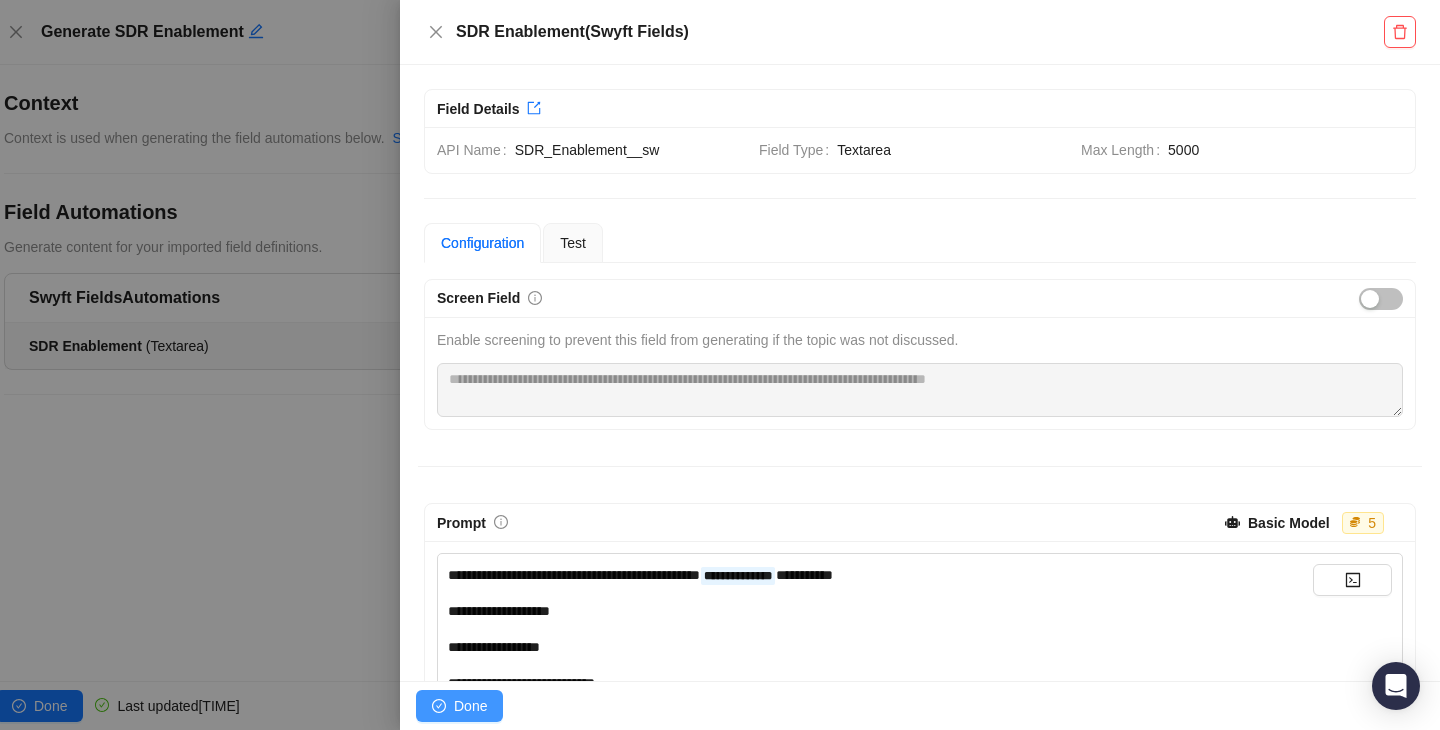 click on "Done" at bounding box center (50, 706) 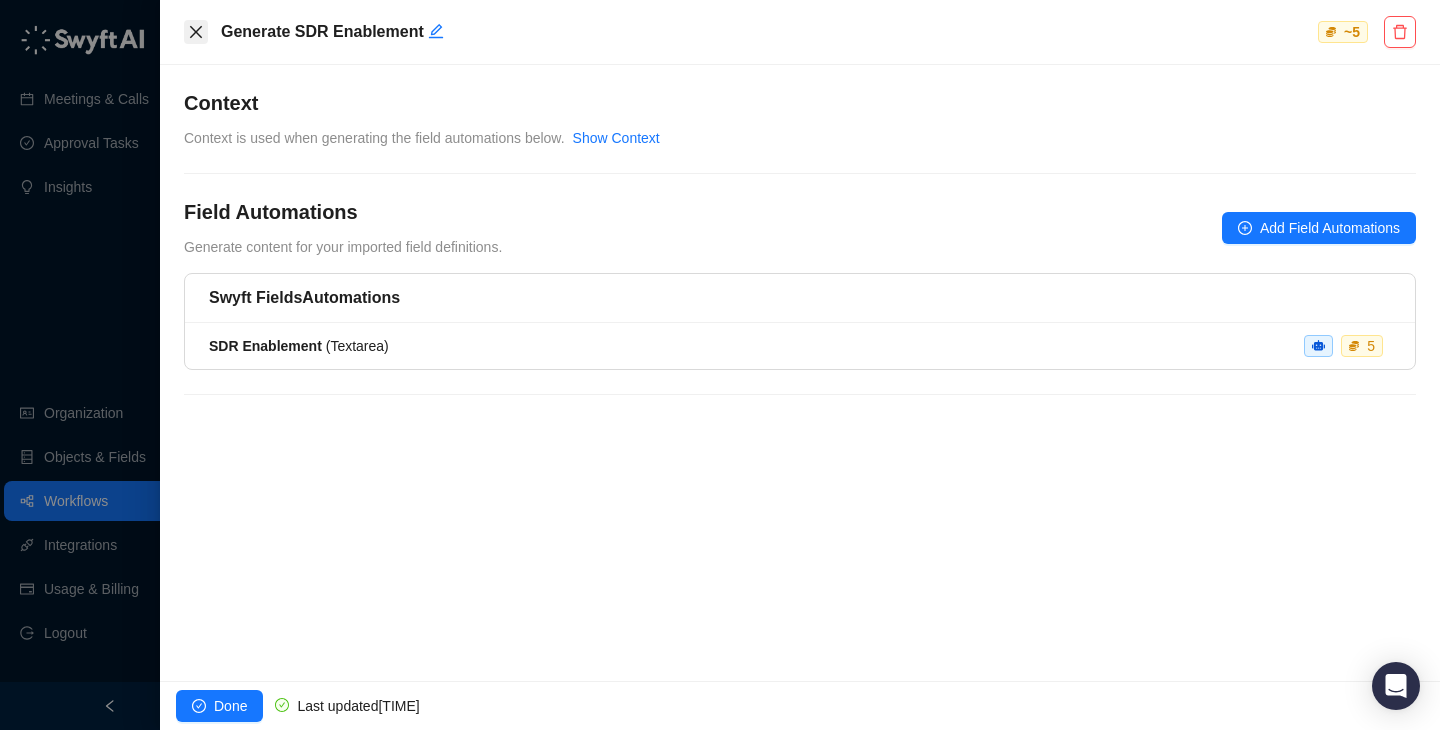click at bounding box center (196, 32) 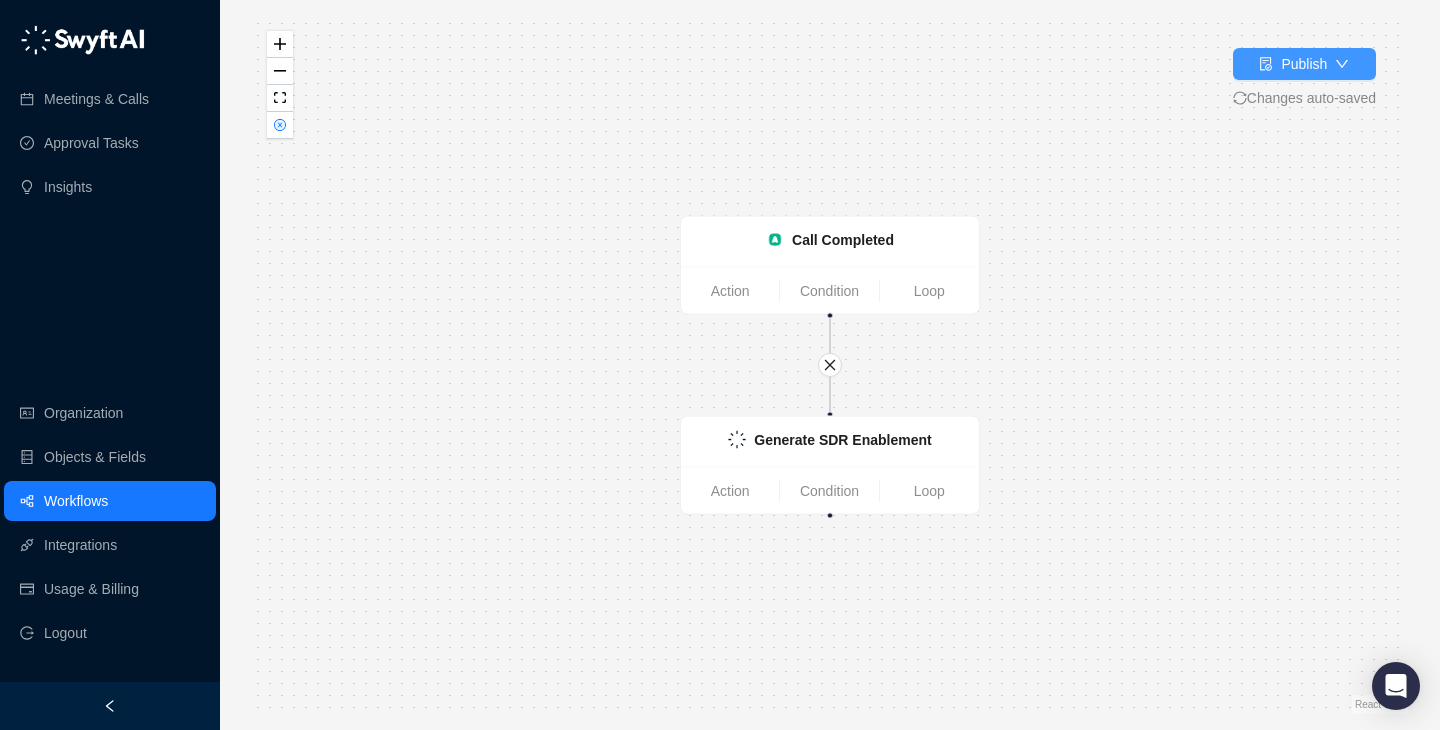 click on "Publish" at bounding box center (1304, 64) 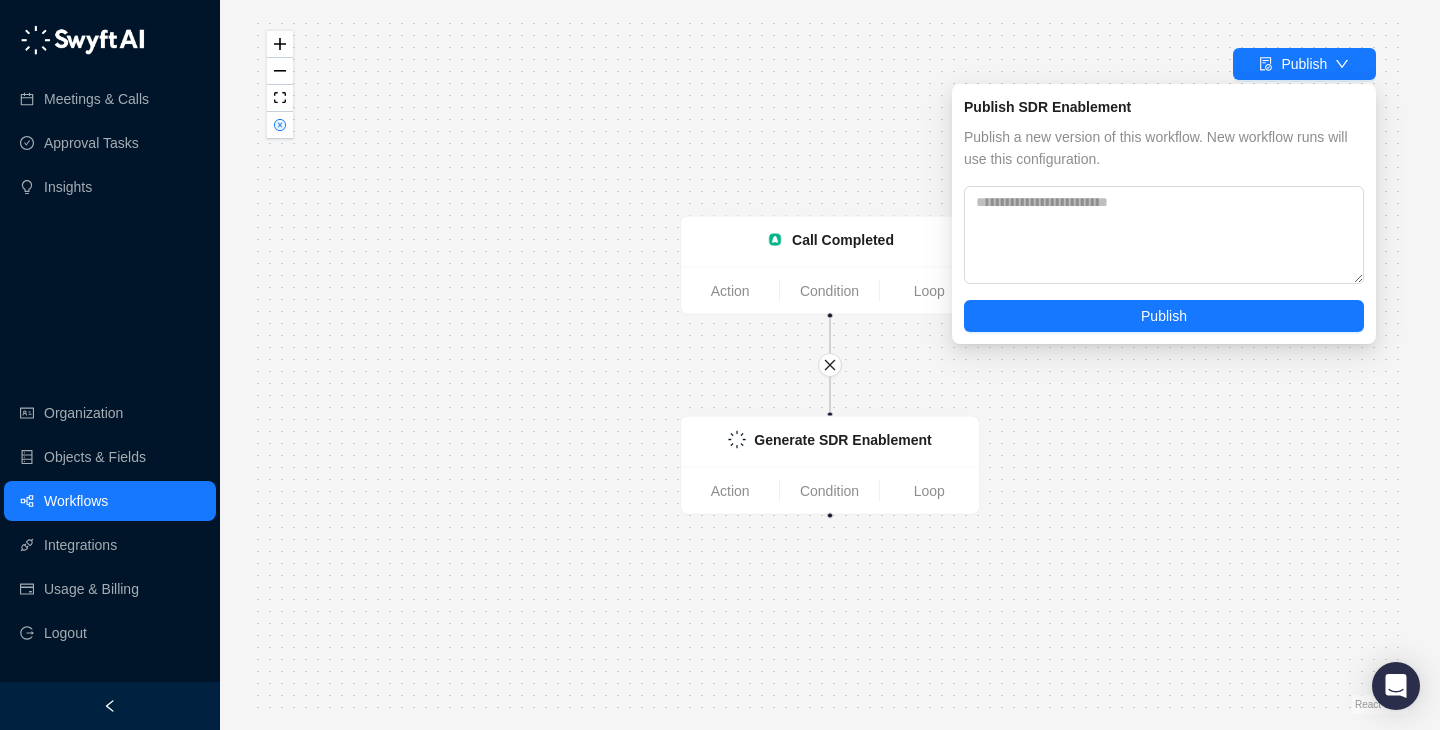 click on "Publish a new version of this workflow. New workflow runs will use this configuration. Publish" at bounding box center [1164, 229] 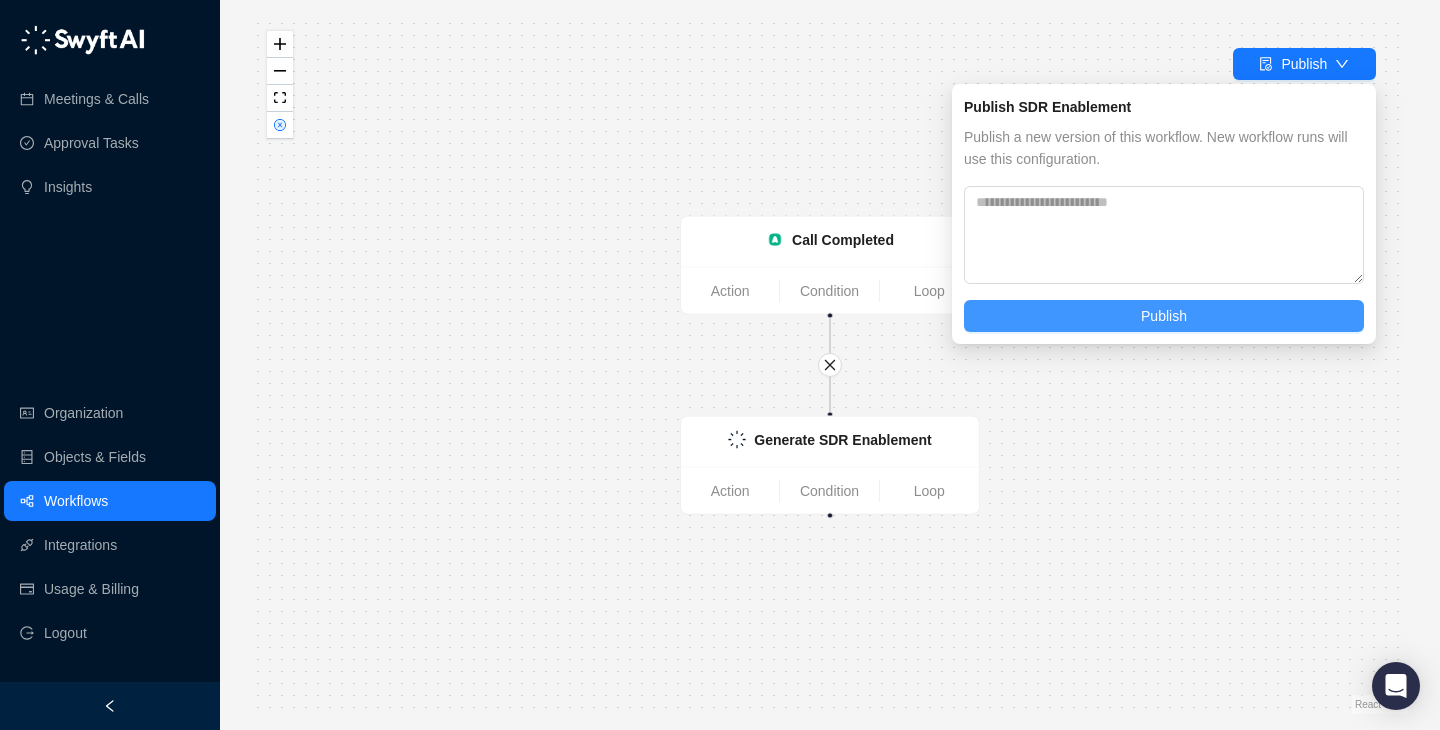 click on "Publish" at bounding box center [1164, 316] 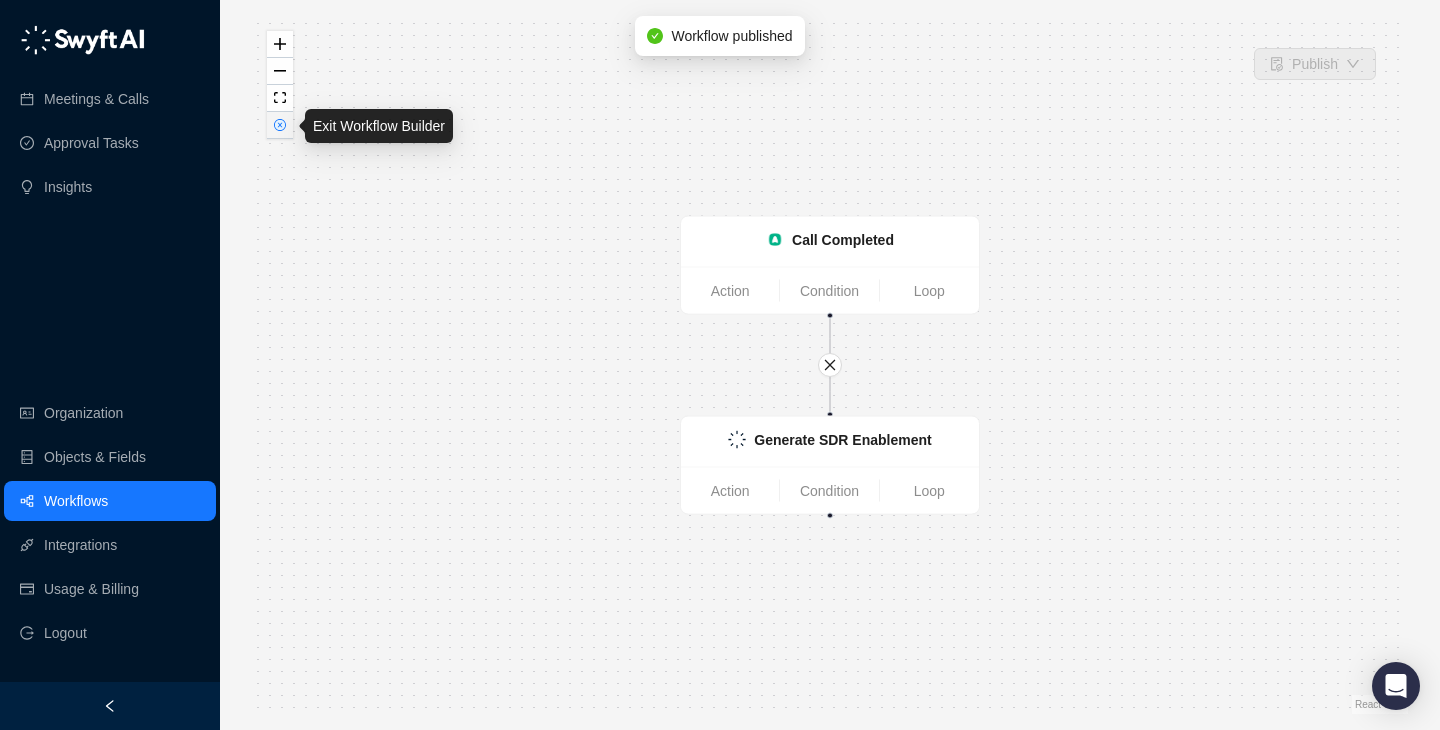 click at bounding box center (280, 125) 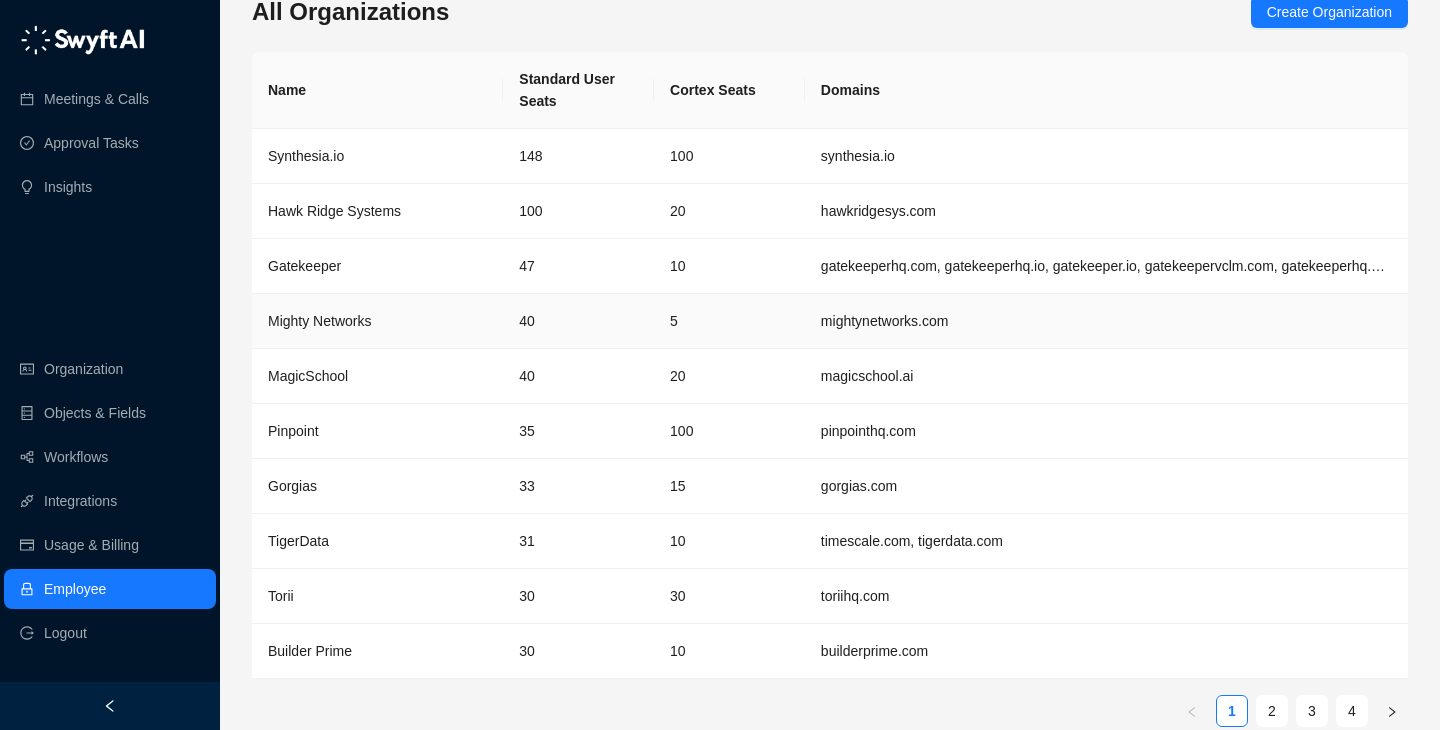 scroll, scrollTop: 37, scrollLeft: 0, axis: vertical 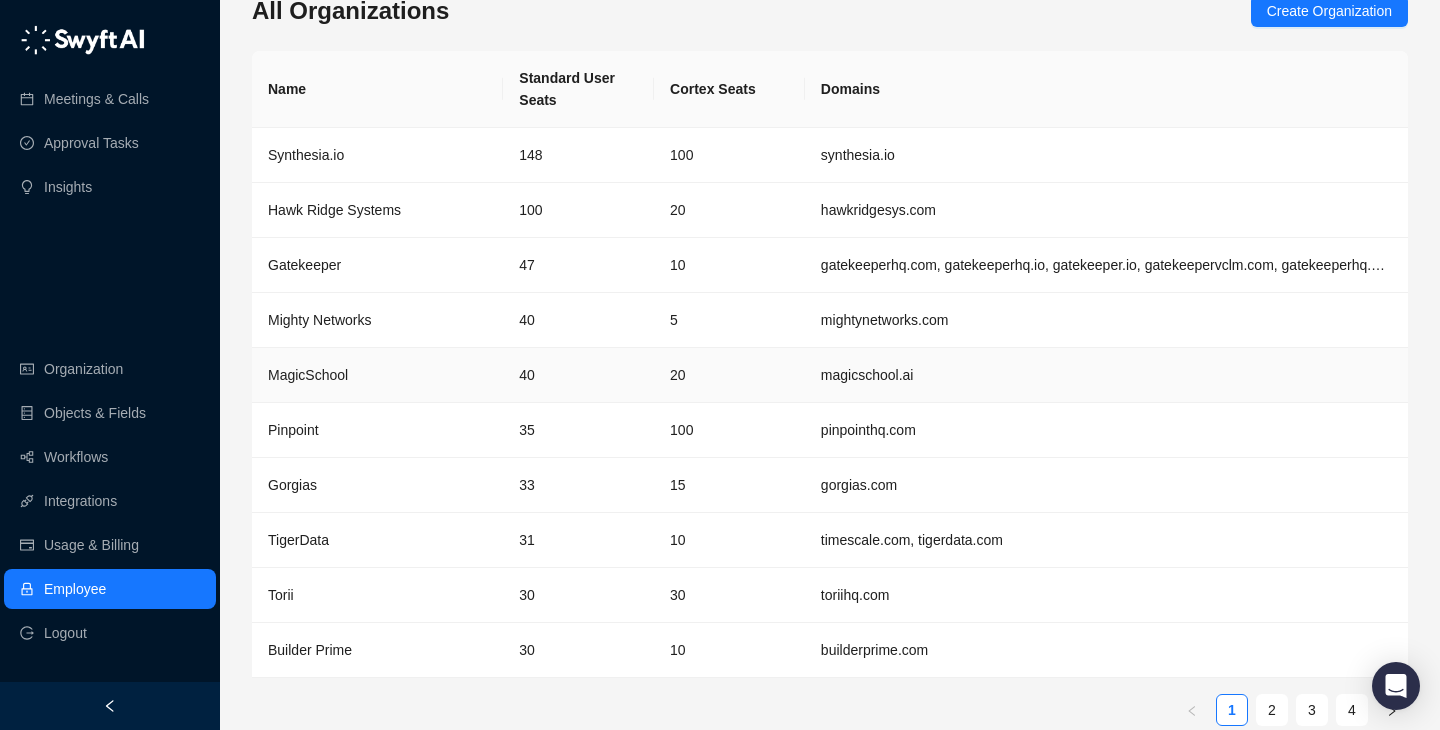 click on "20" at bounding box center [729, 375] 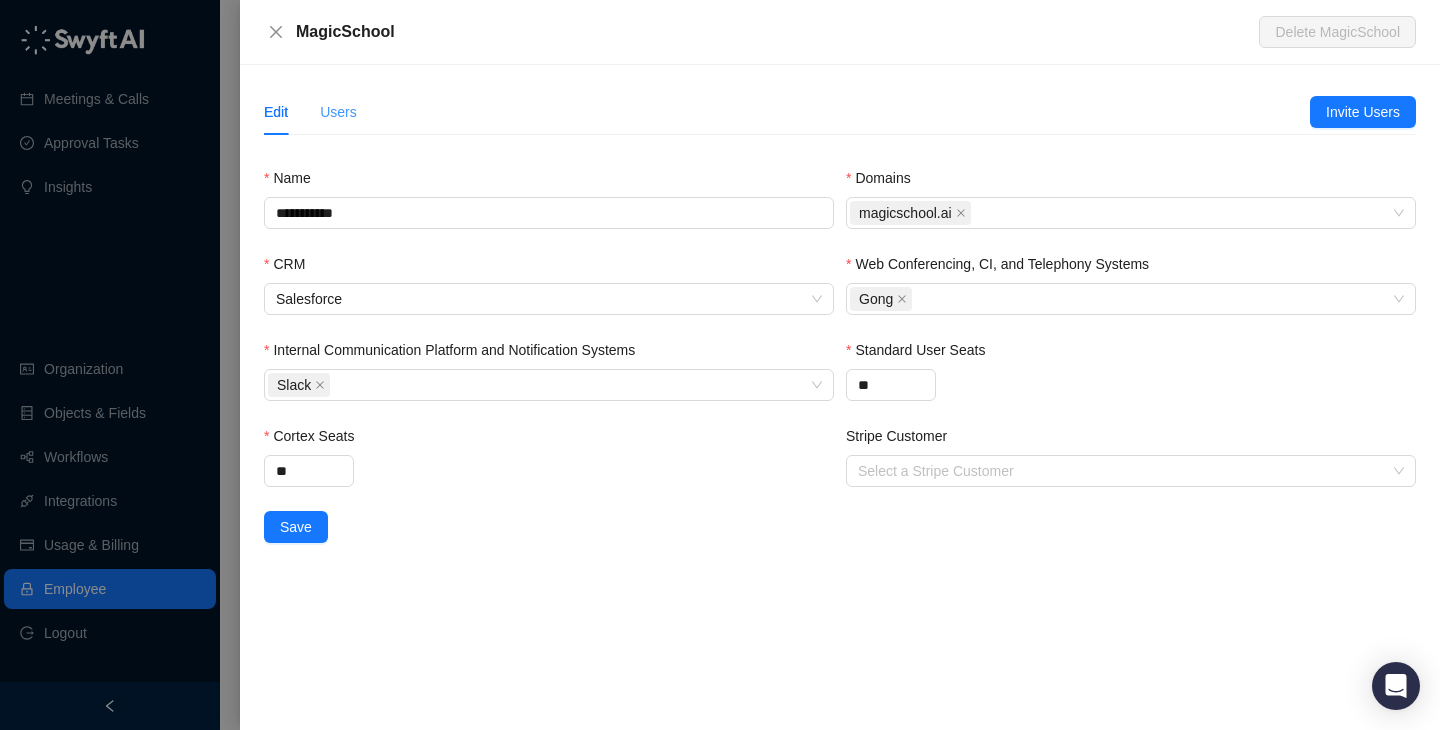 click on "Users" at bounding box center (338, 112) 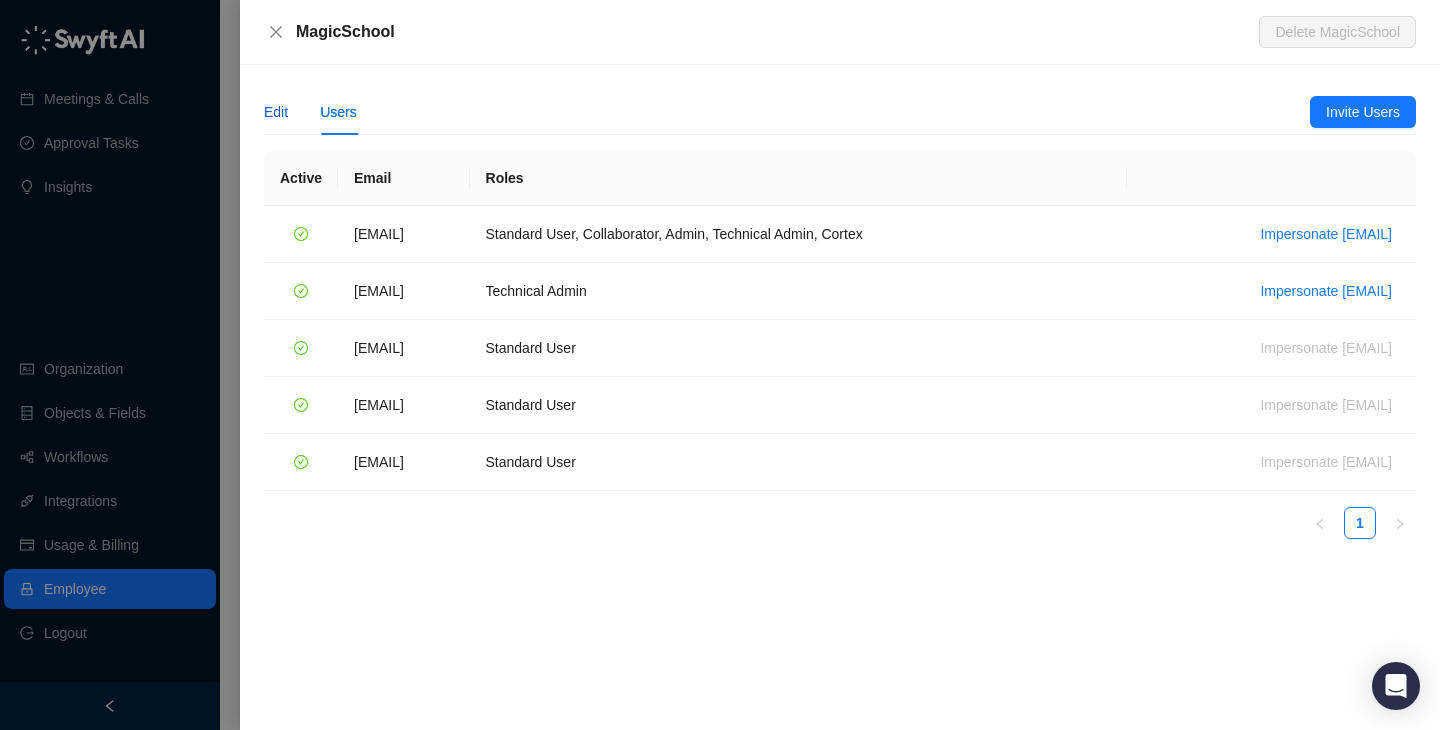 click on "Edit" at bounding box center [276, 112] 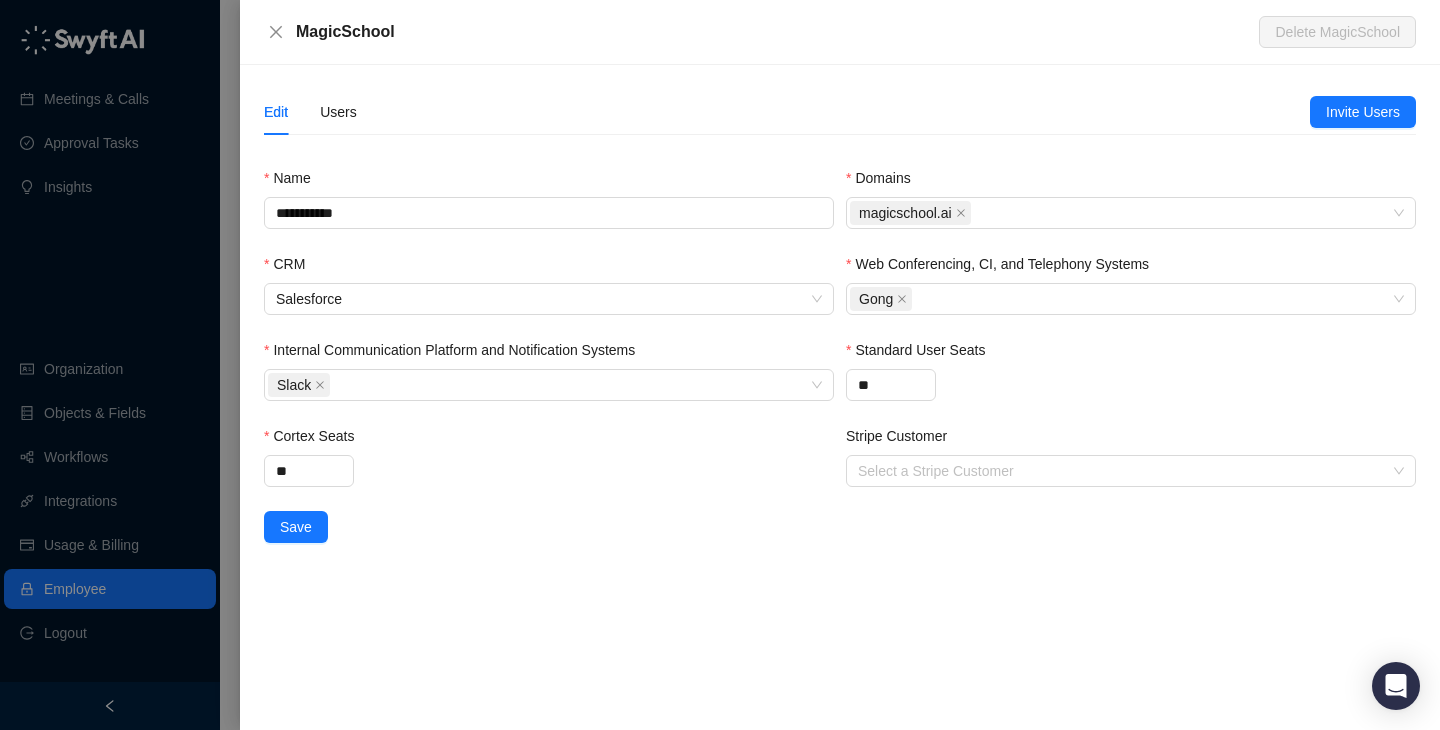 click on "MagicSchool" at bounding box center [761, 32] 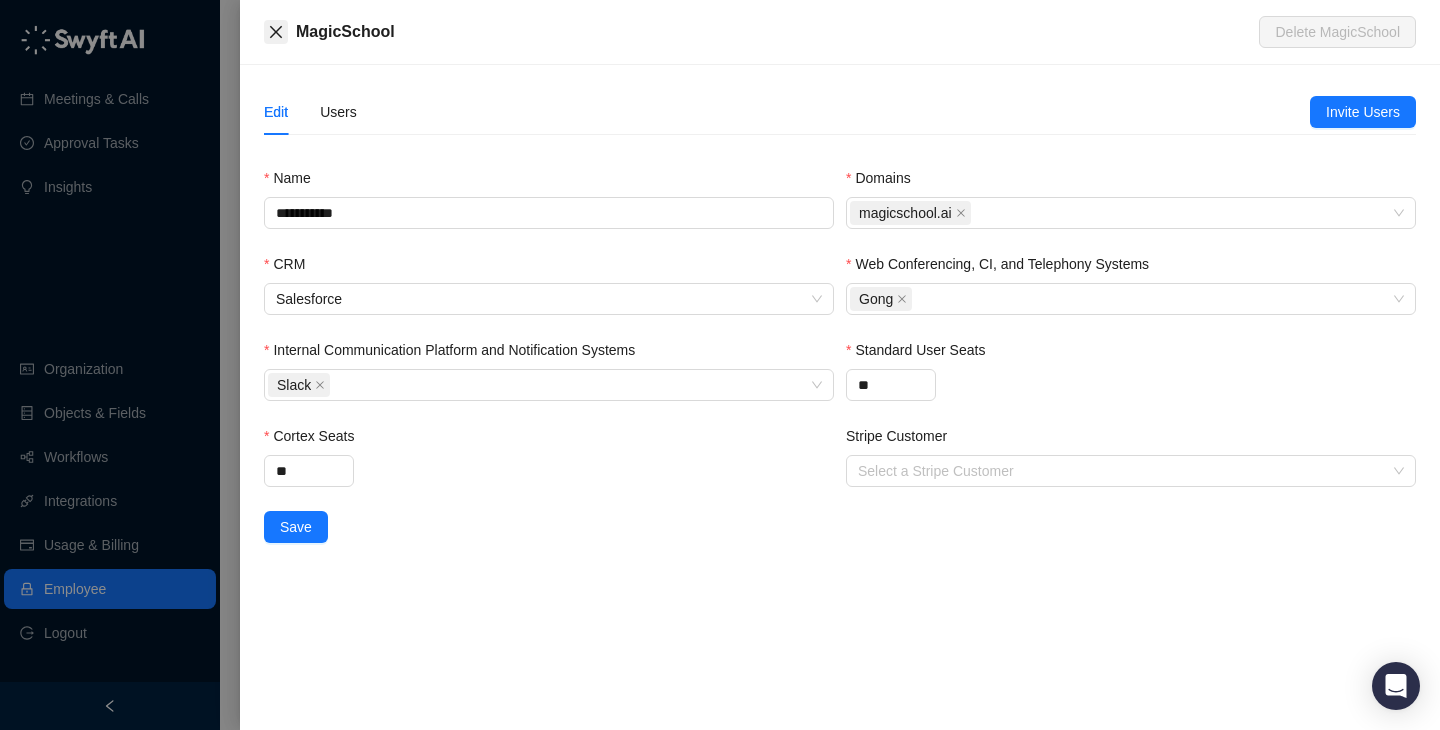 click at bounding box center (276, 32) 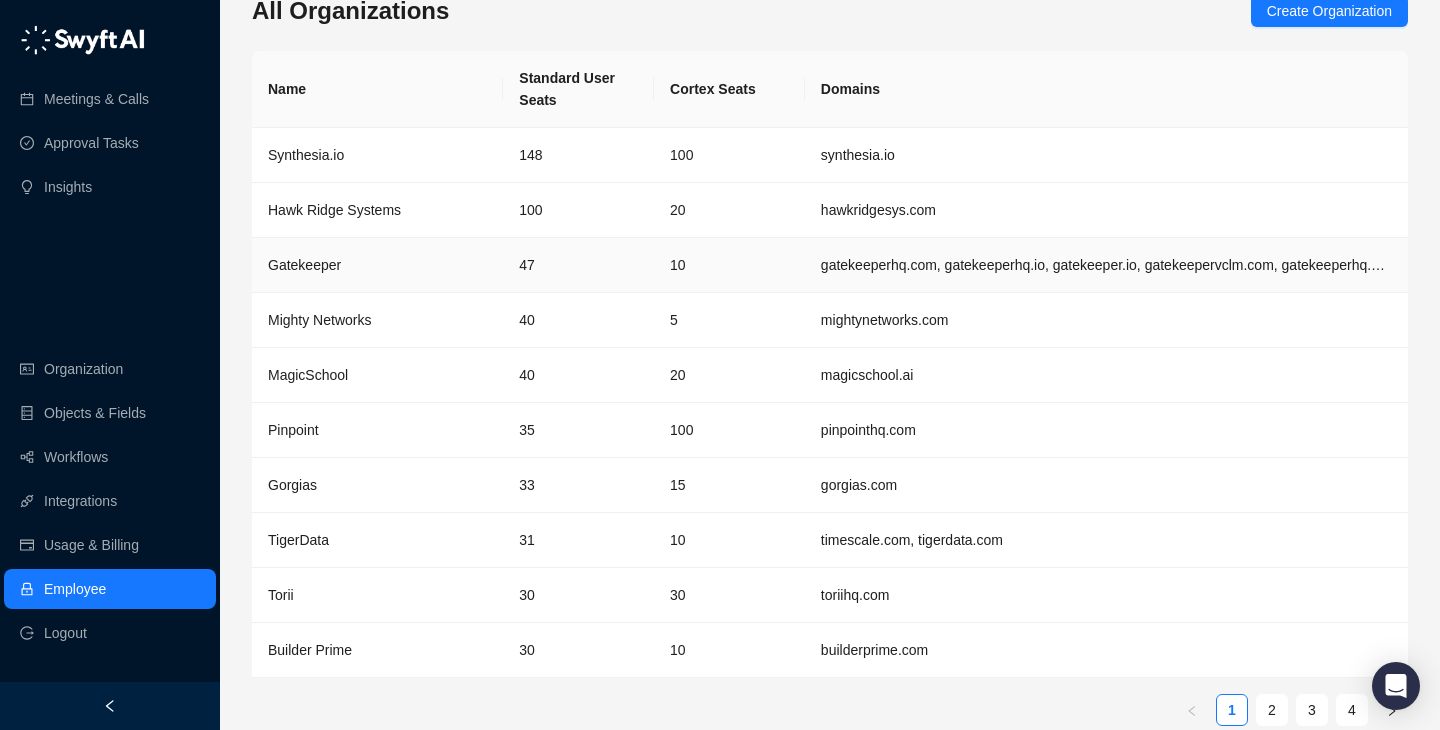 scroll, scrollTop: 0, scrollLeft: 0, axis: both 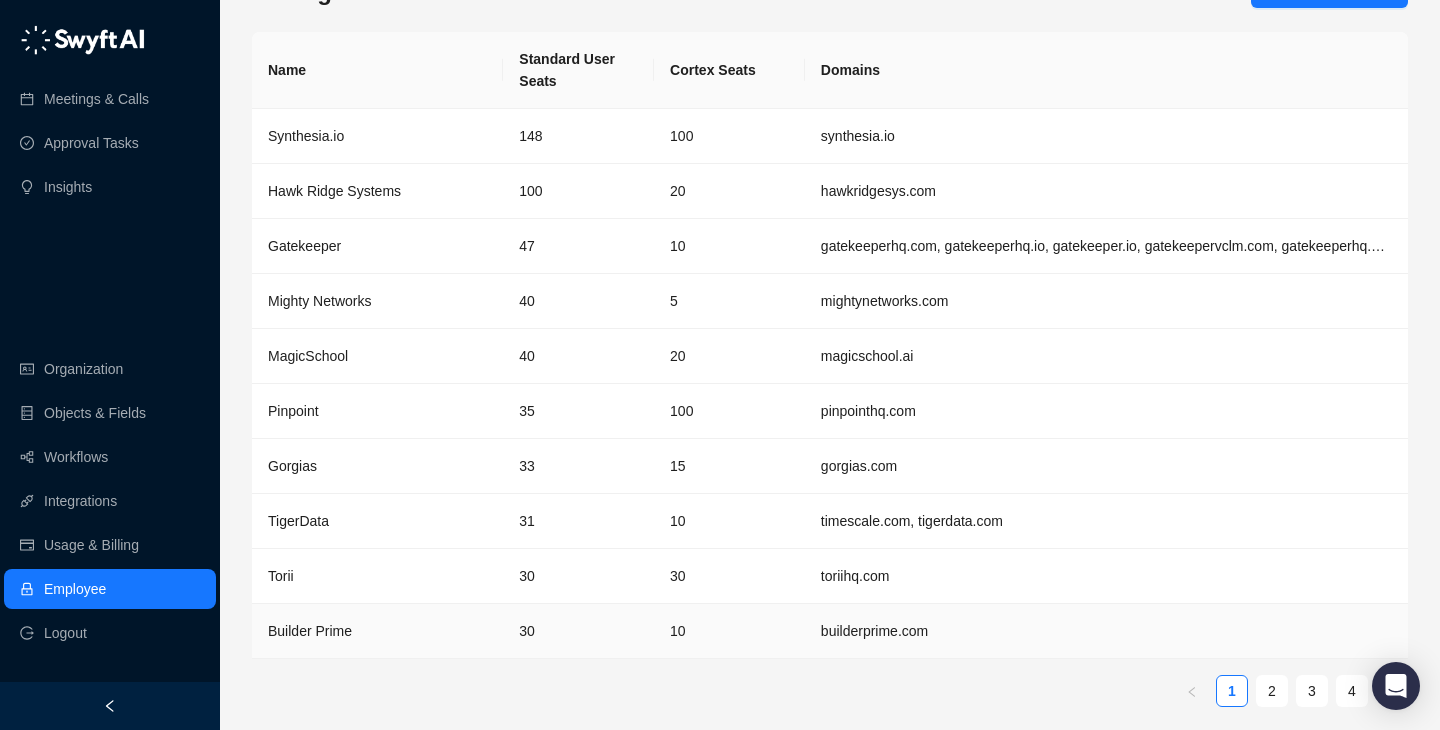 click on "30" at bounding box center (578, 631) 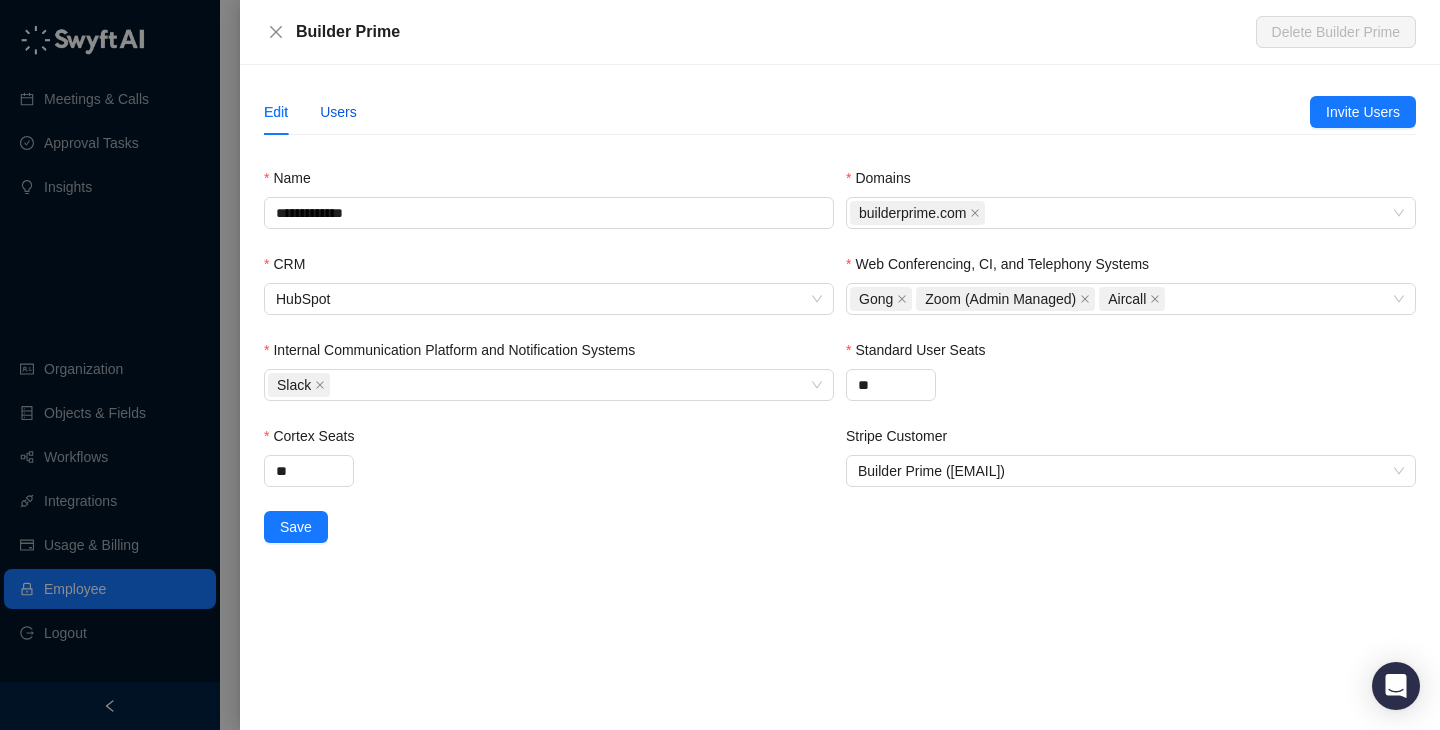 click on "Users" at bounding box center (338, 112) 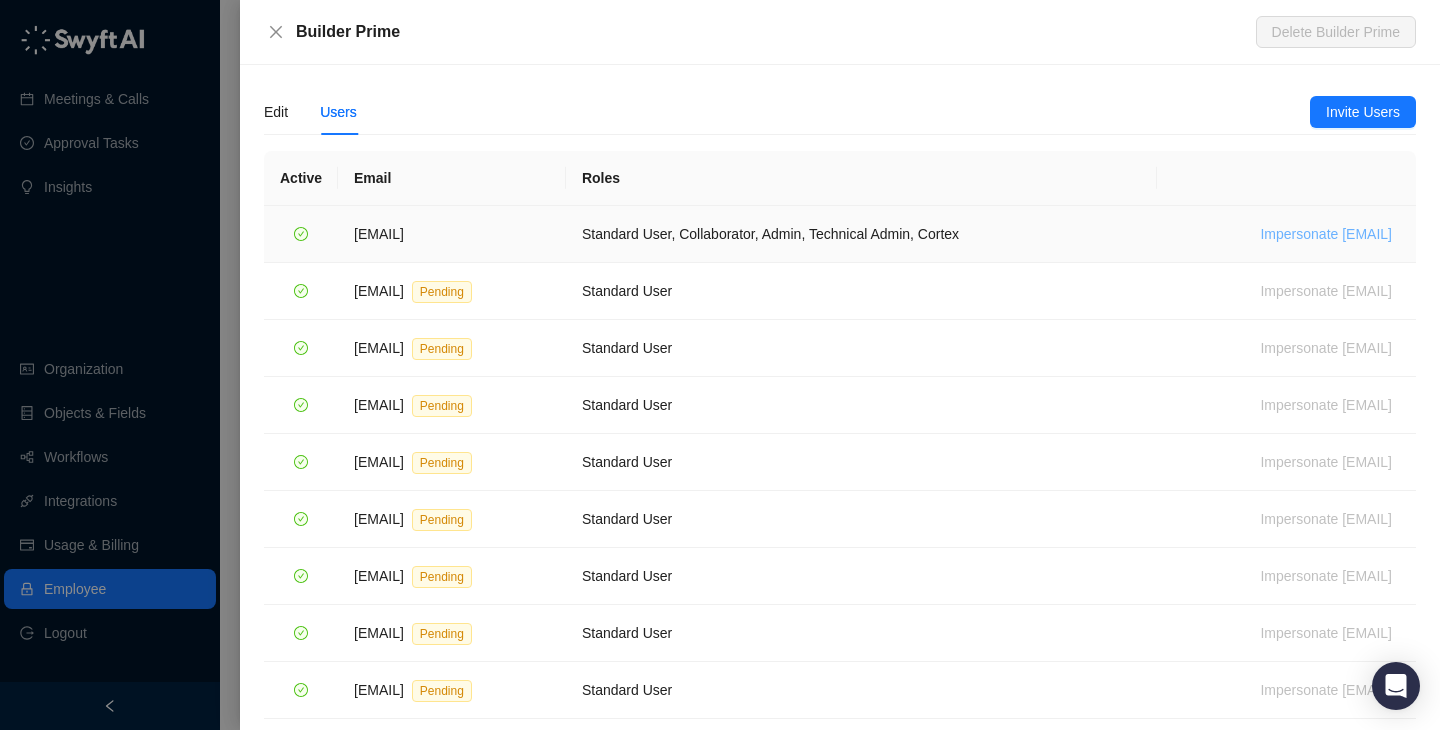 click on "Impersonate [EMAIL]" at bounding box center [1326, 234] 